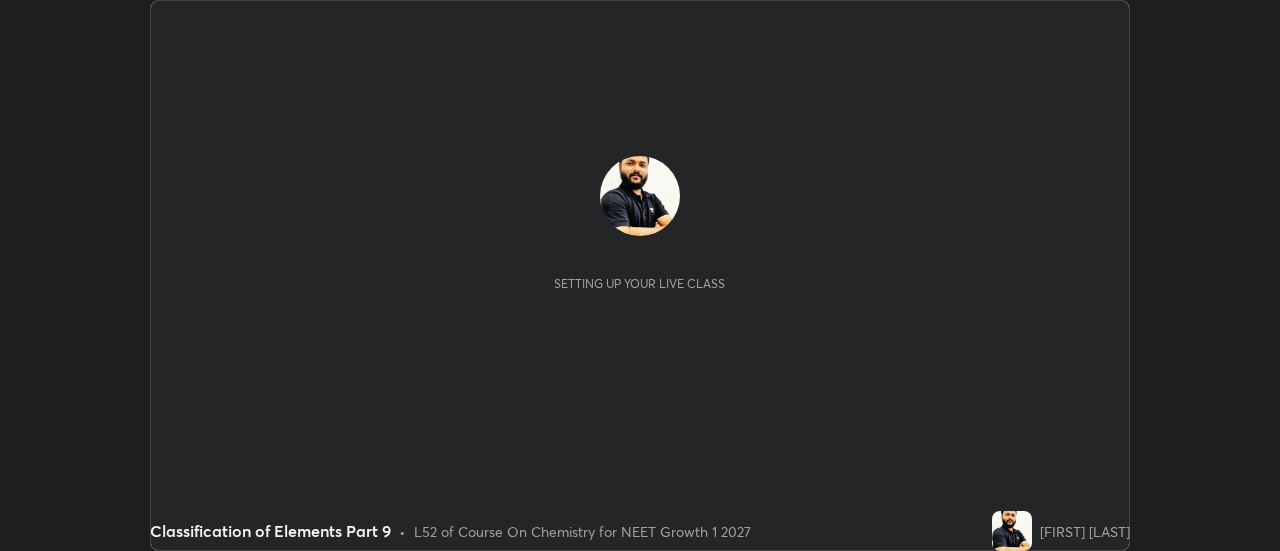 scroll, scrollTop: 0, scrollLeft: 0, axis: both 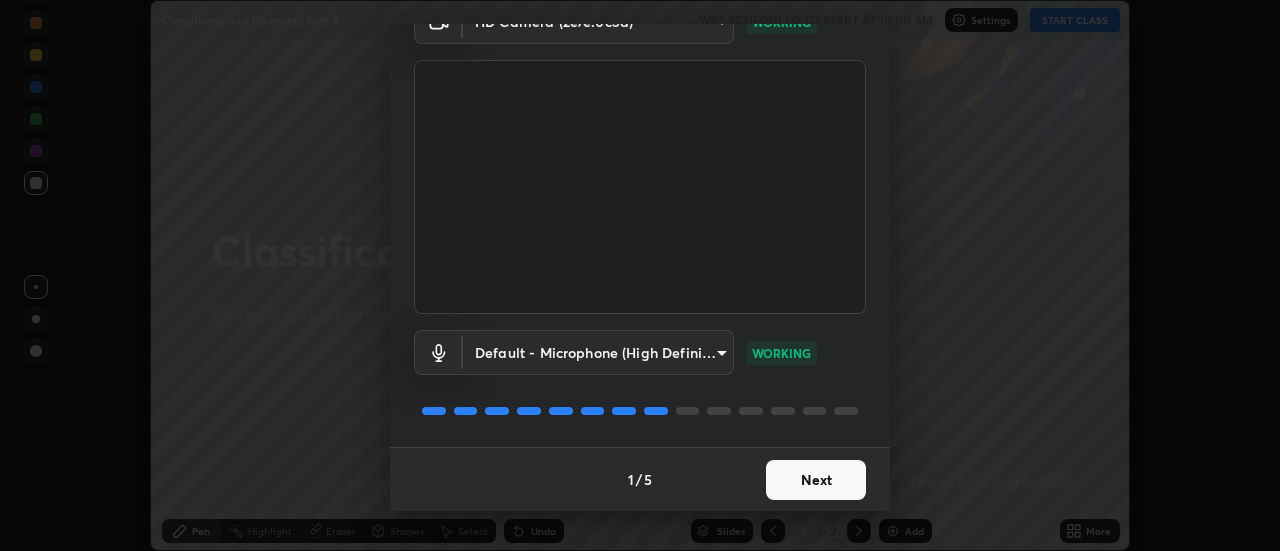 click on "Next" at bounding box center [816, 480] 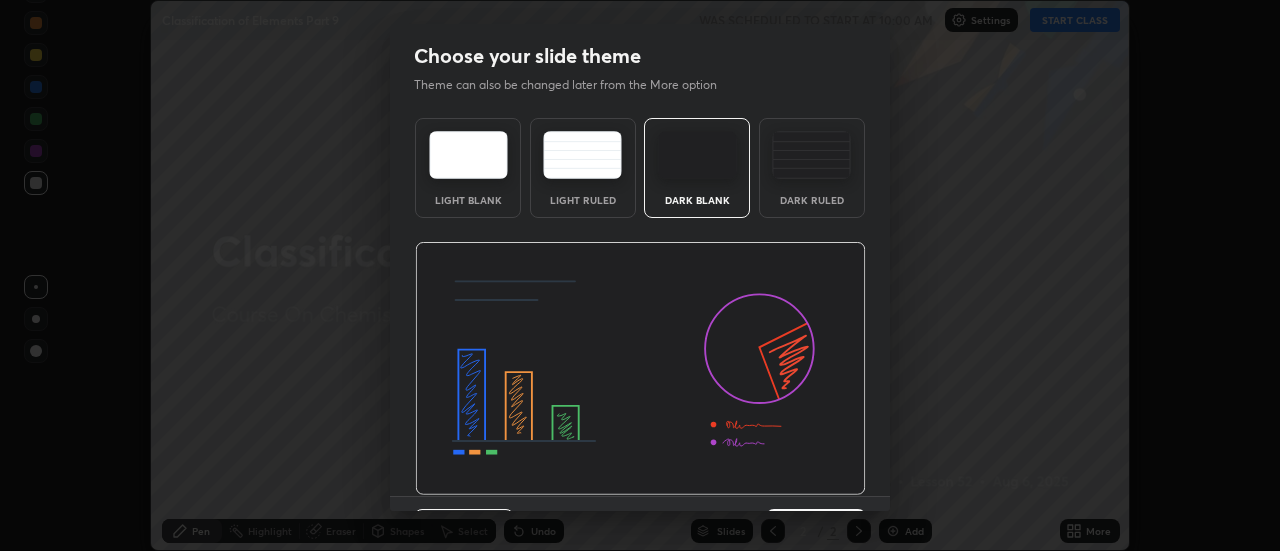 click at bounding box center (640, 369) 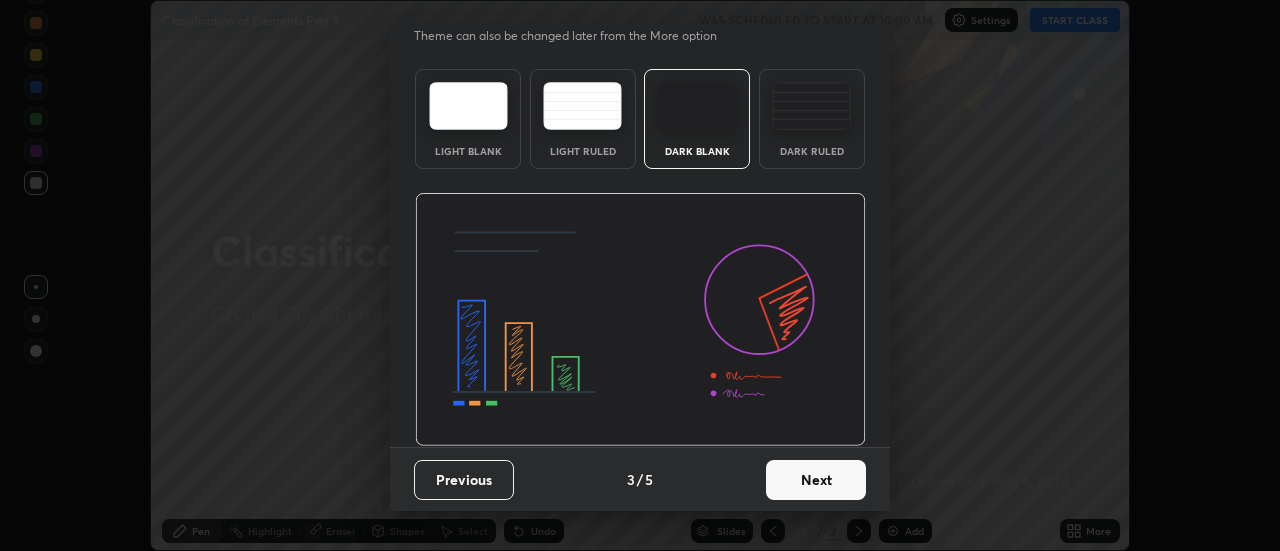 click on "Next" at bounding box center [816, 480] 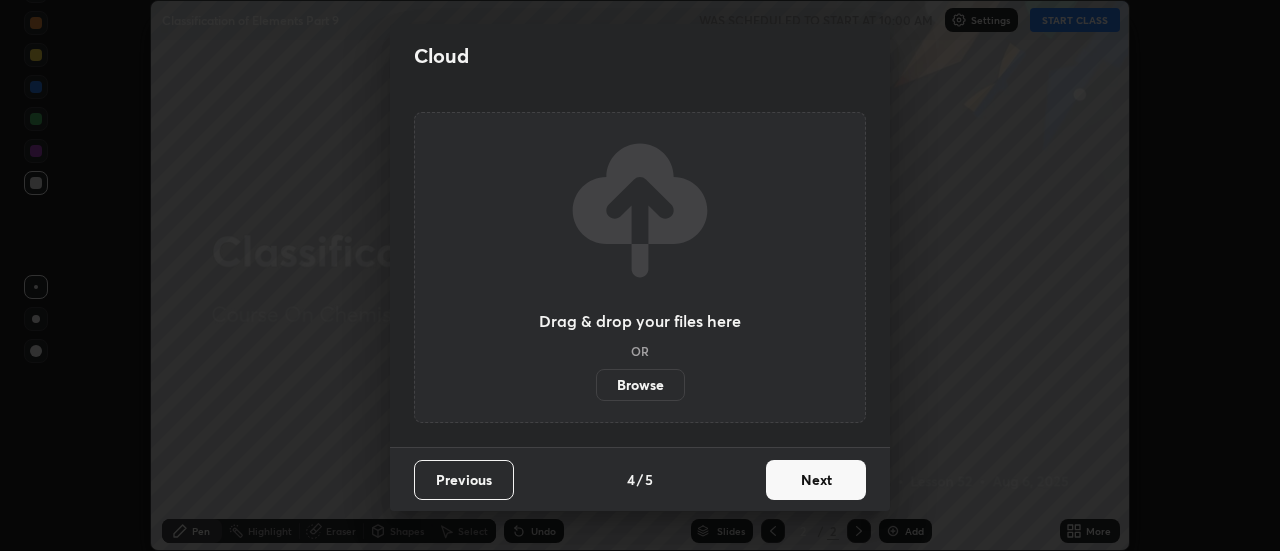 scroll, scrollTop: 0, scrollLeft: 0, axis: both 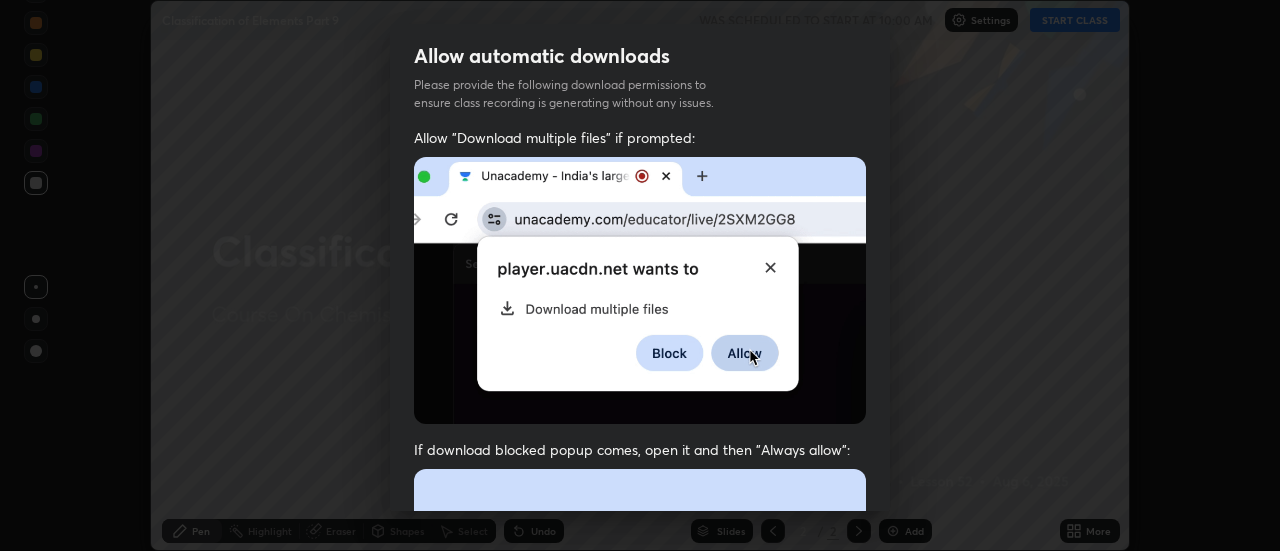click at bounding box center (640, 687) 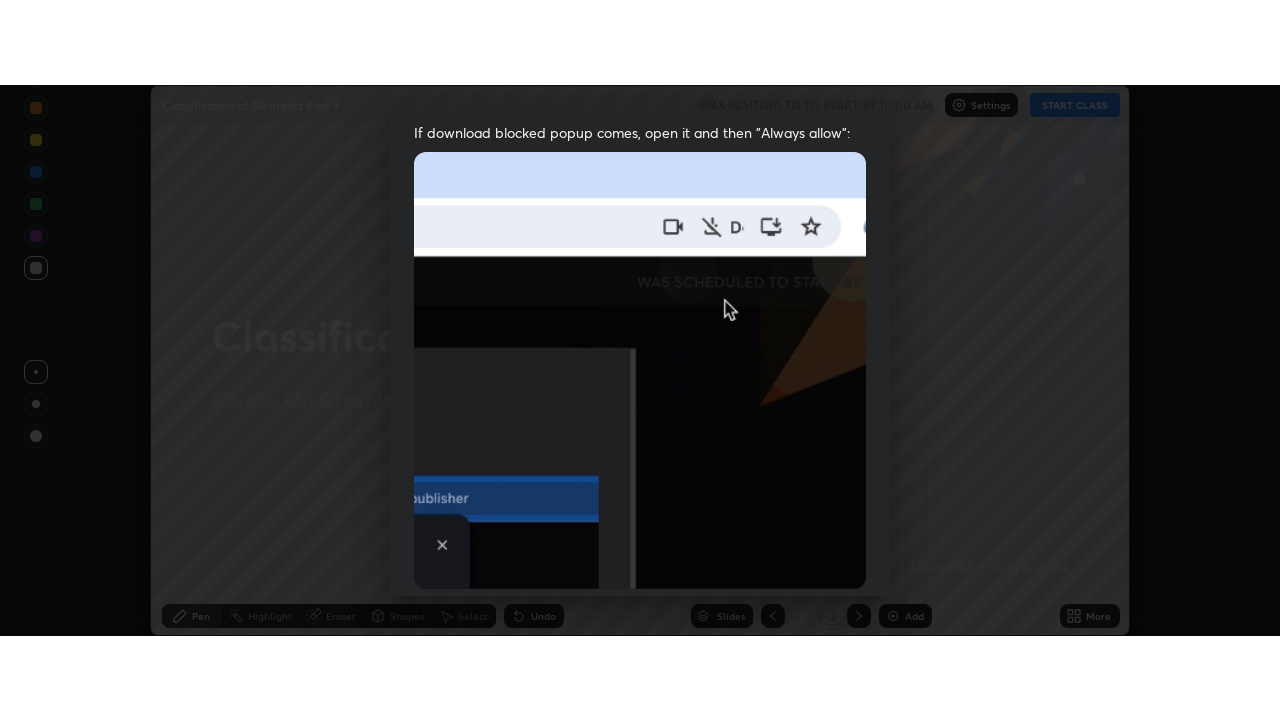 scroll, scrollTop: 513, scrollLeft: 0, axis: vertical 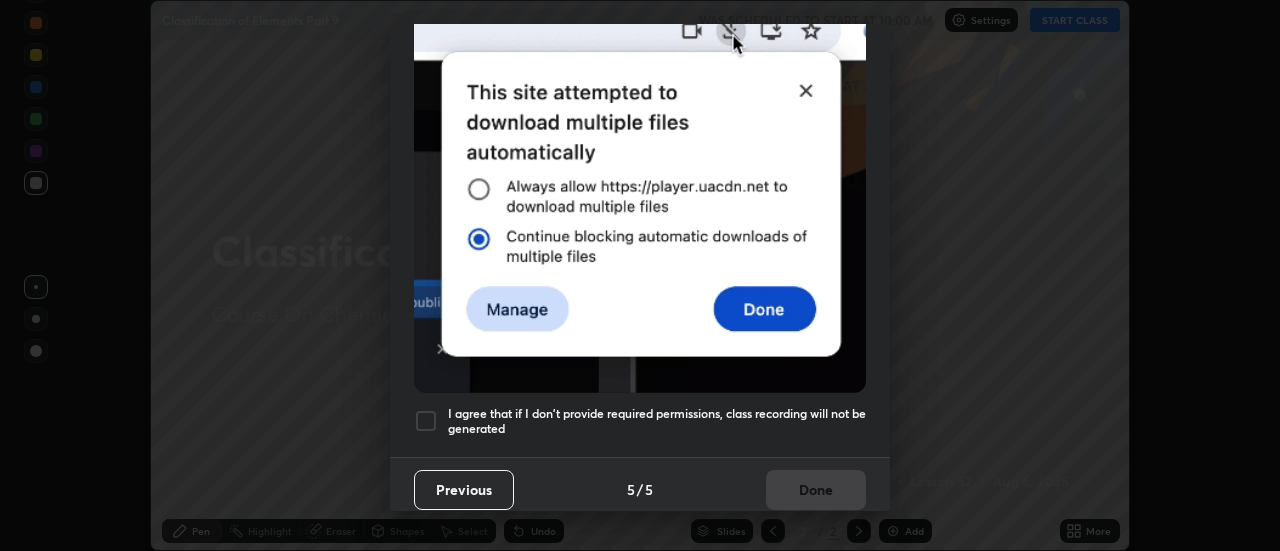 click on "I agree that if I don't provide required permissions, class recording will not be generated" at bounding box center [657, 421] 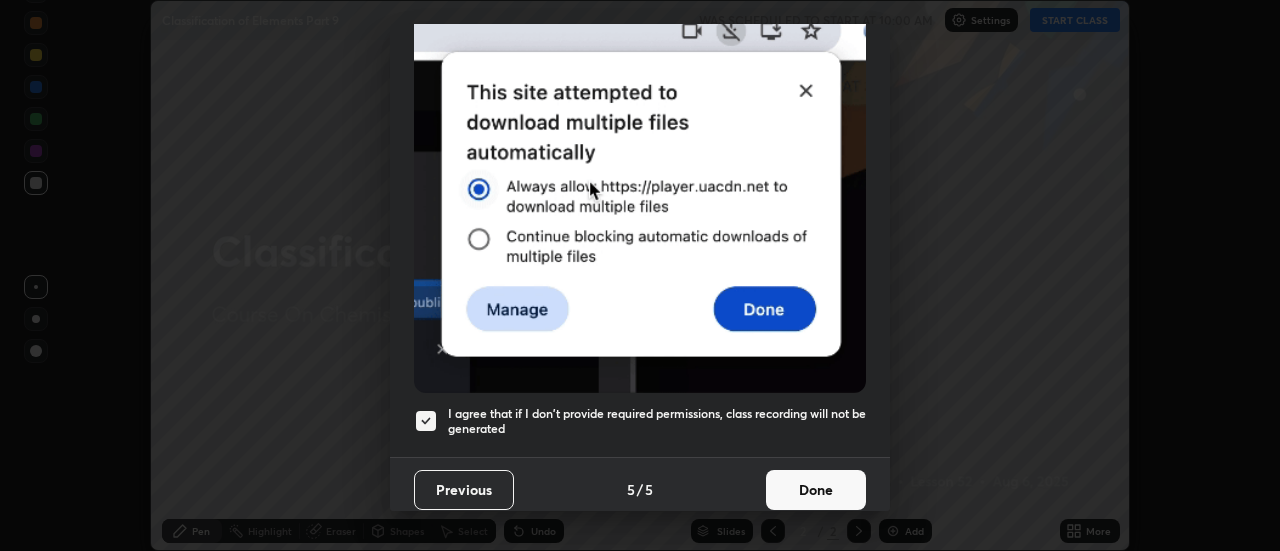 click on "Done" at bounding box center [816, 490] 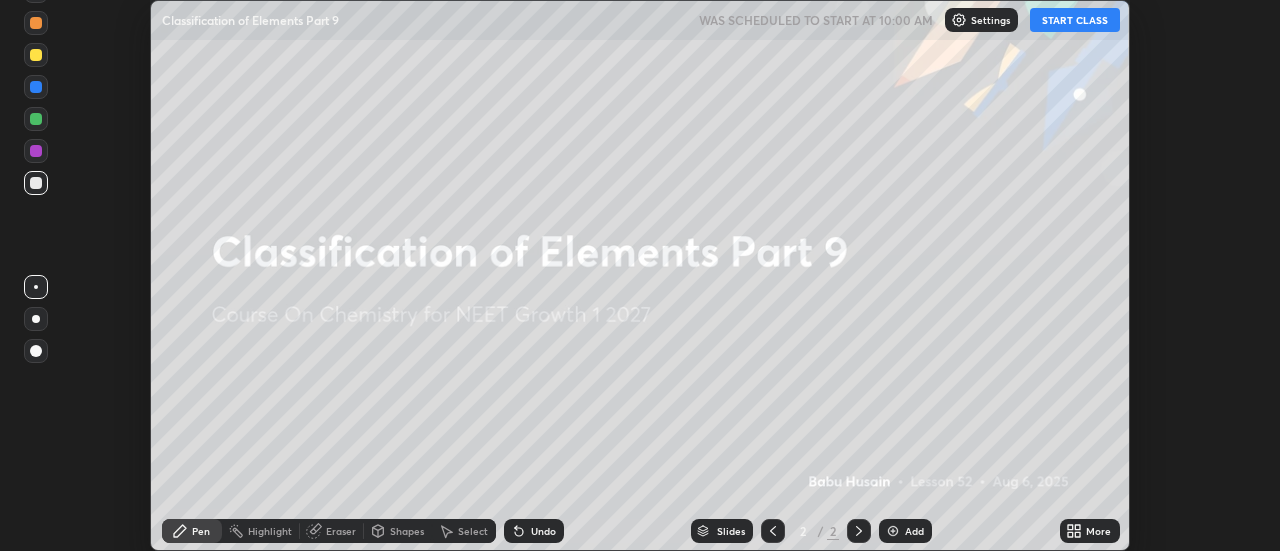 click on "More" at bounding box center (1090, 531) 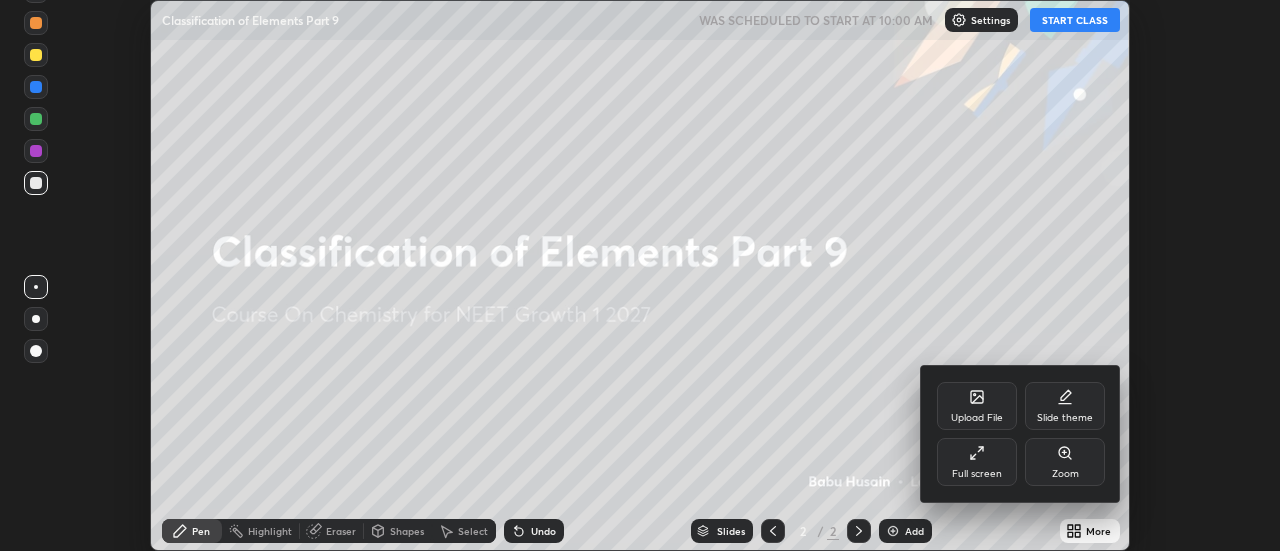 click on "Full screen" at bounding box center (977, 462) 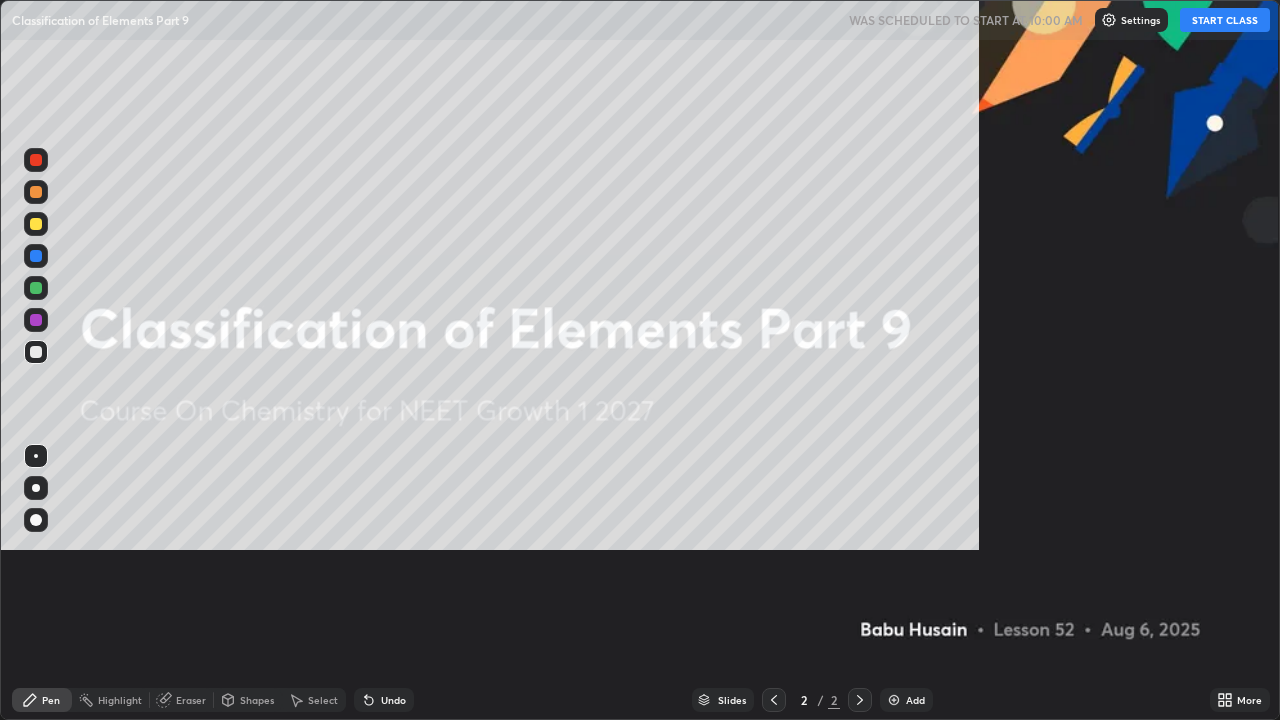 scroll, scrollTop: 99280, scrollLeft: 98720, axis: both 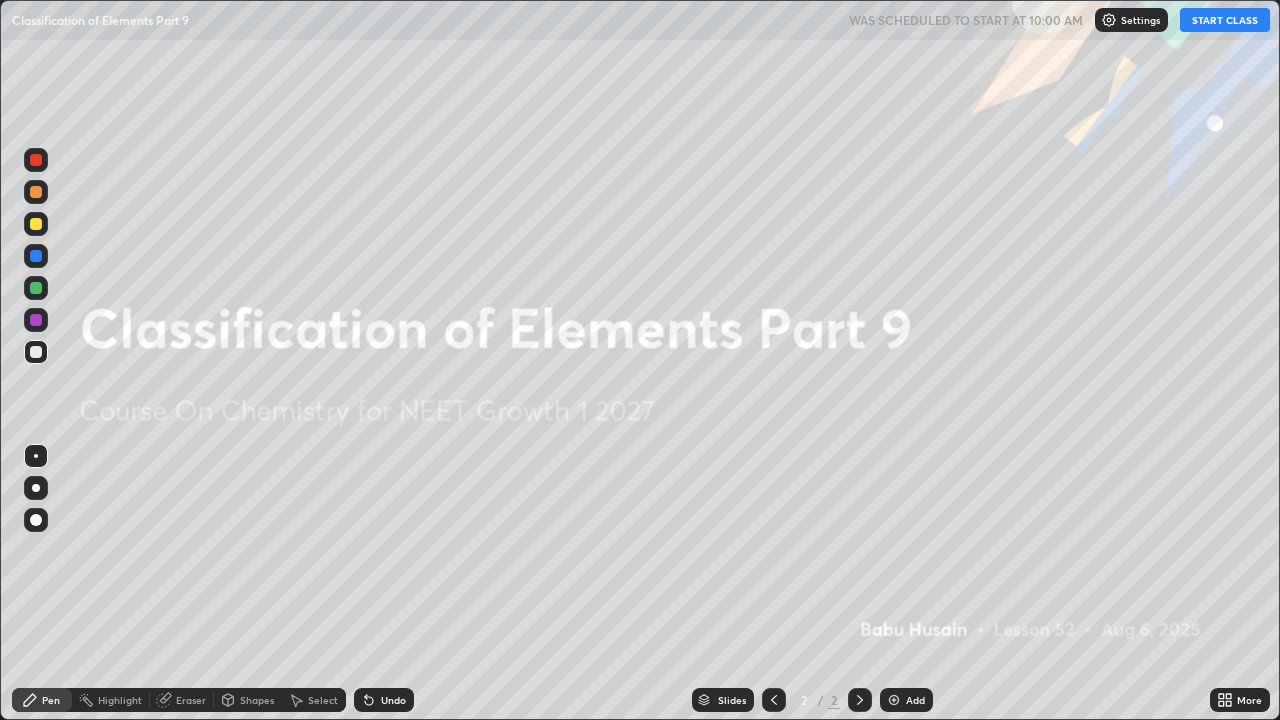 click on "Add" at bounding box center [915, 700] 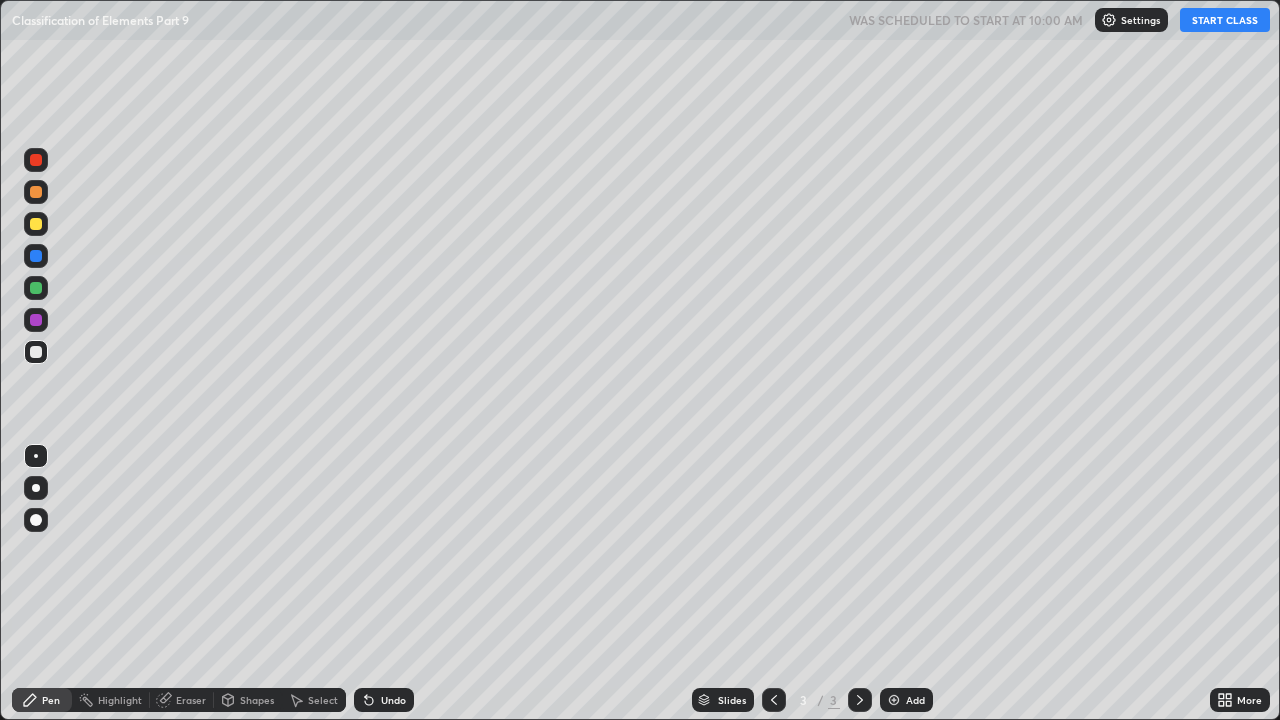 click on "START CLASS" at bounding box center [1225, 20] 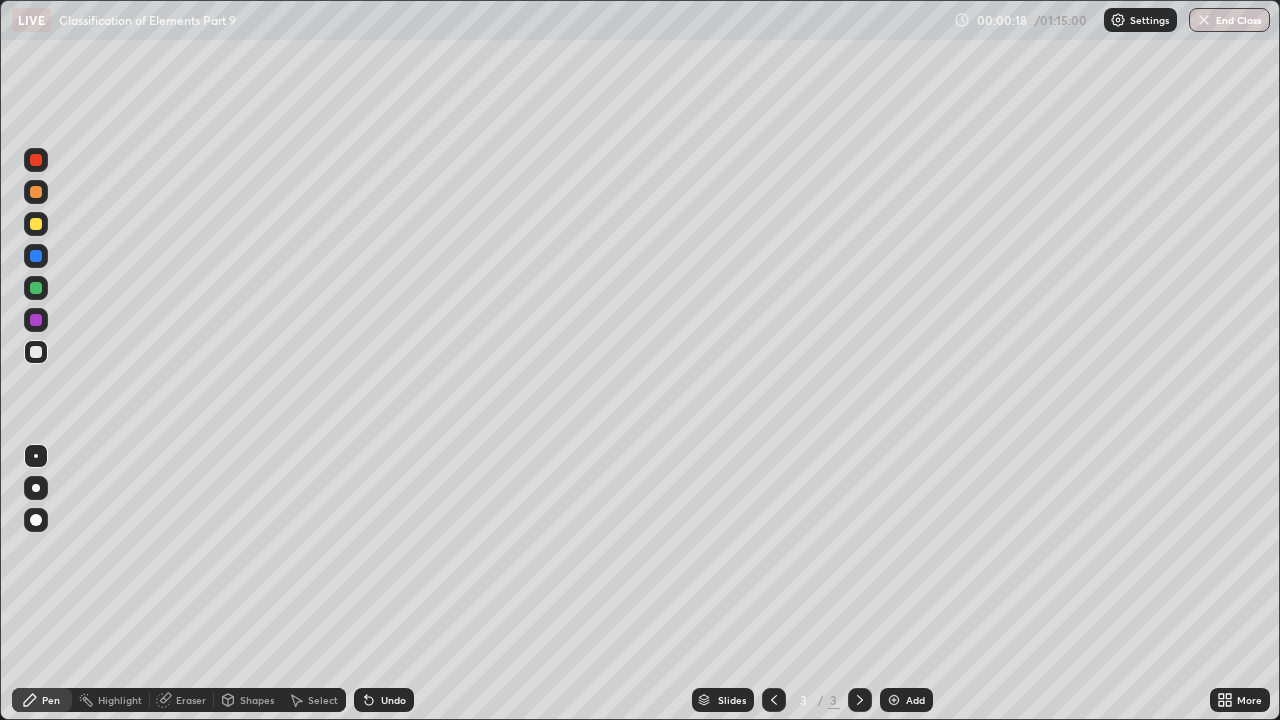 click at bounding box center (36, 192) 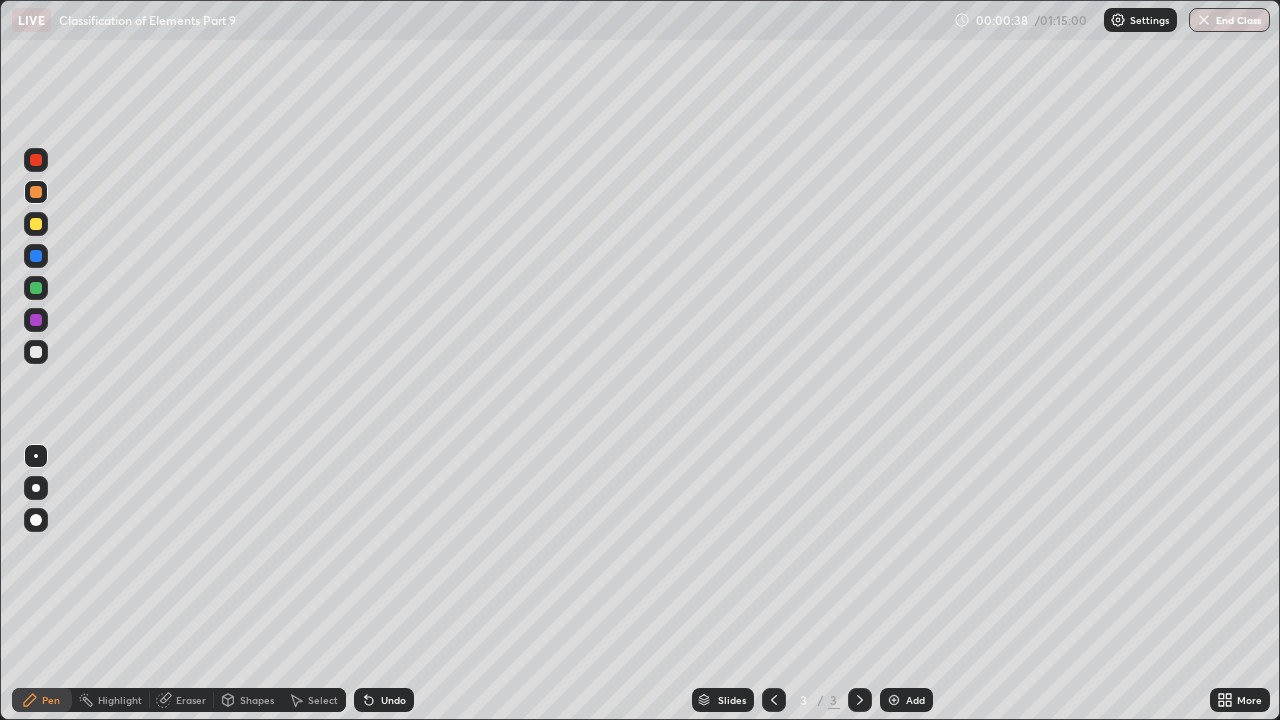click at bounding box center [36, 352] 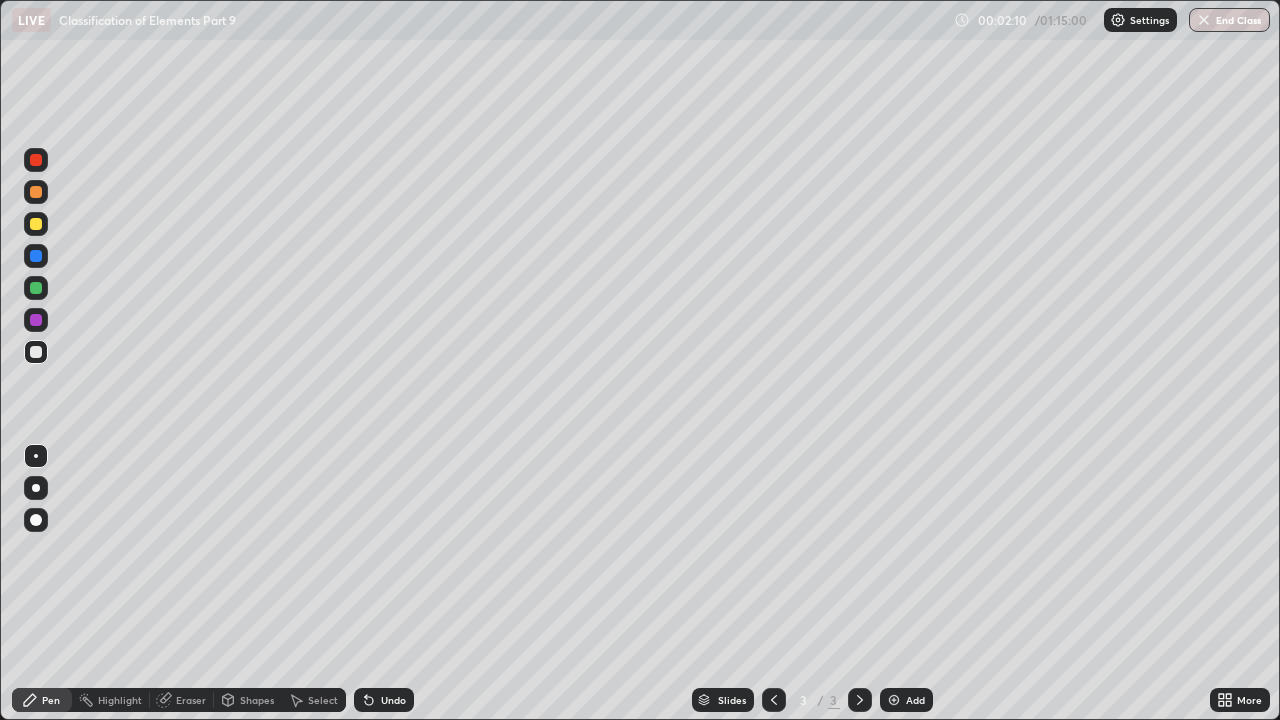 click at bounding box center (36, 256) 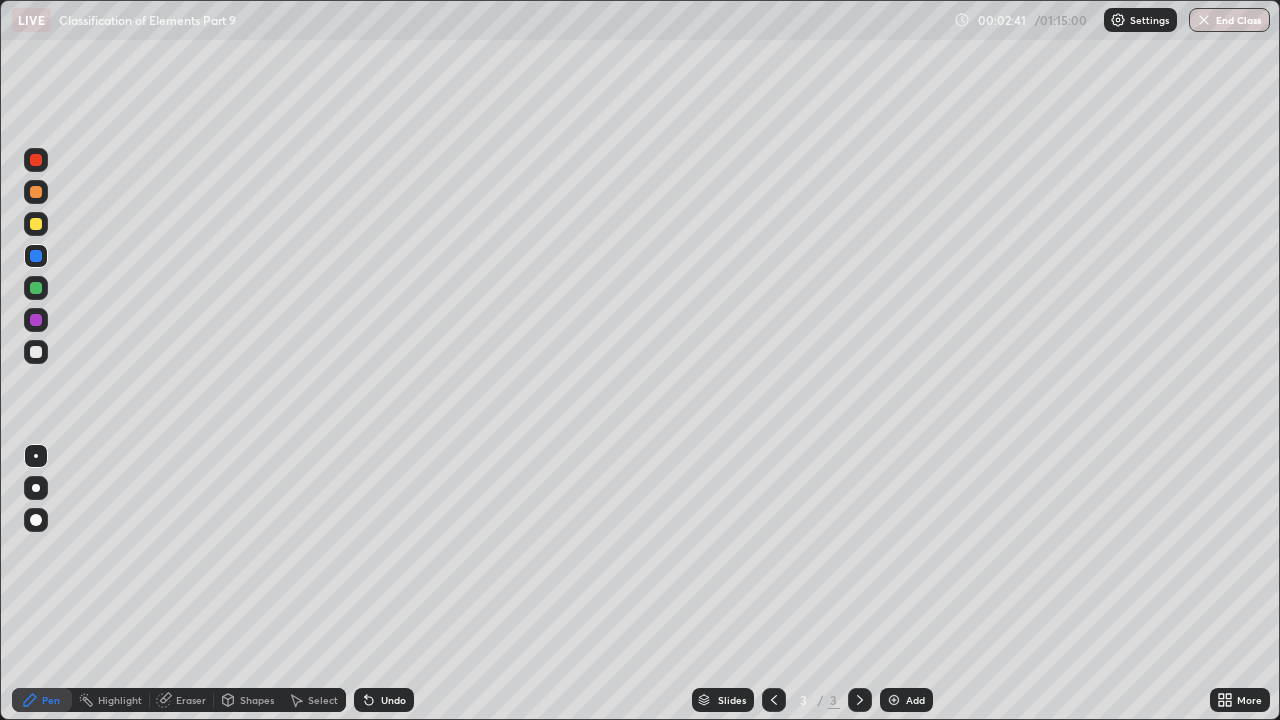 click on "Undo" at bounding box center (384, 700) 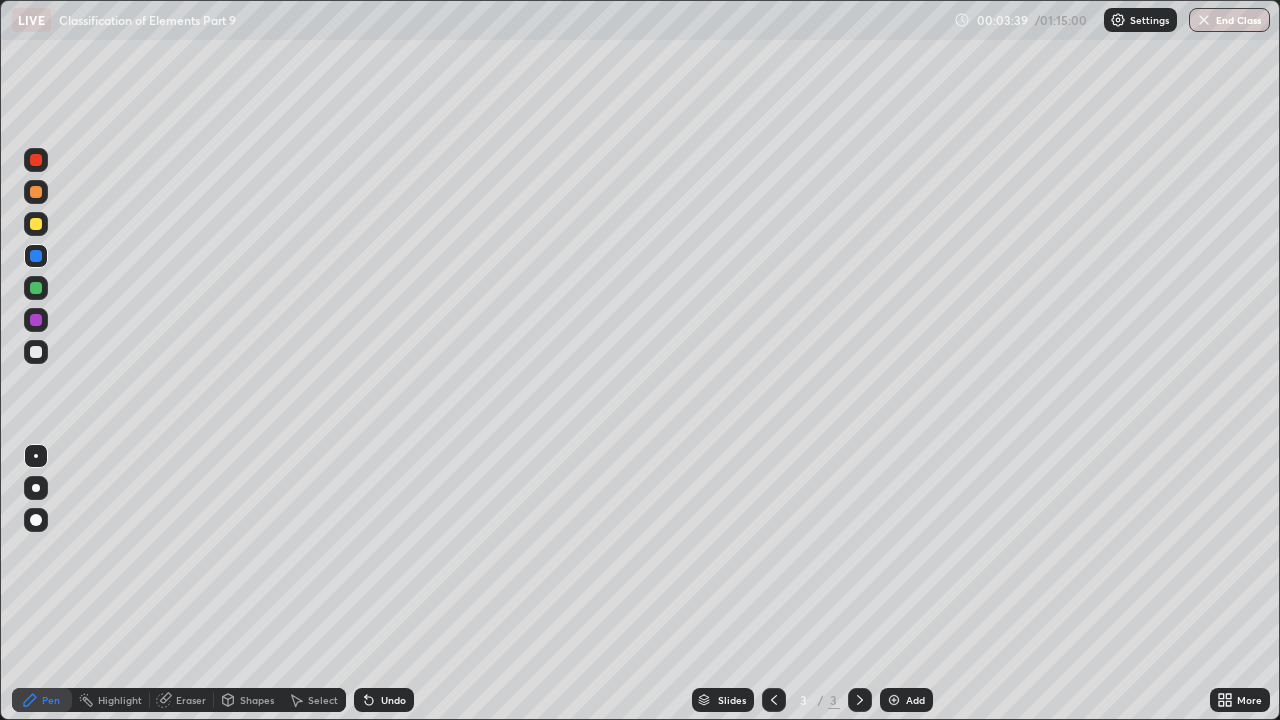 click at bounding box center (36, 224) 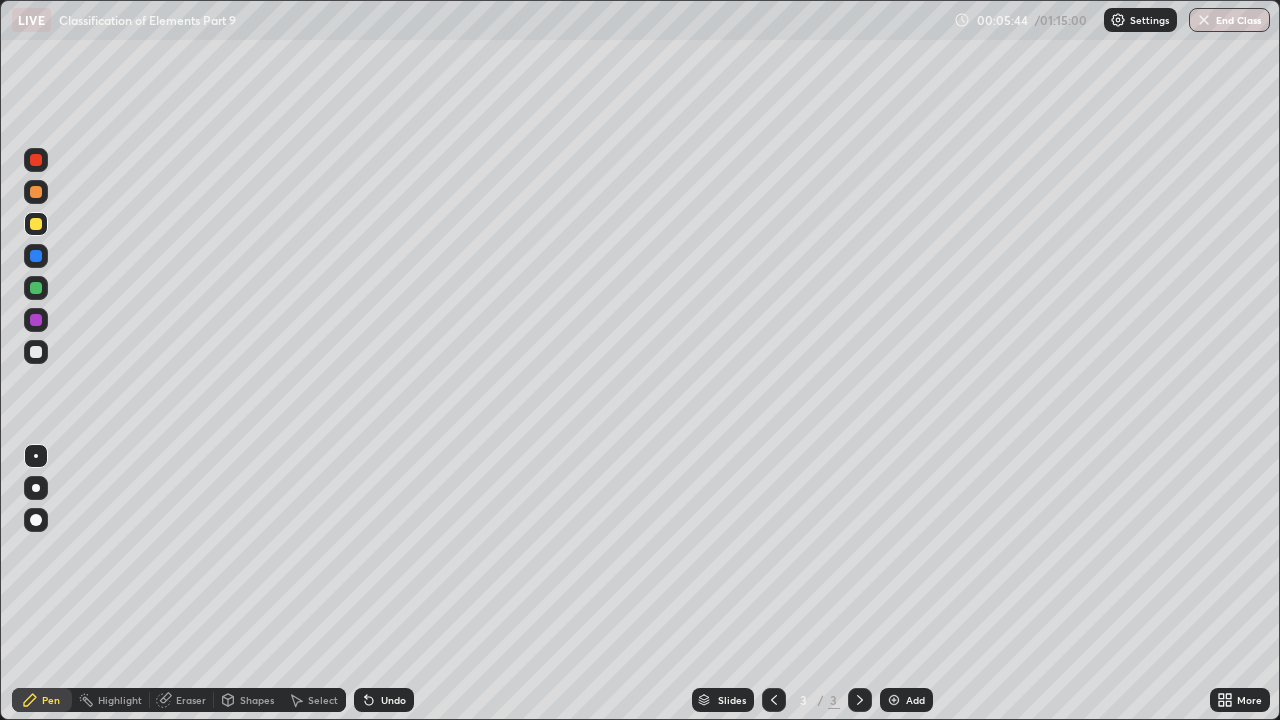 click on "Add" at bounding box center [906, 700] 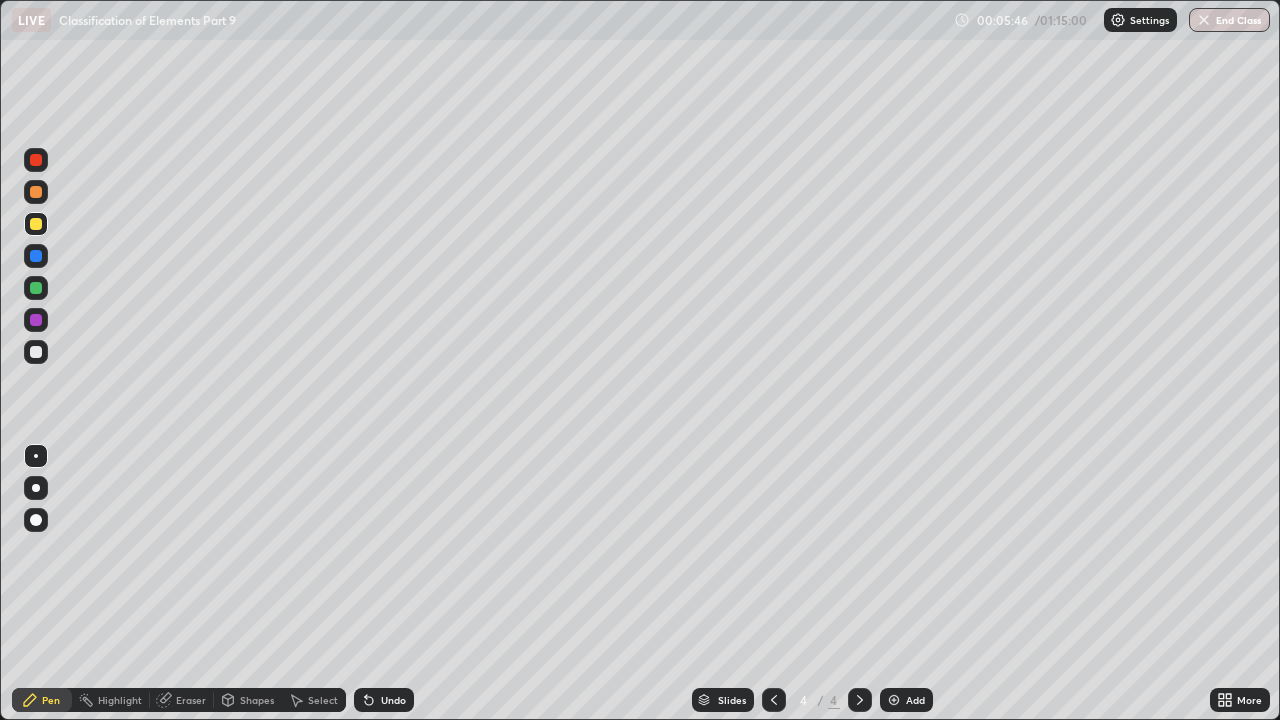 click at bounding box center [36, 352] 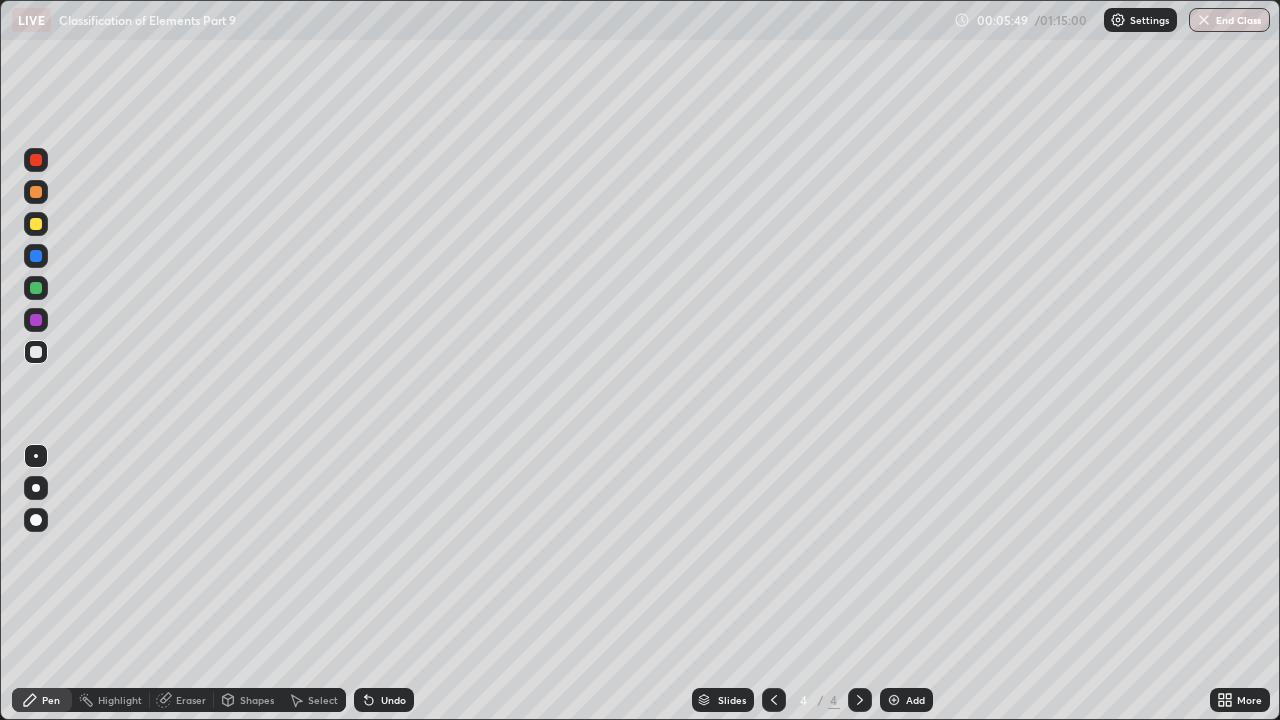 click 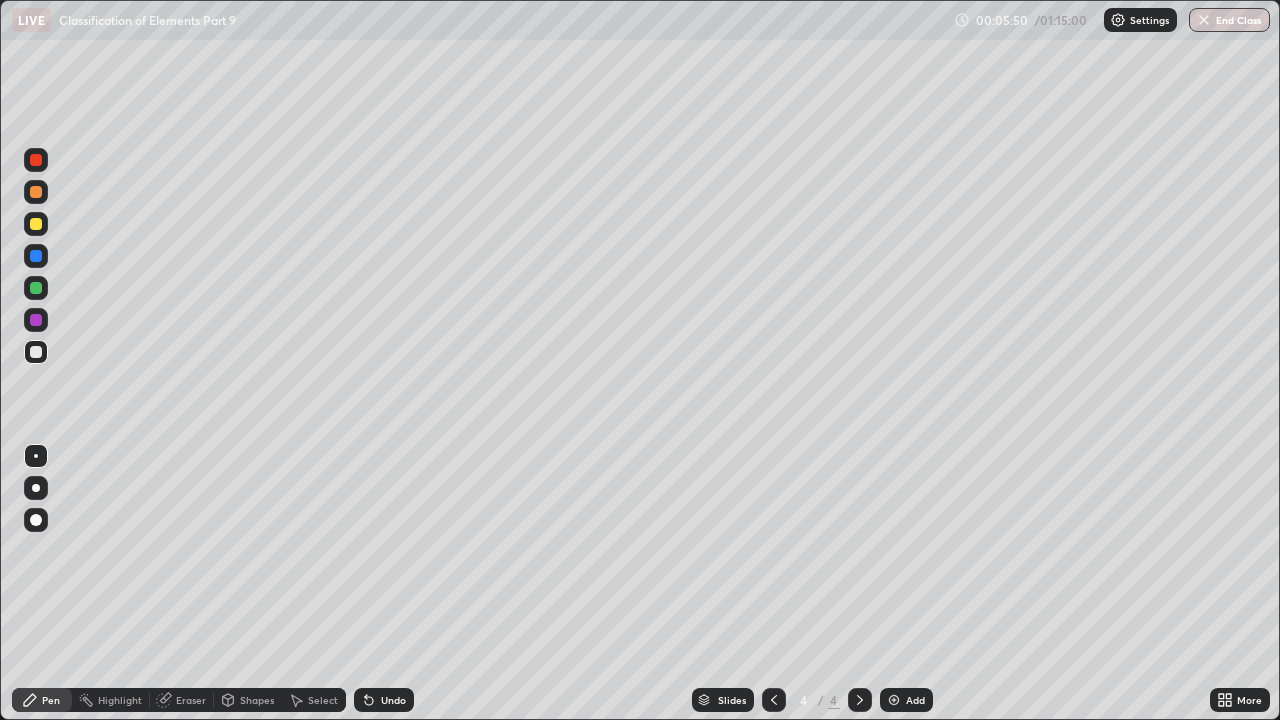 click 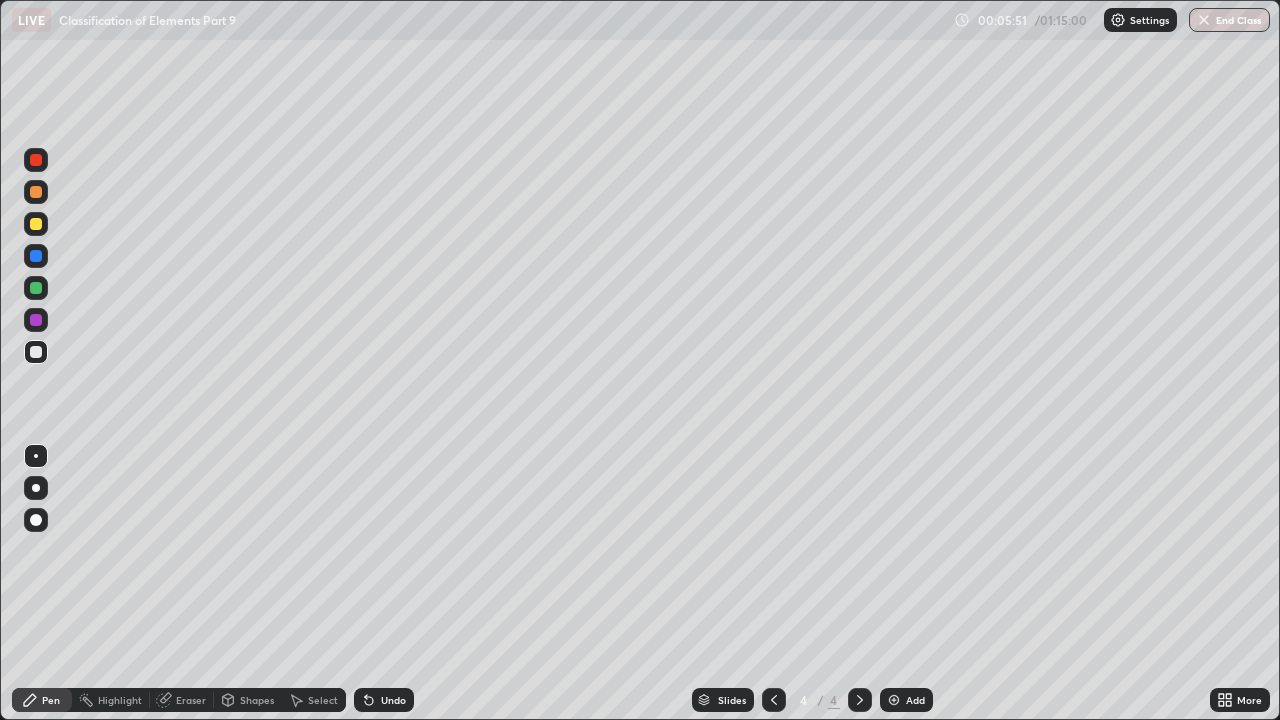 click on "Undo" at bounding box center [384, 700] 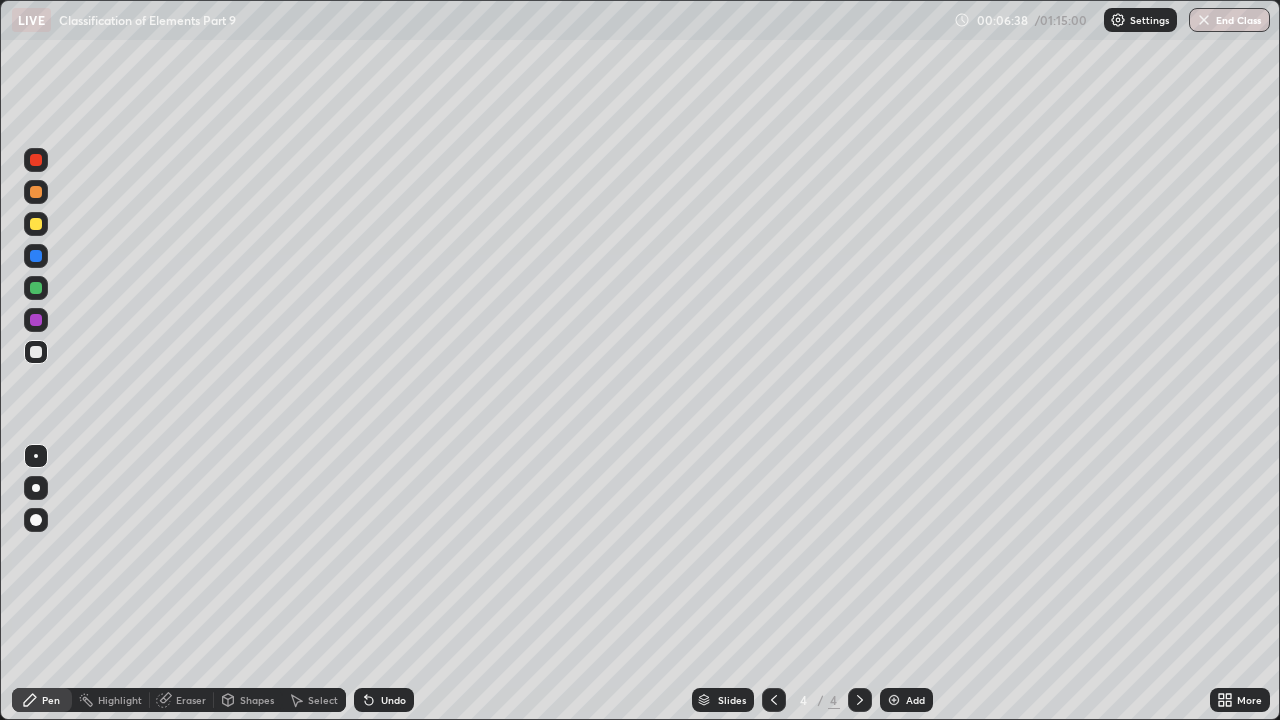 click at bounding box center [36, 224] 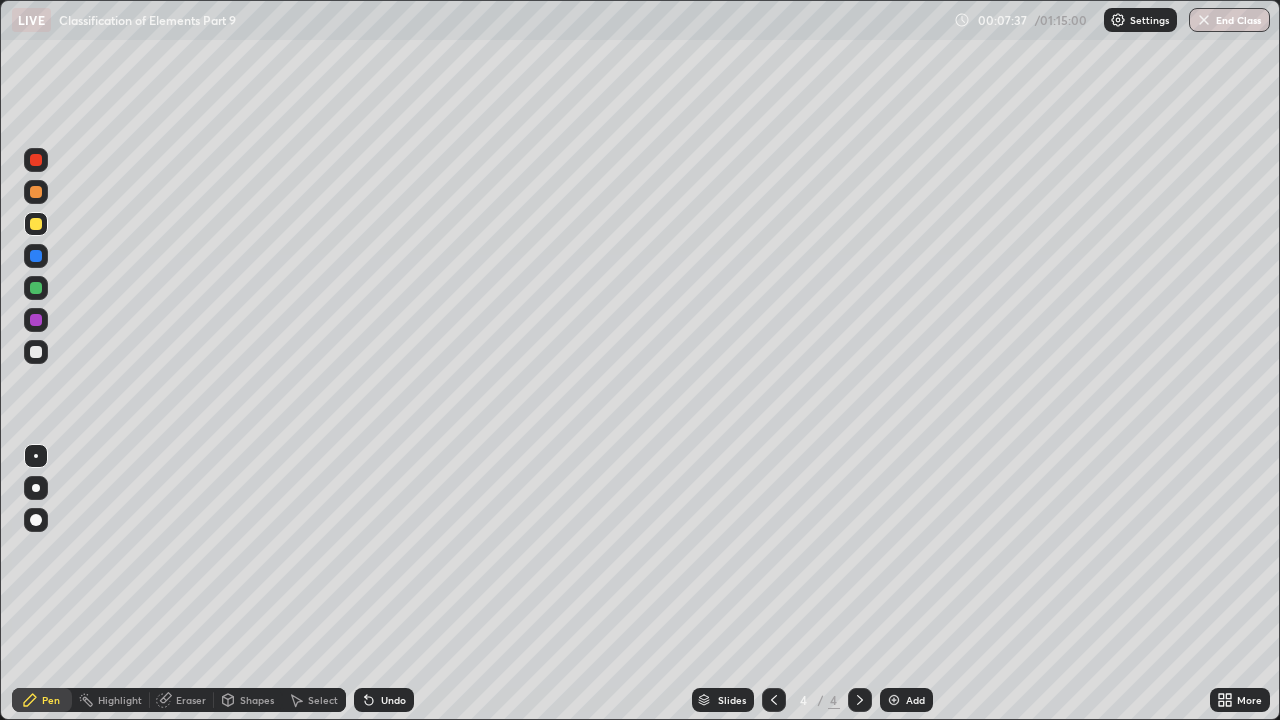 click at bounding box center [36, 192] 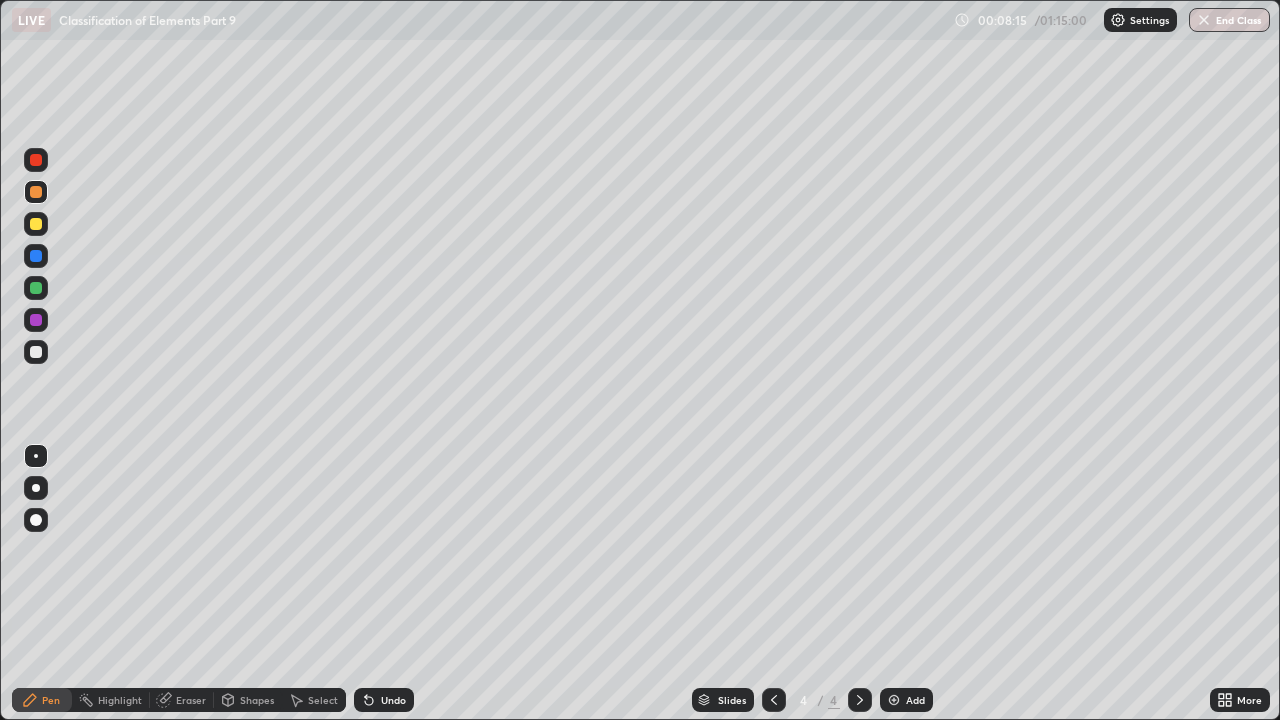 click at bounding box center [36, 352] 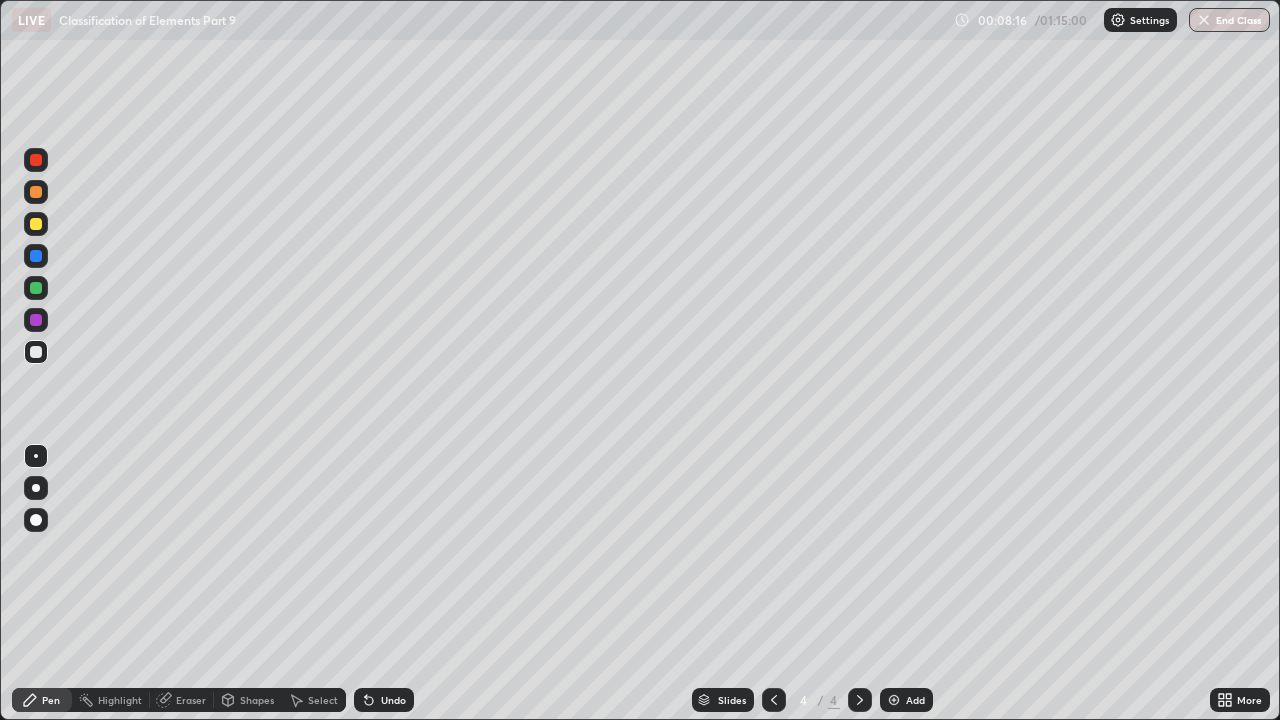 click at bounding box center [36, 256] 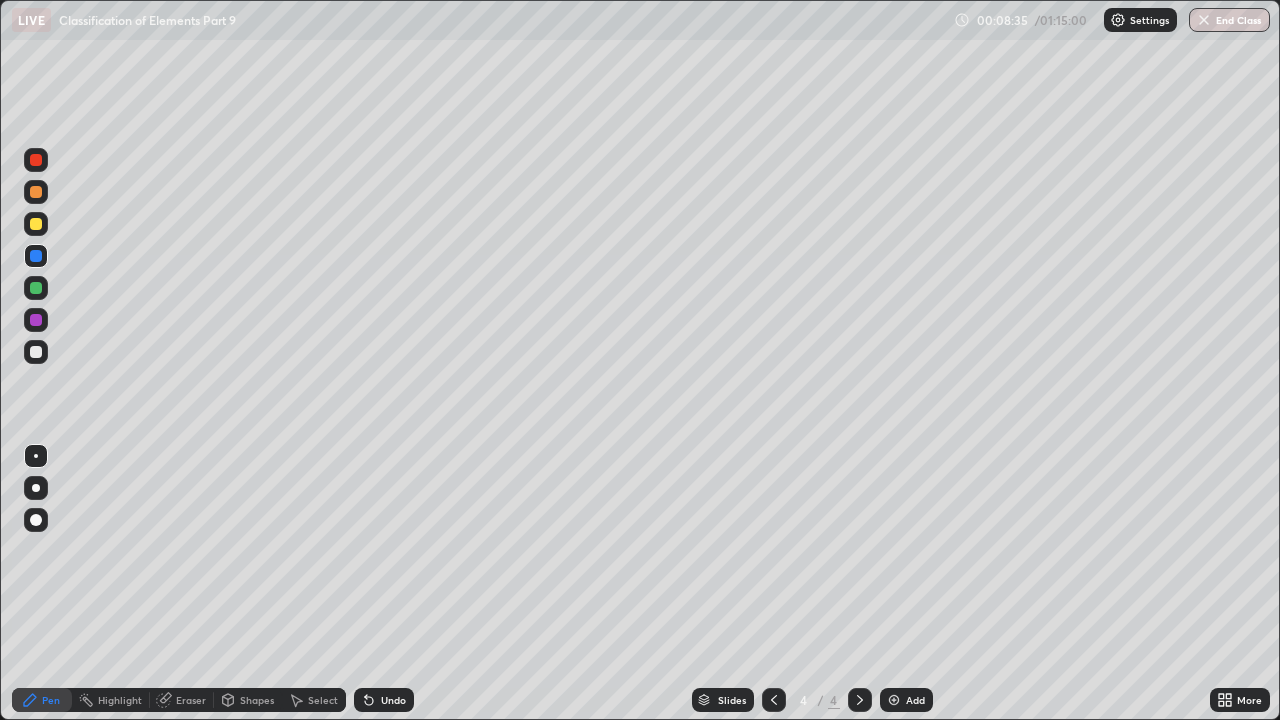 click on "Undo" at bounding box center (393, 700) 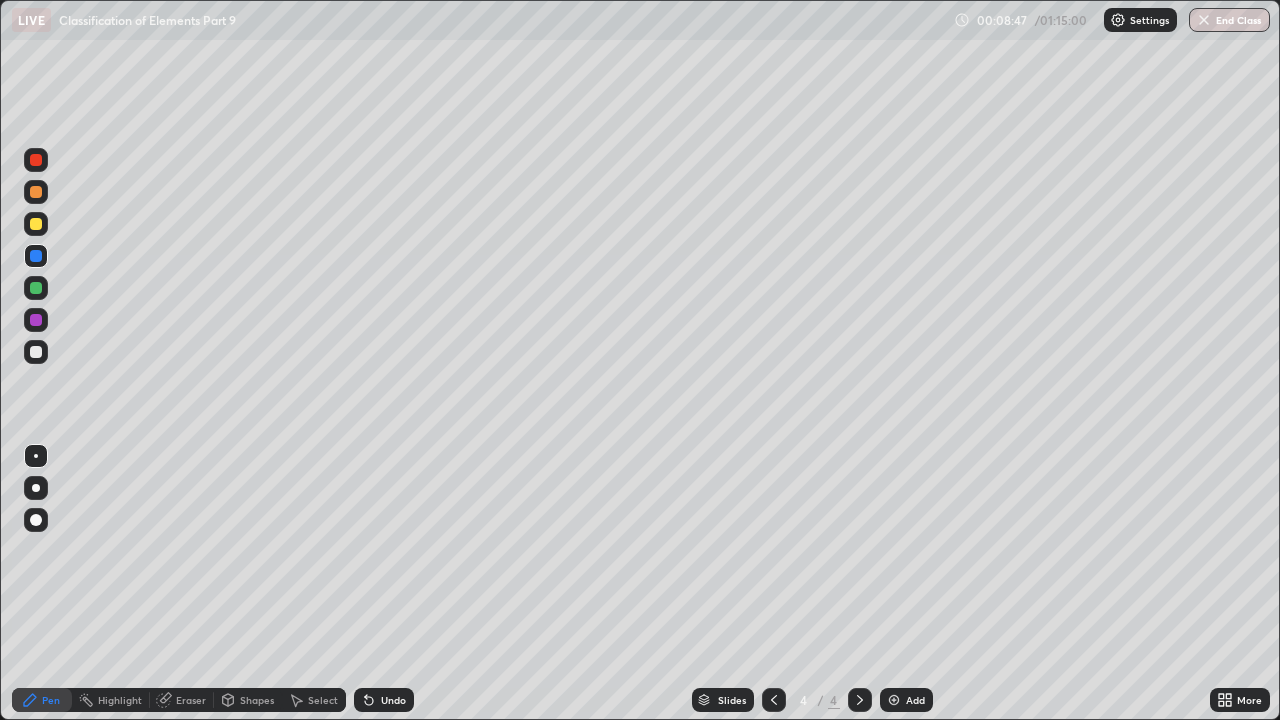 click on "Undo" at bounding box center [384, 700] 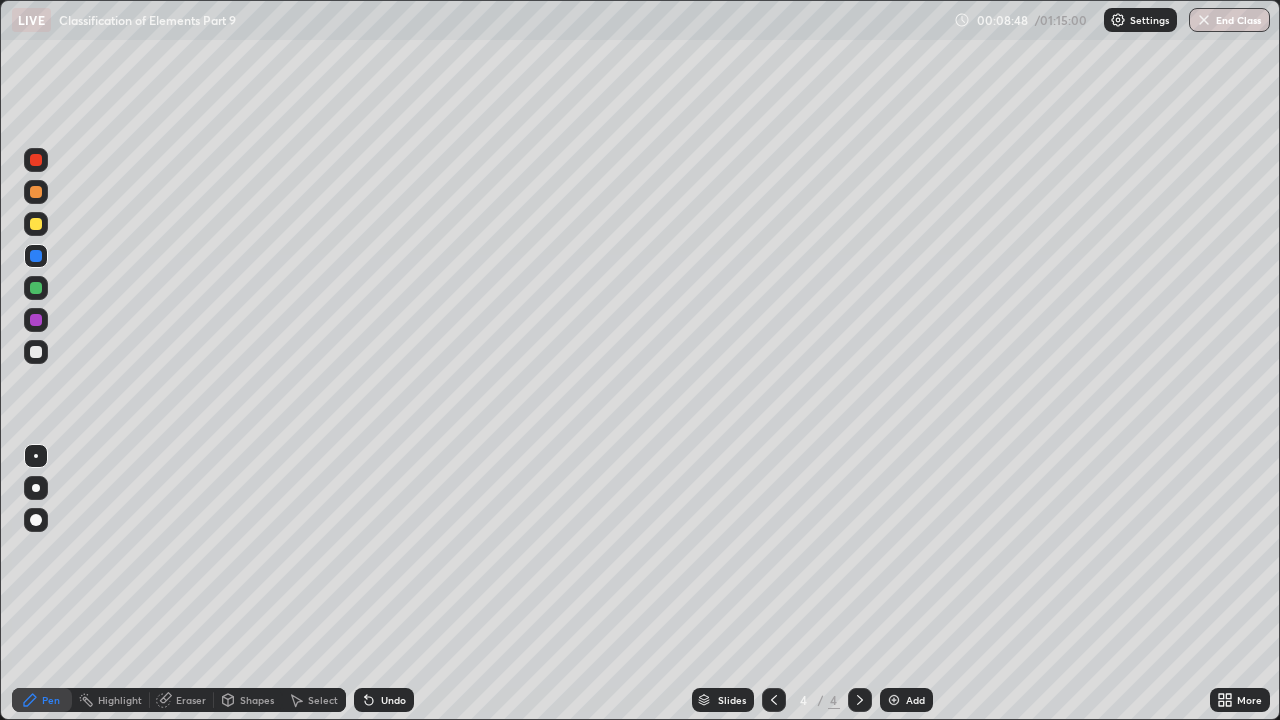 click on "Undo" at bounding box center (393, 700) 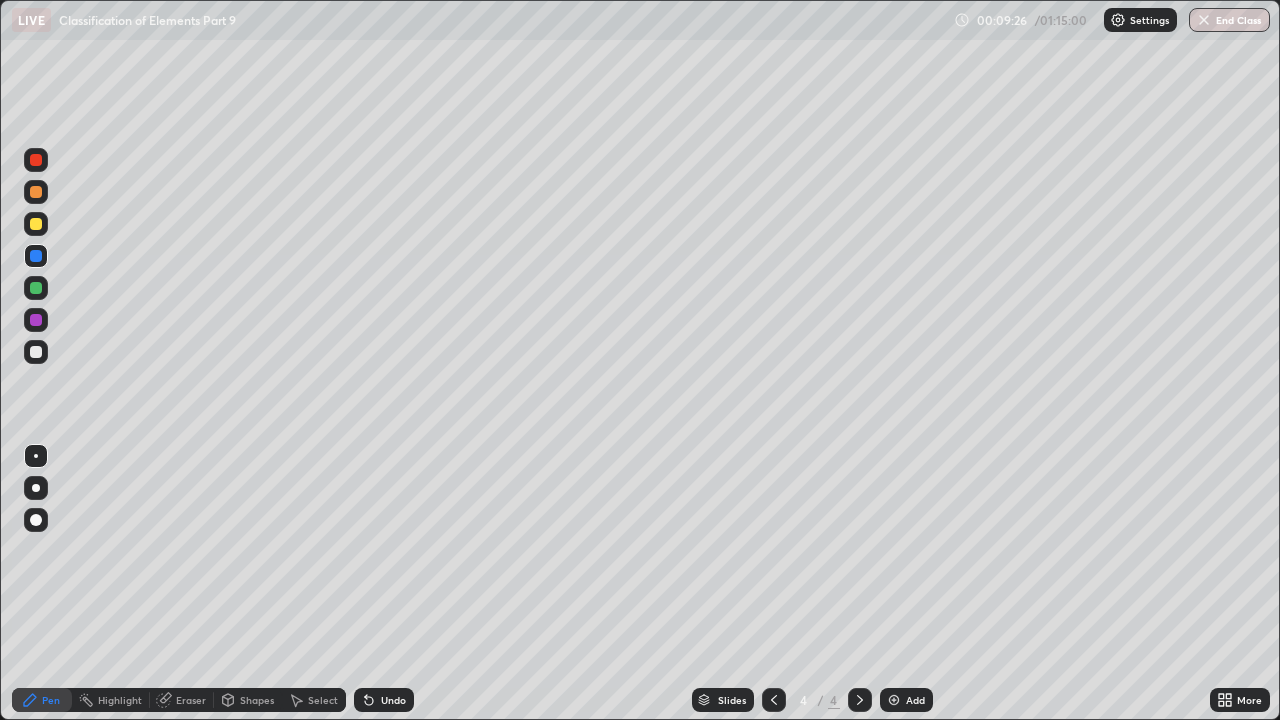 click at bounding box center (36, 224) 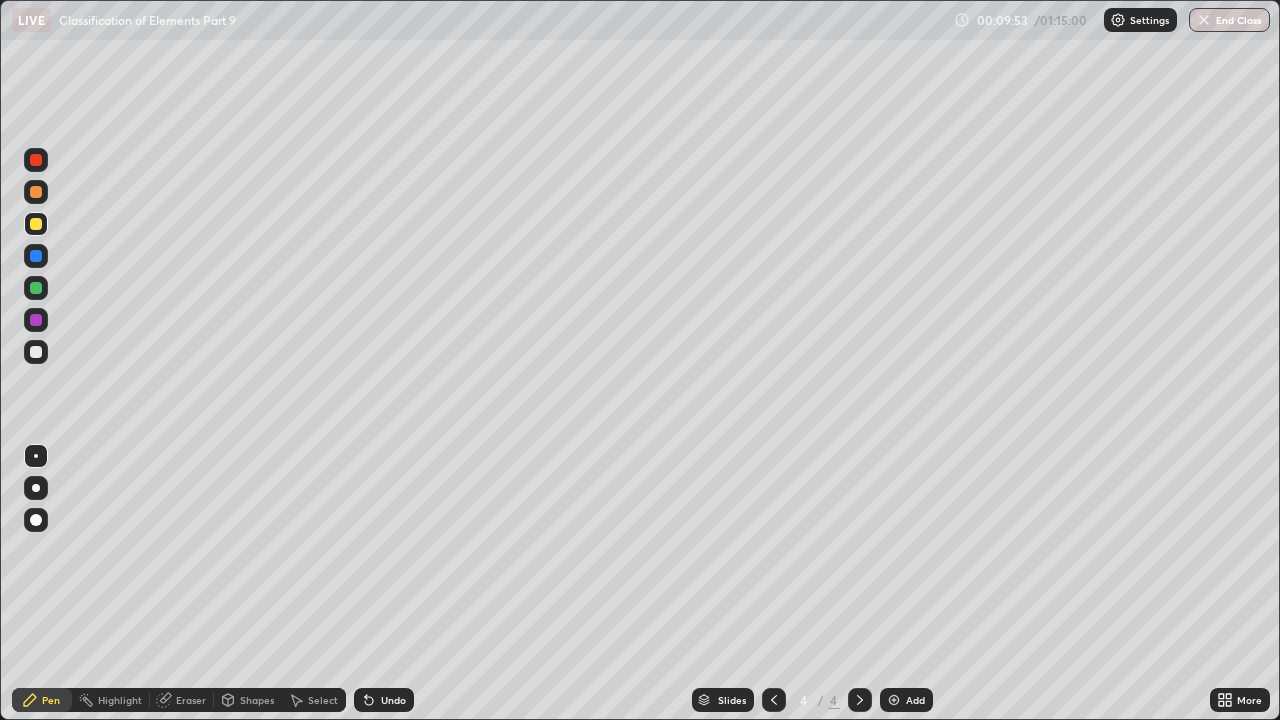 click at bounding box center [774, 700] 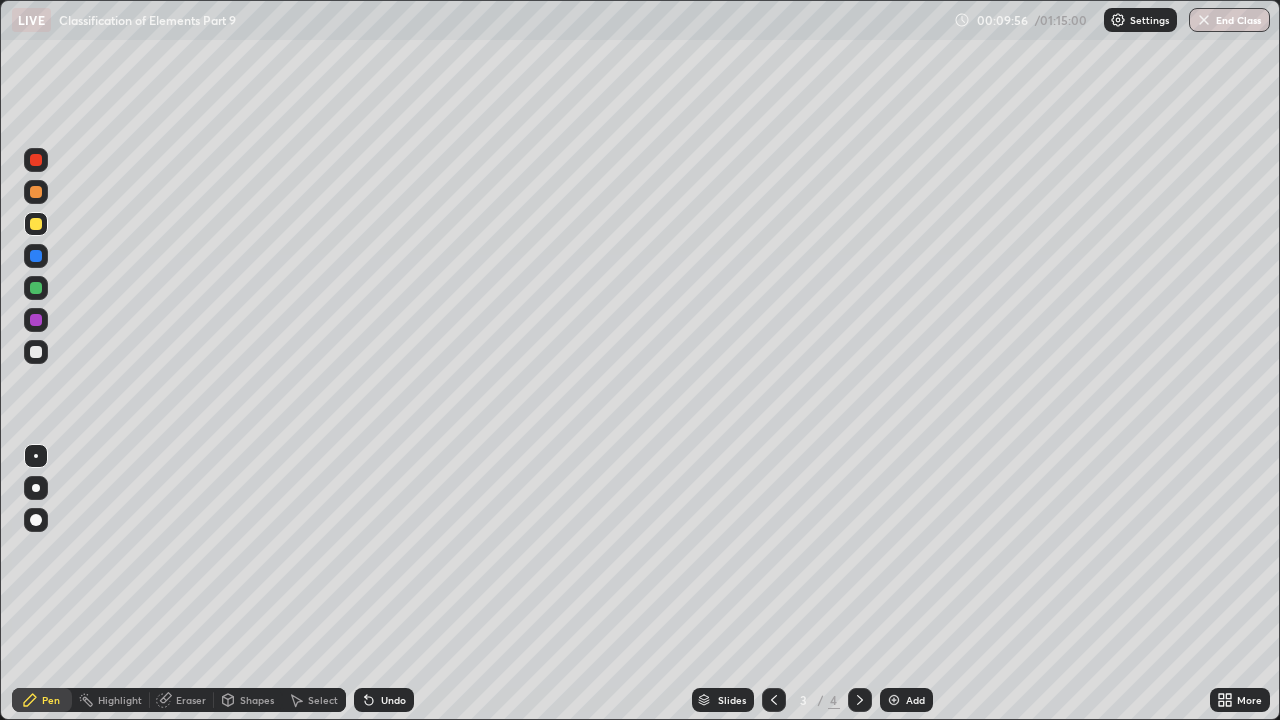 click 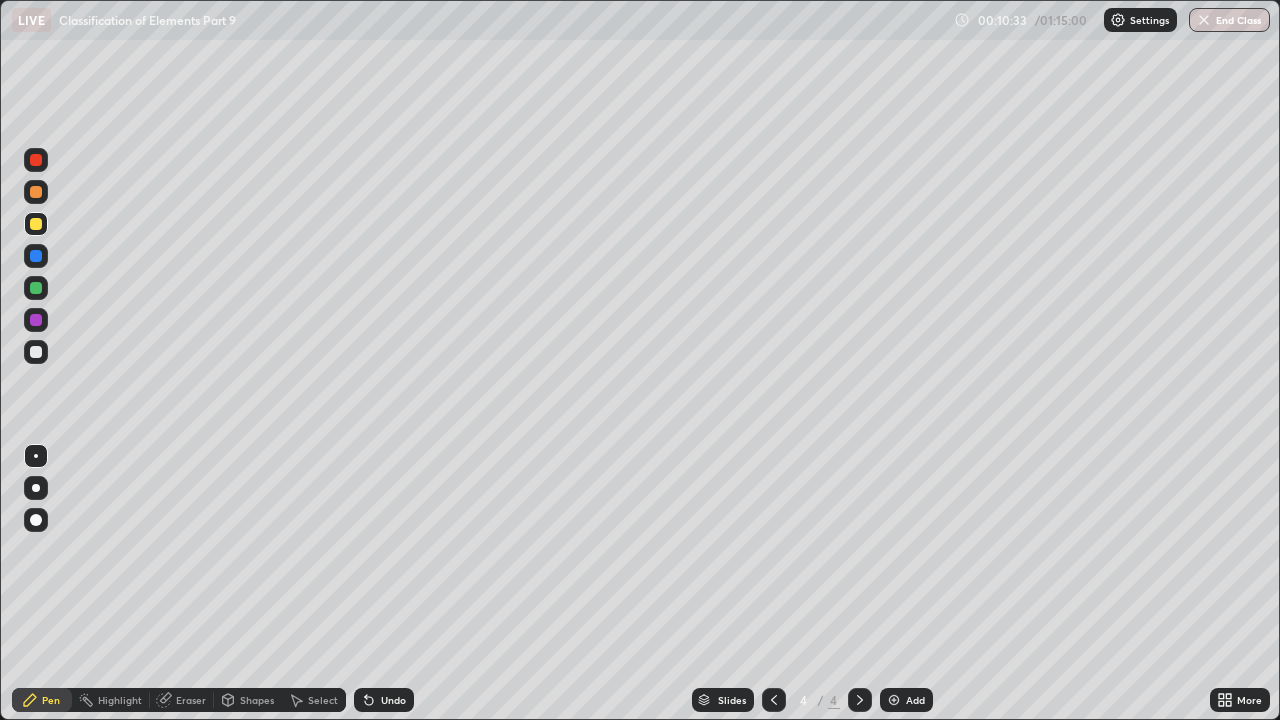 click on "Eraser" at bounding box center (191, 700) 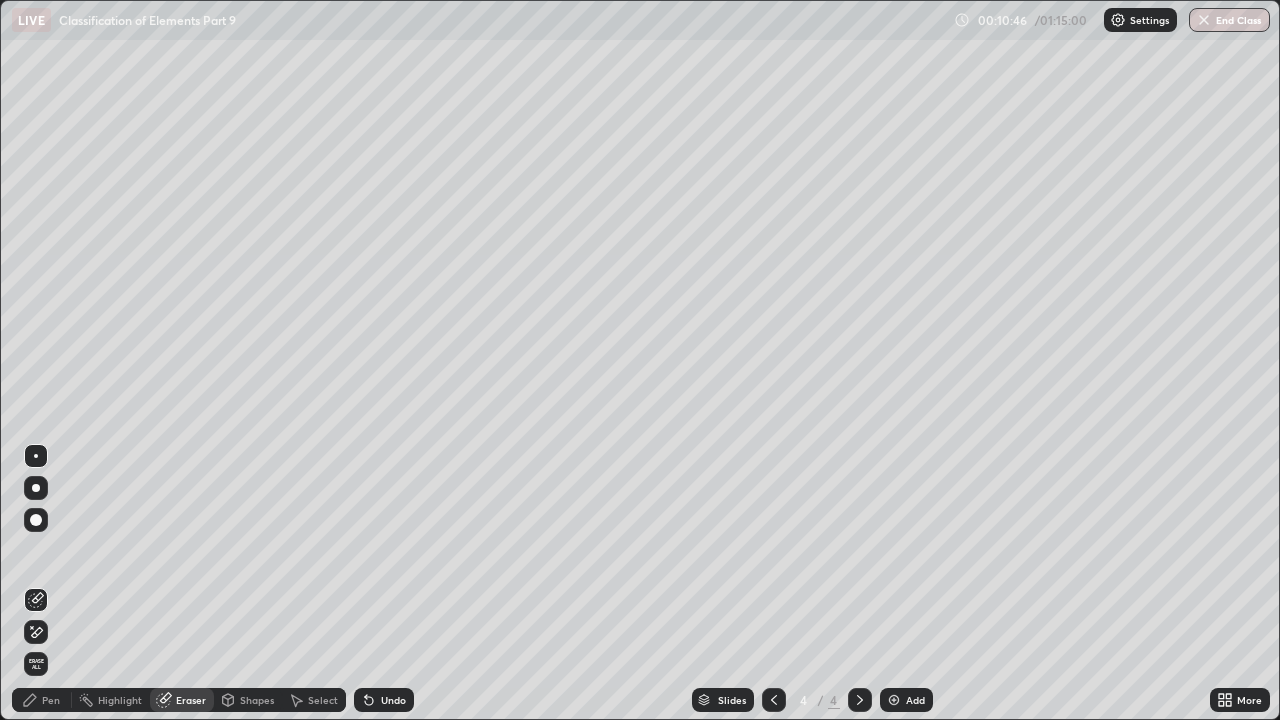 click 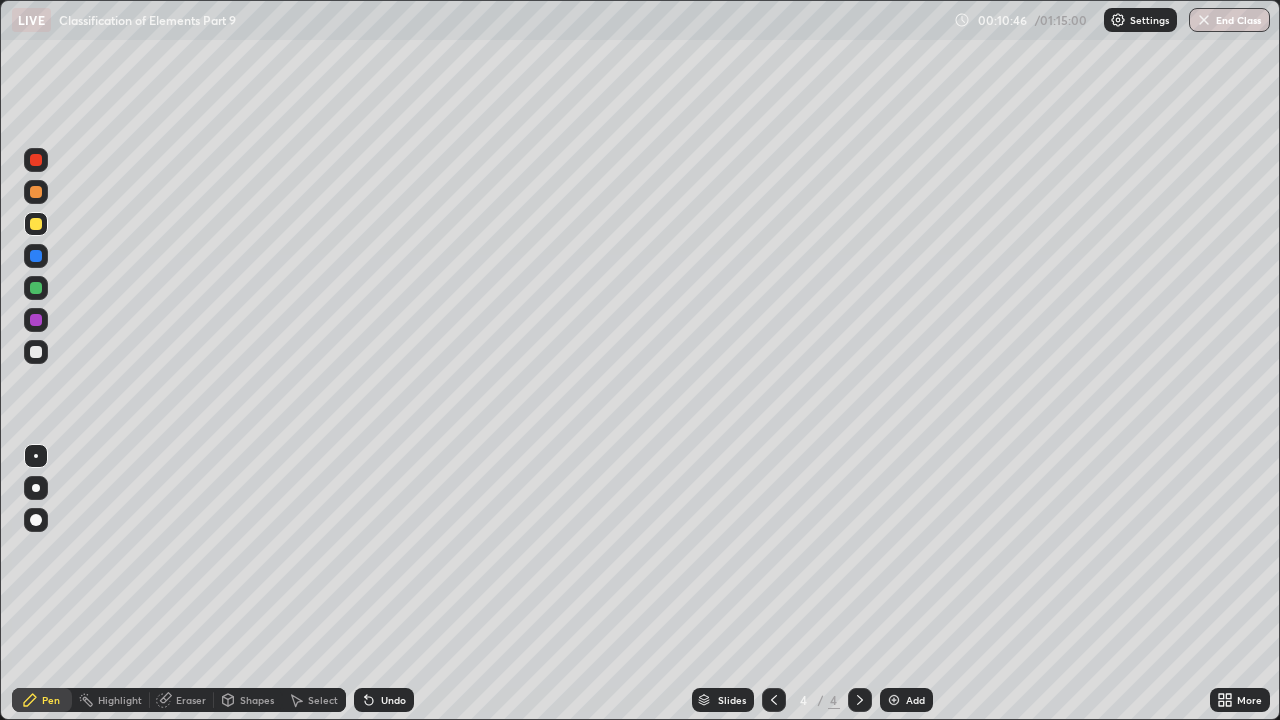 click at bounding box center [36, 320] 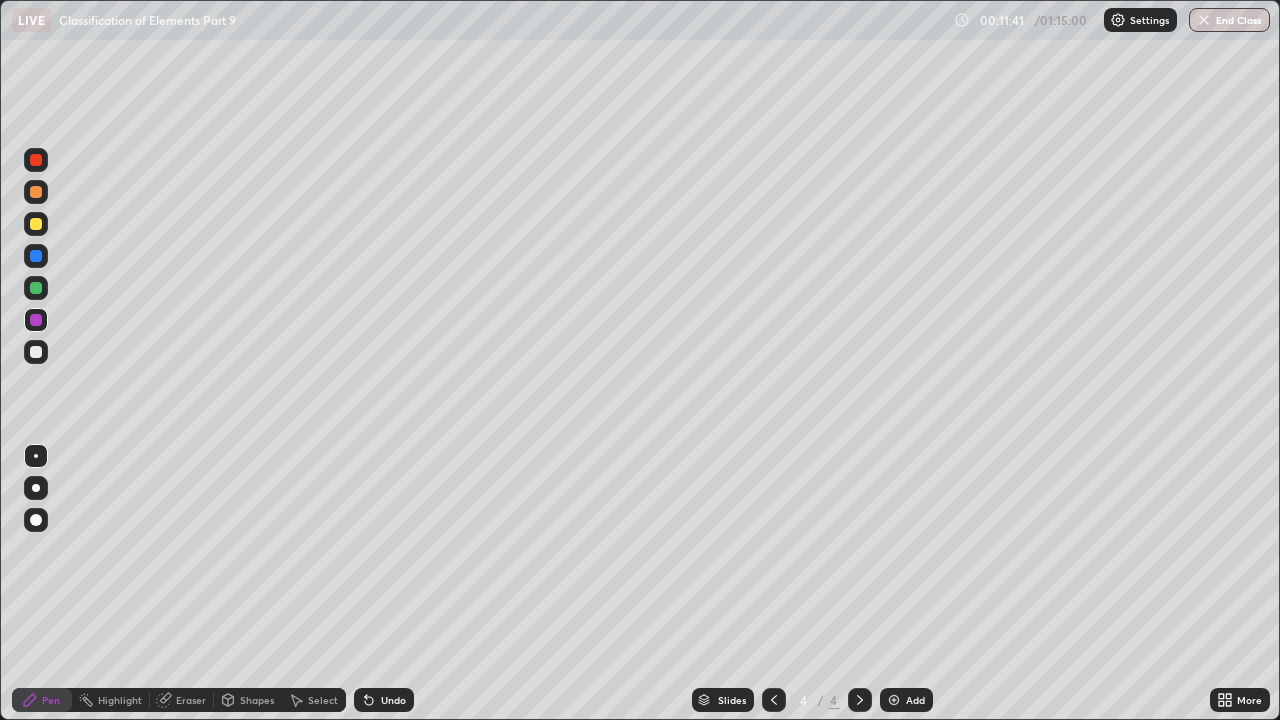 click 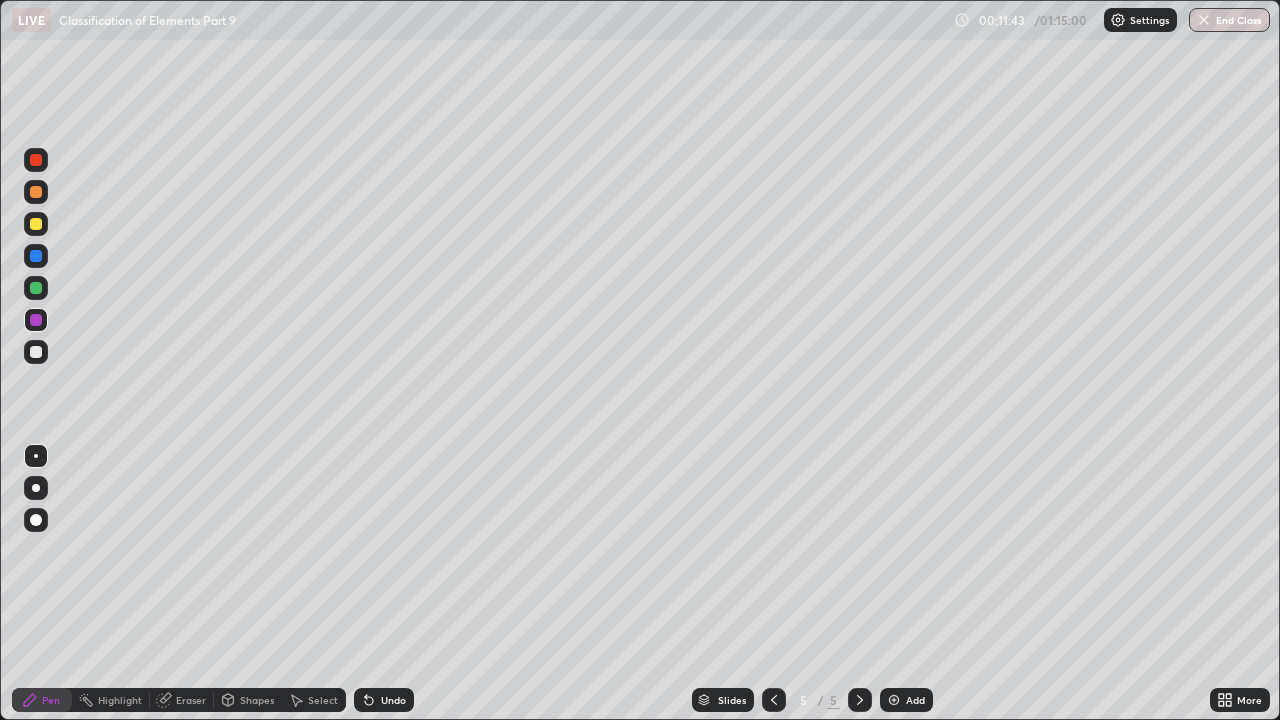 click at bounding box center [36, 224] 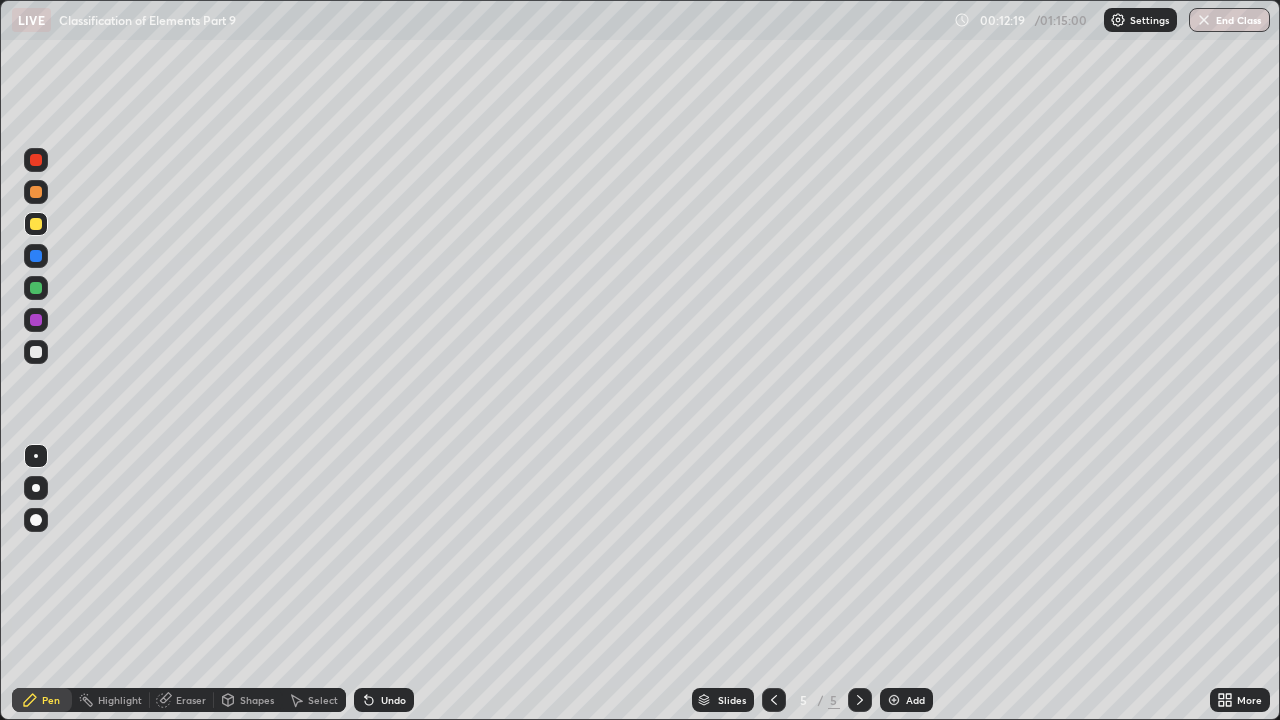 click at bounding box center (36, 256) 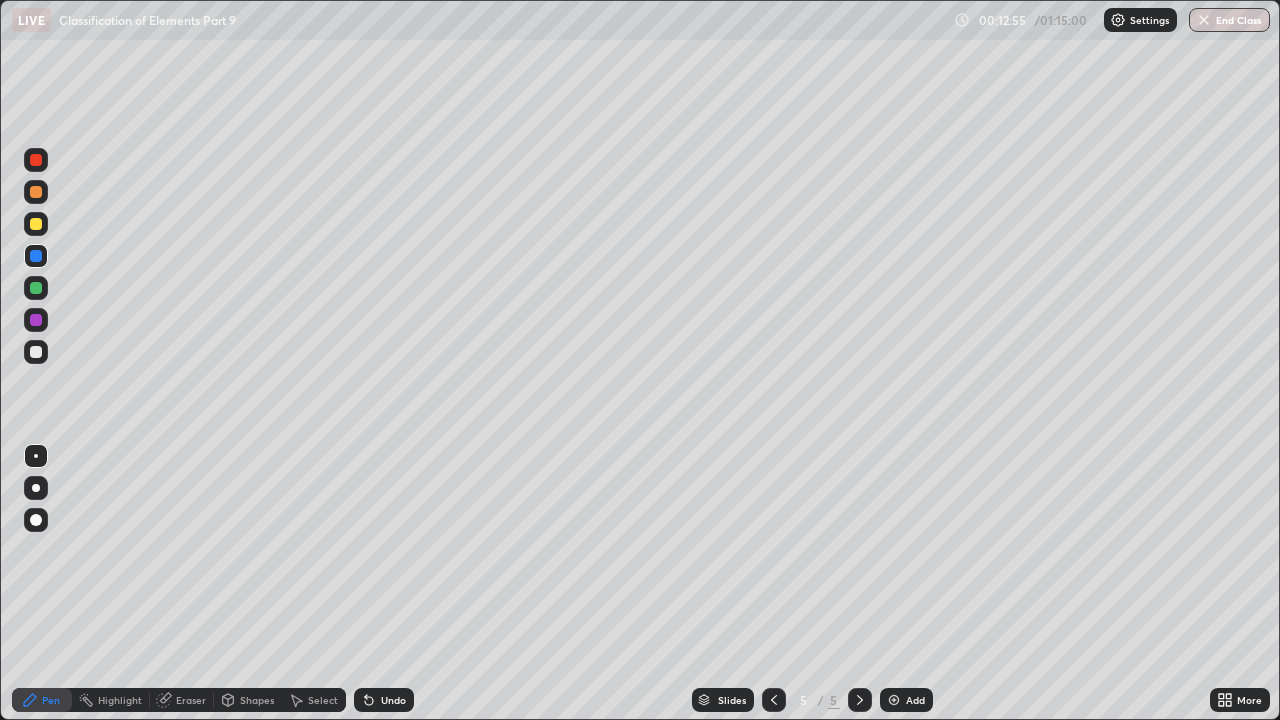 click at bounding box center [36, 224] 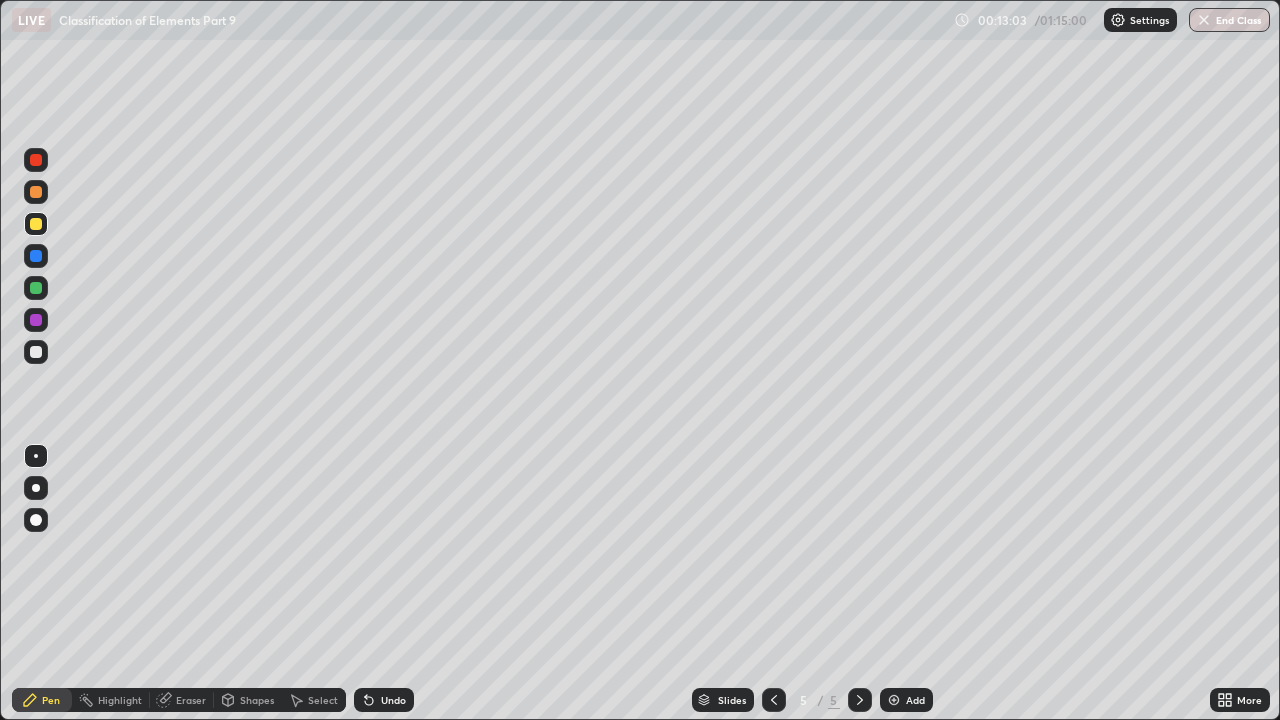 click at bounding box center (36, 352) 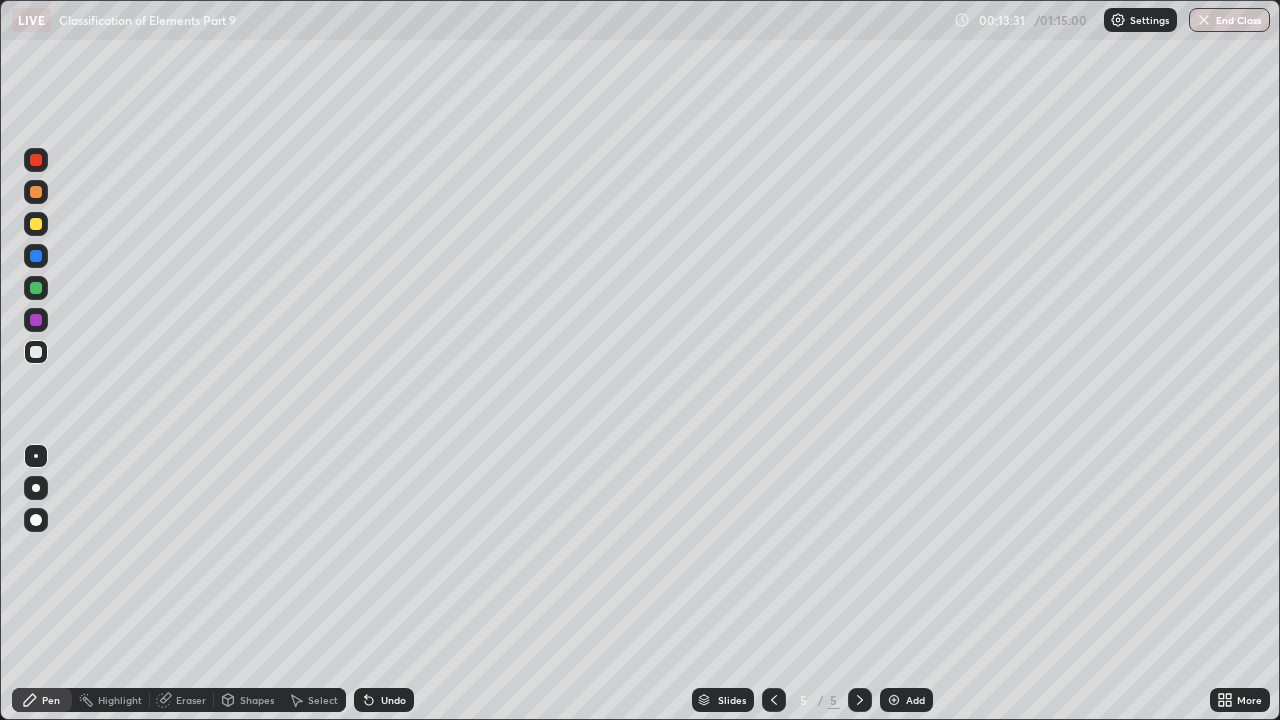 click at bounding box center (36, 320) 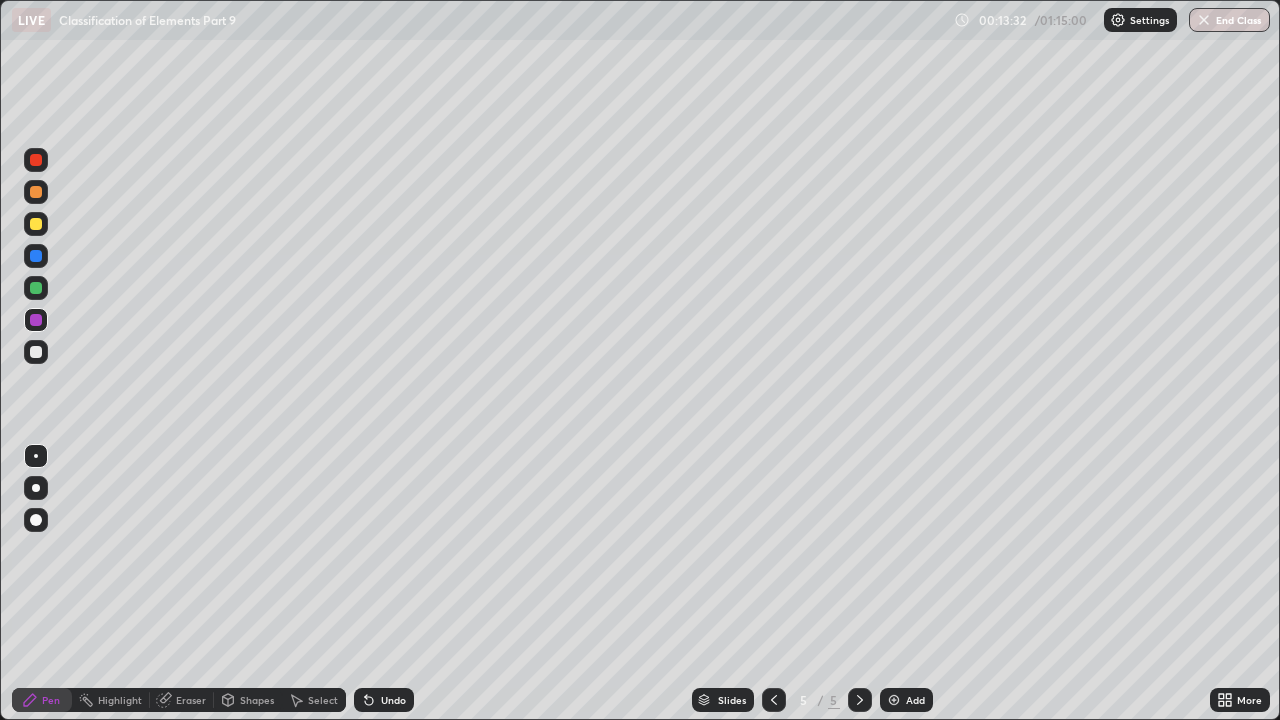 click 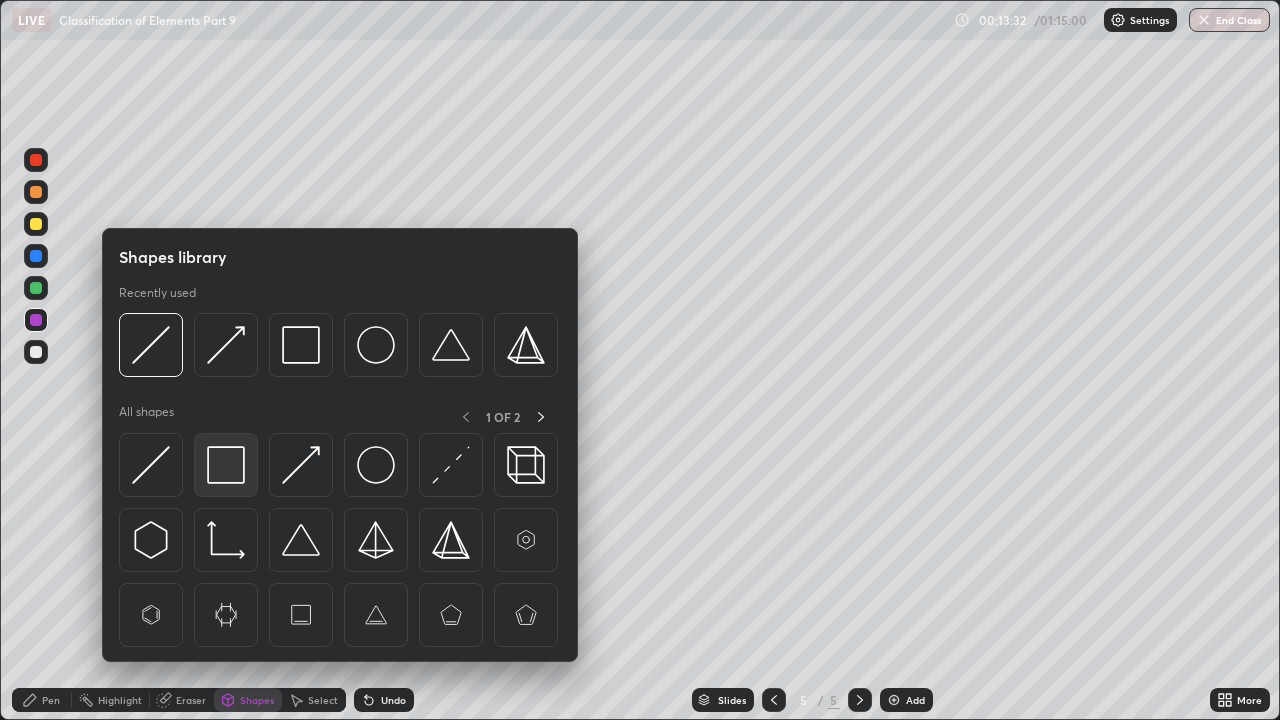 click at bounding box center (226, 465) 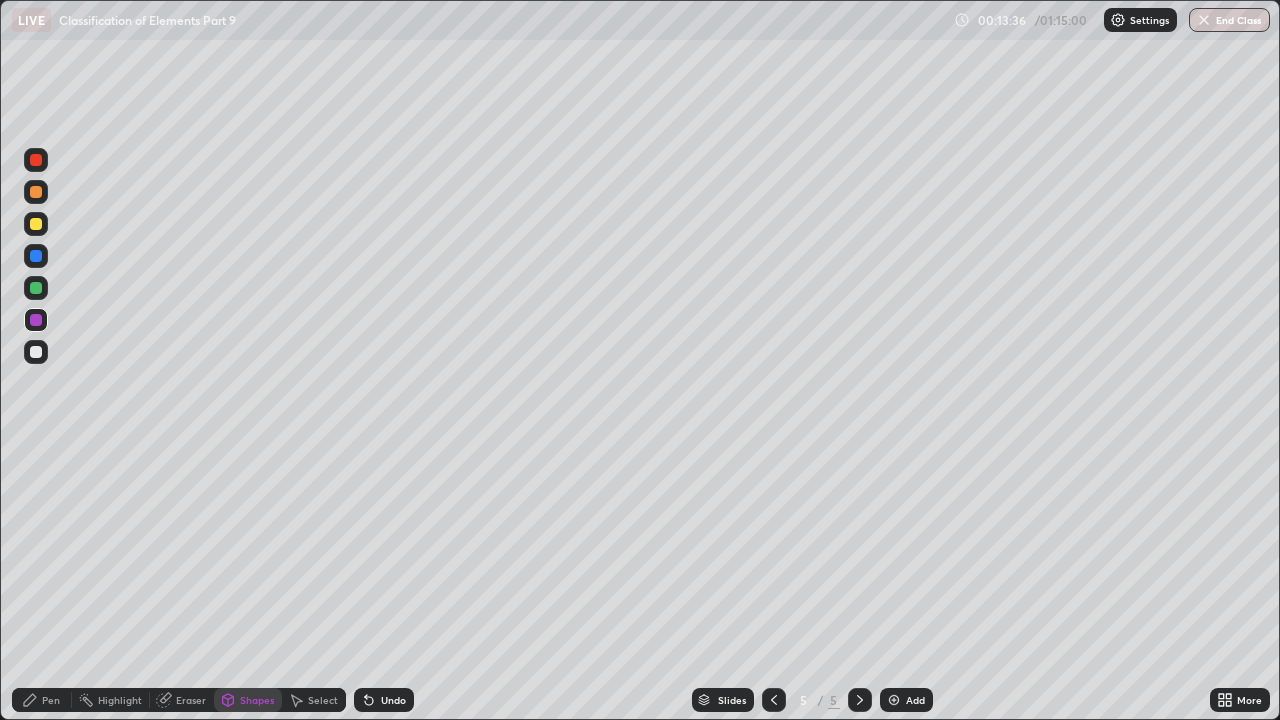 click at bounding box center (36, 352) 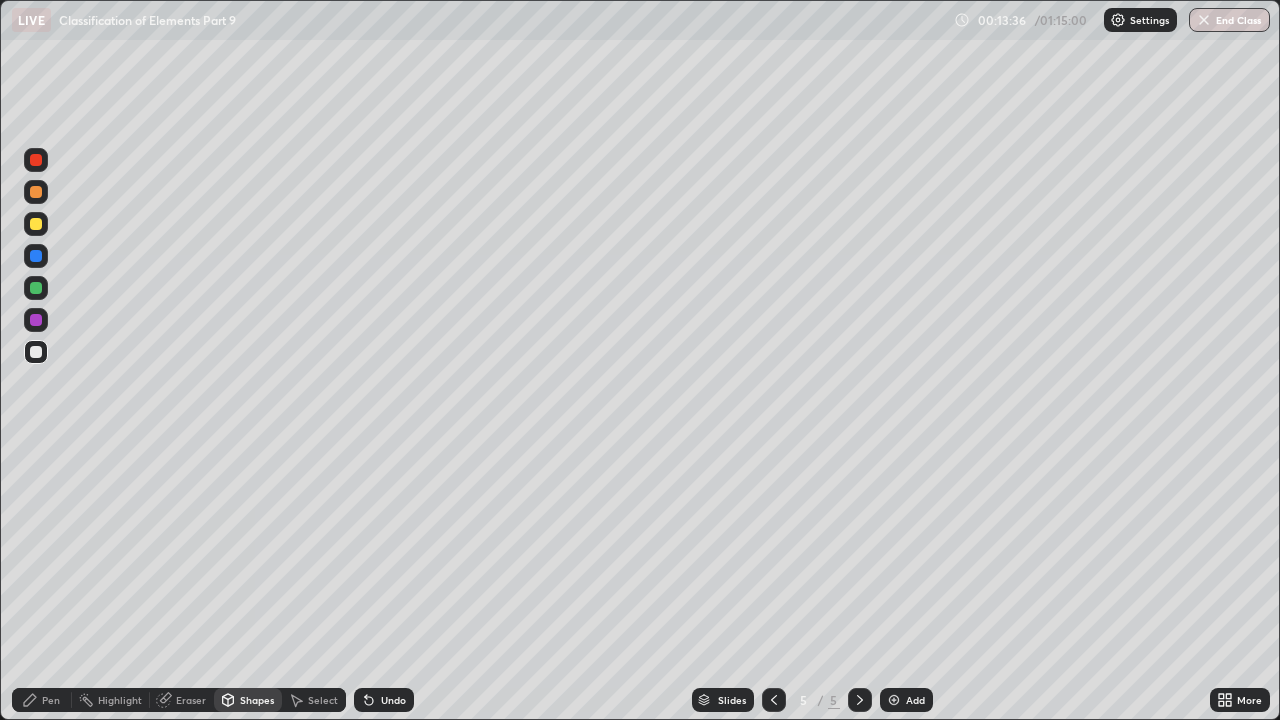 click on "Pen" at bounding box center (42, 700) 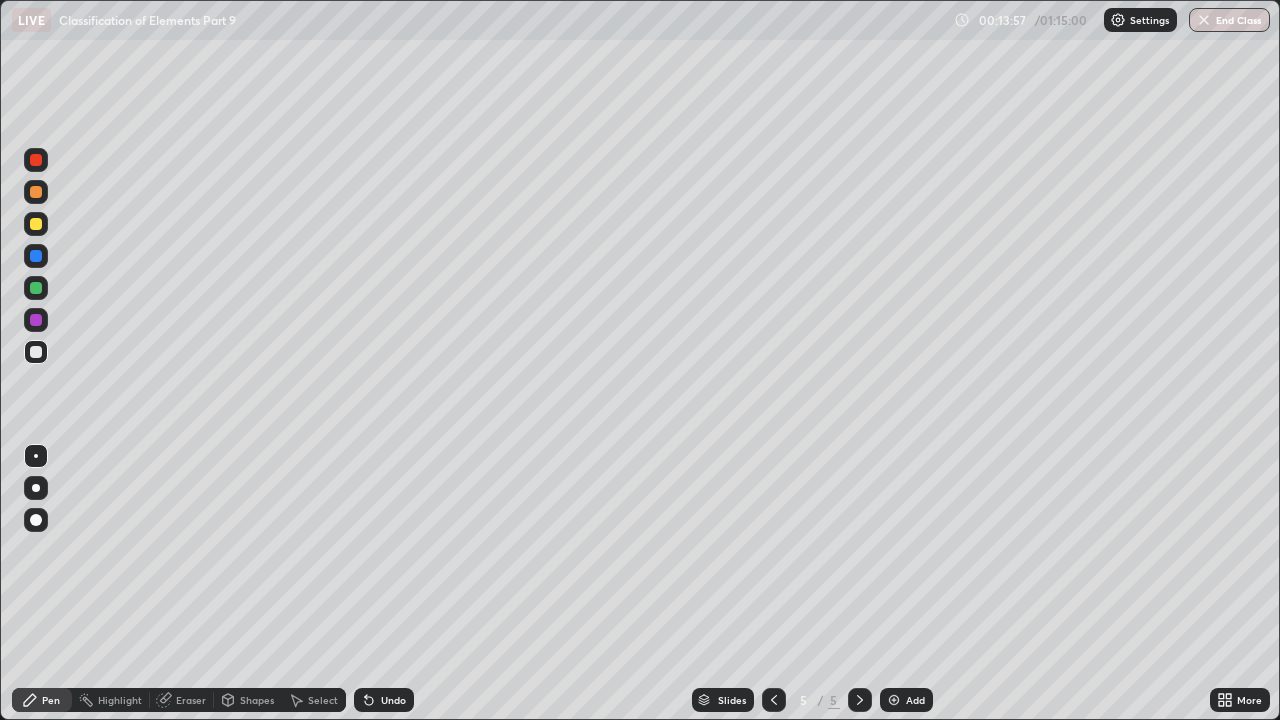 click 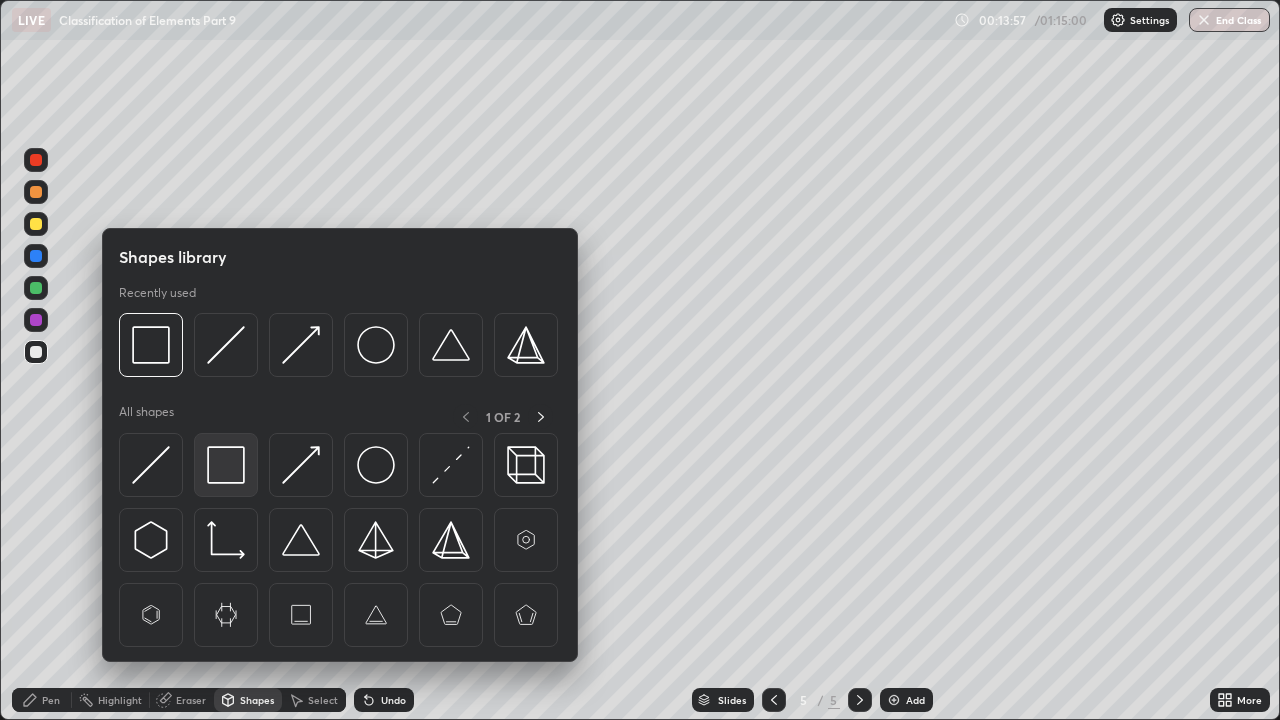 click at bounding box center [226, 465] 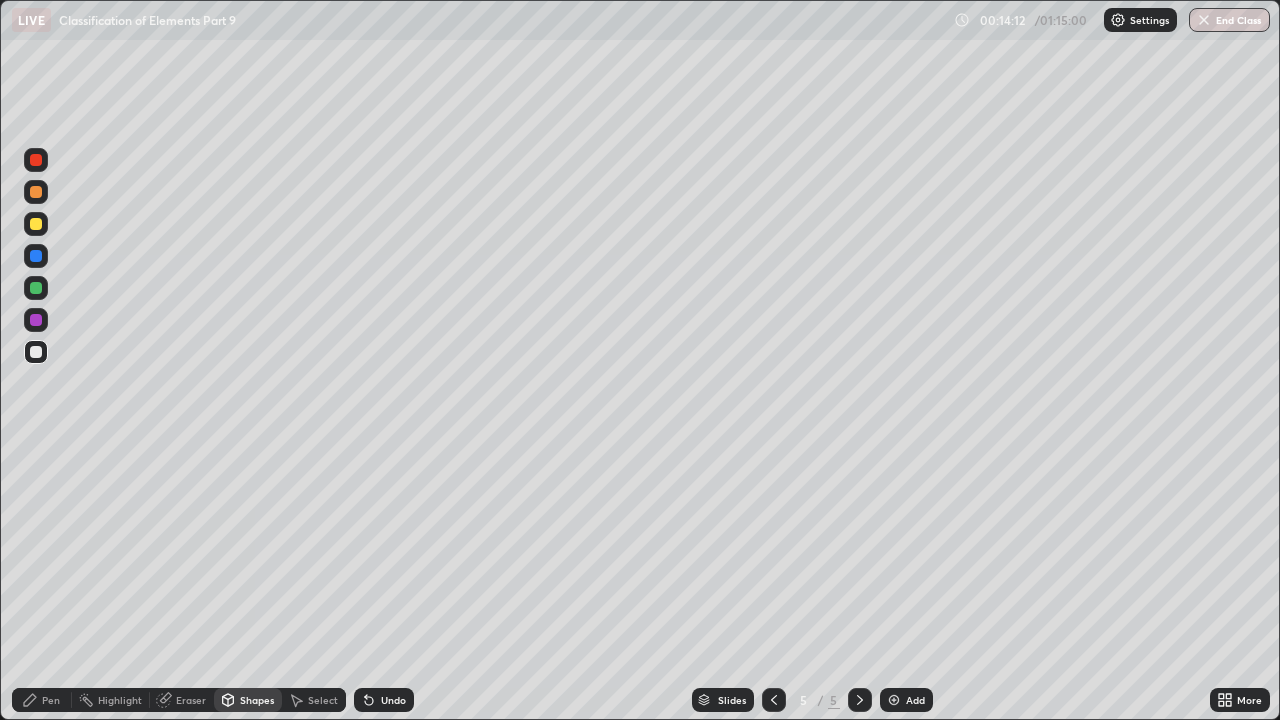 click on "Pen" at bounding box center [51, 700] 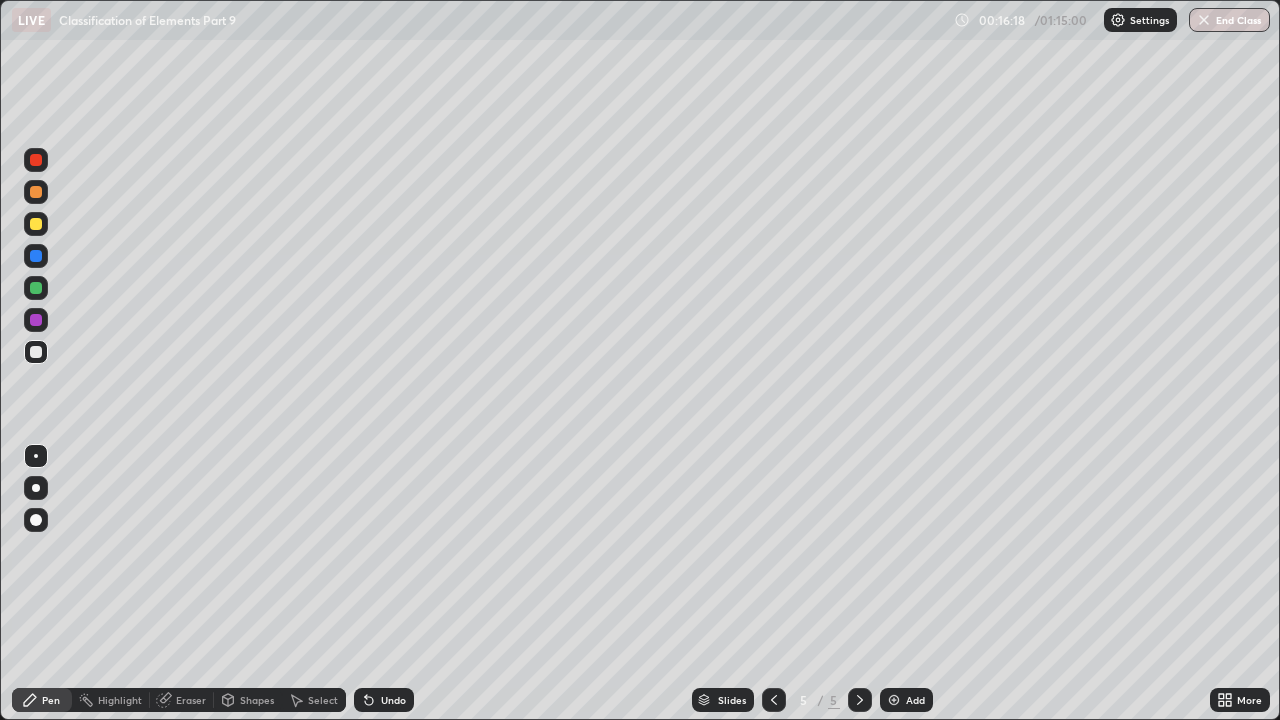 click at bounding box center [36, 224] 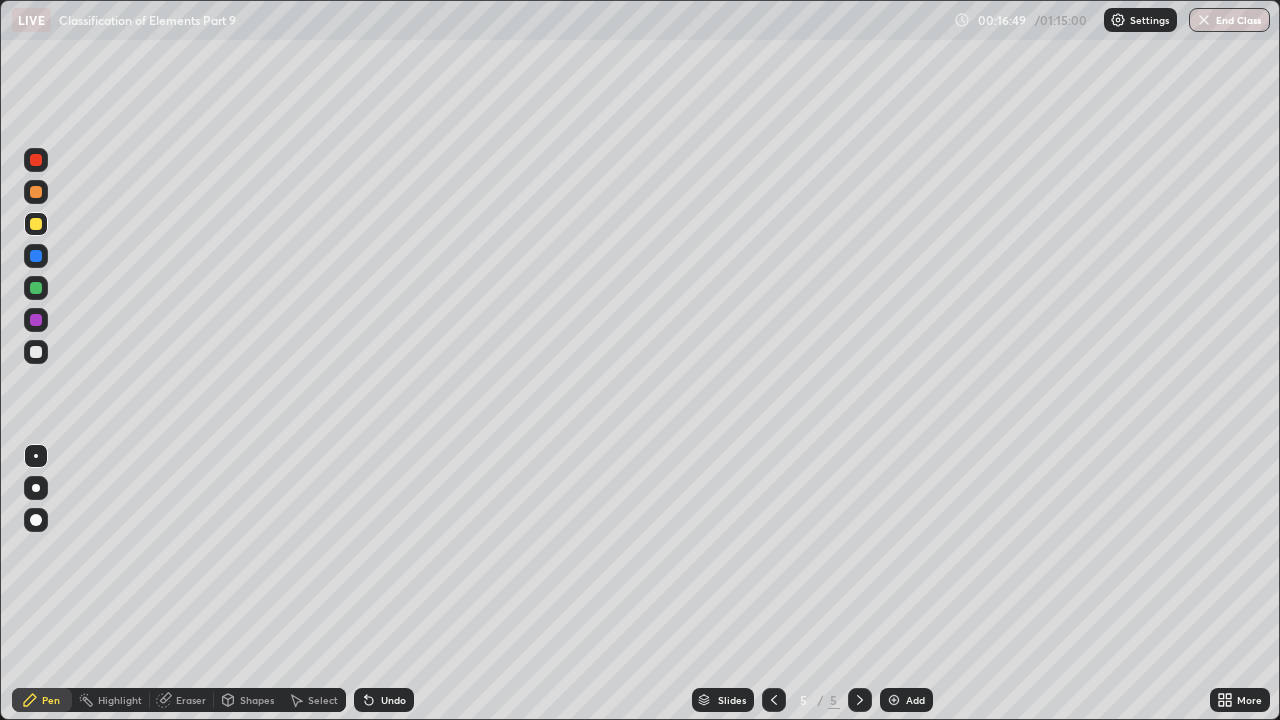 click 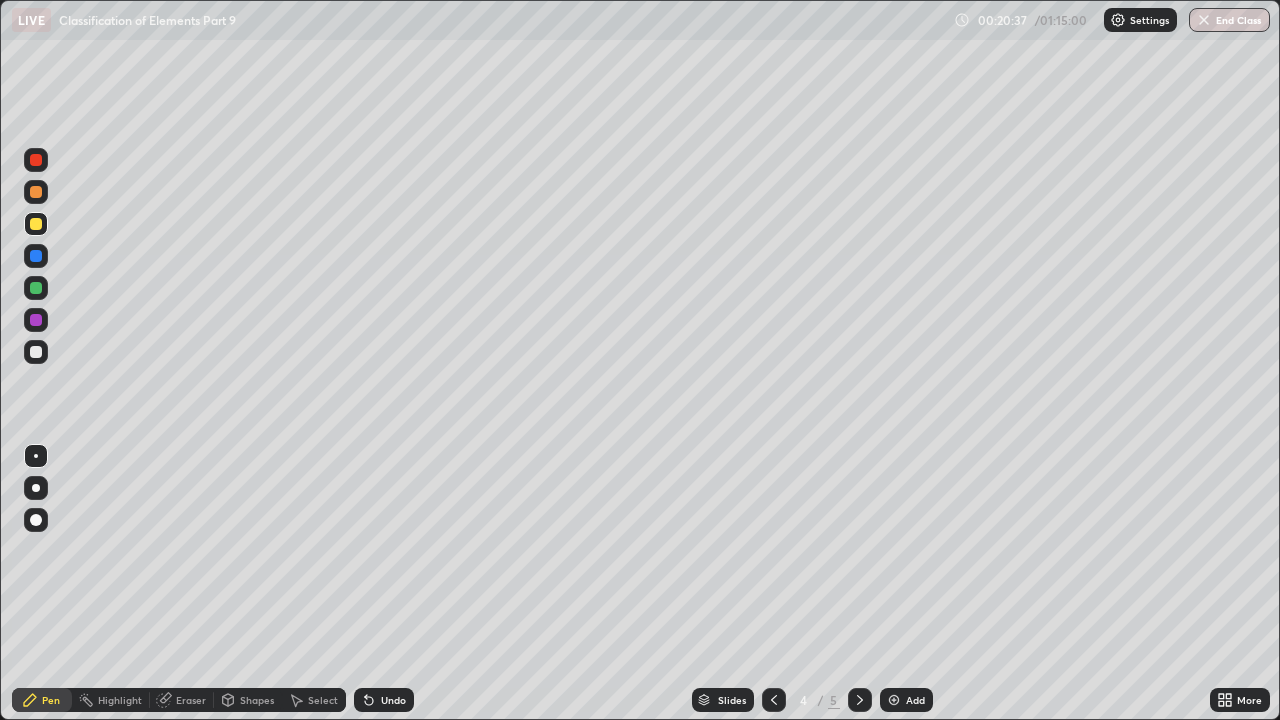 click 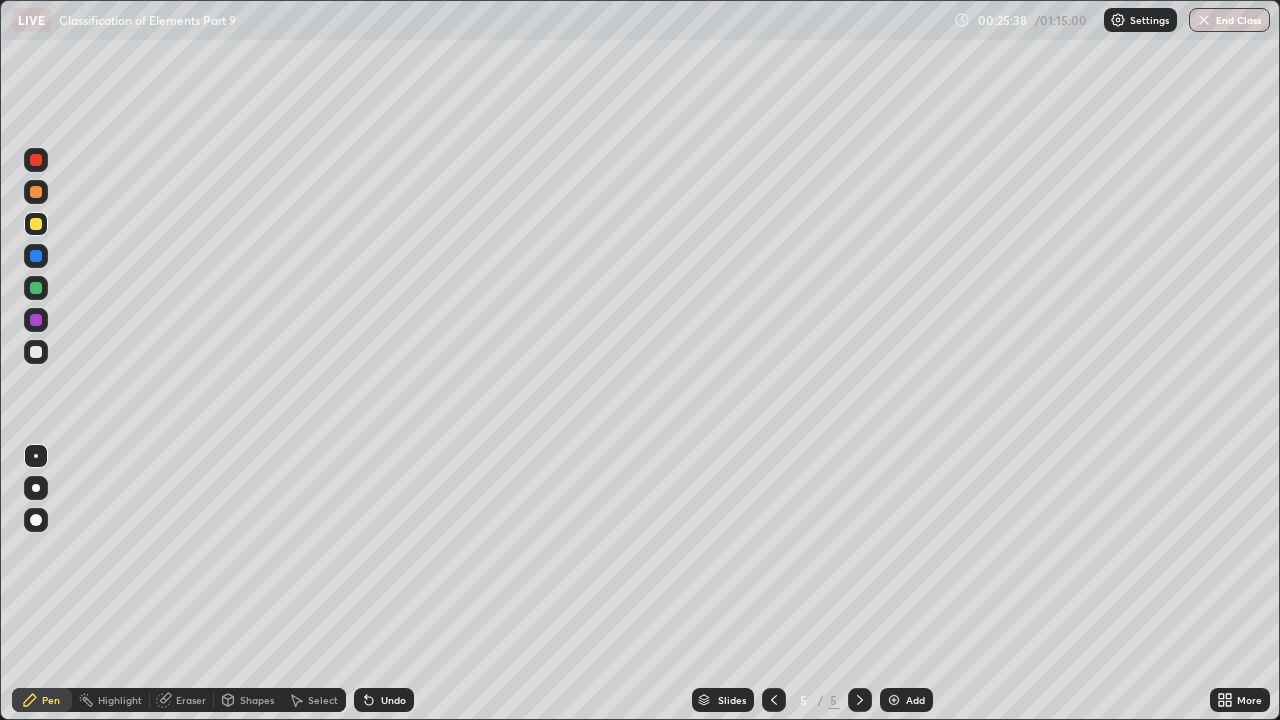 click at bounding box center [894, 700] 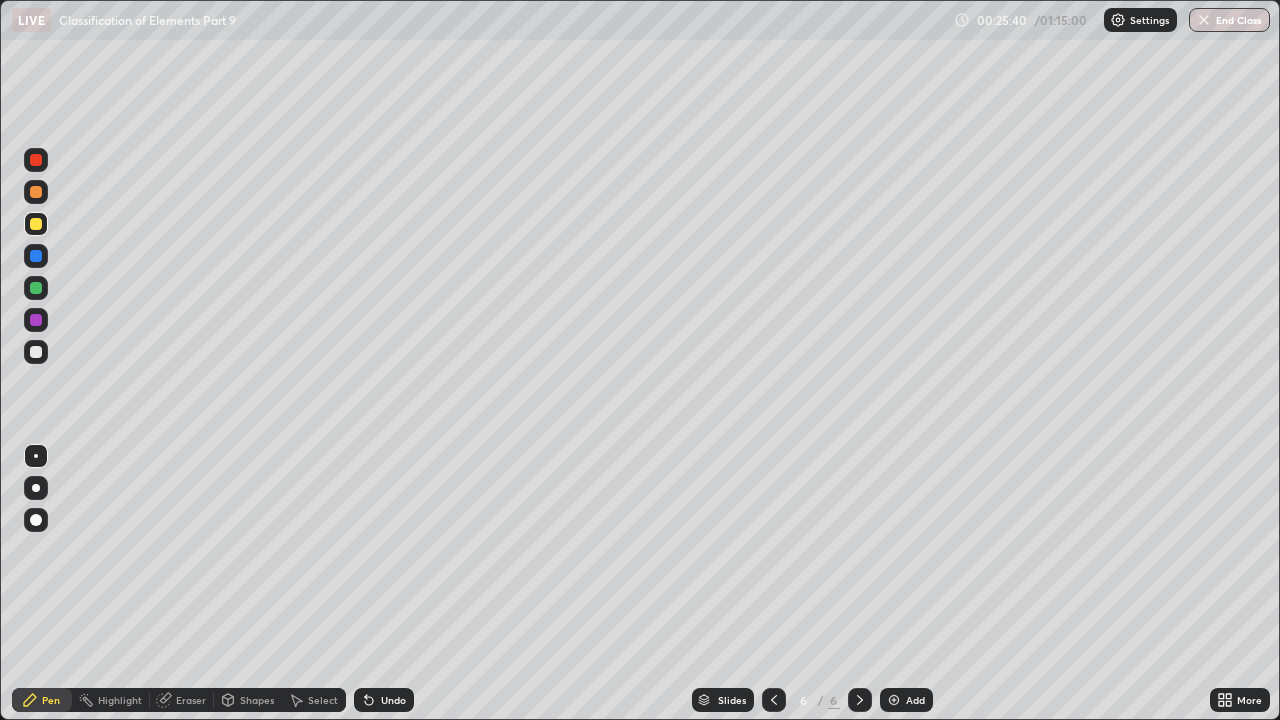 click at bounding box center (36, 192) 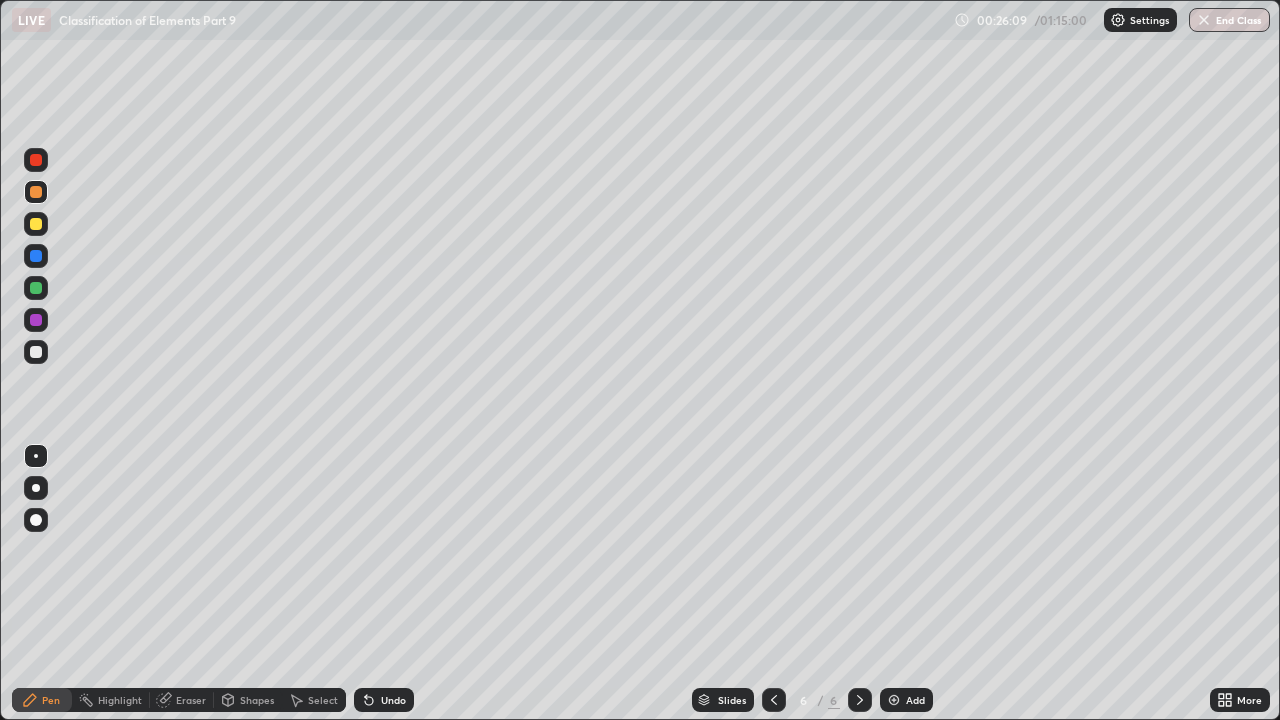 click at bounding box center [36, 224] 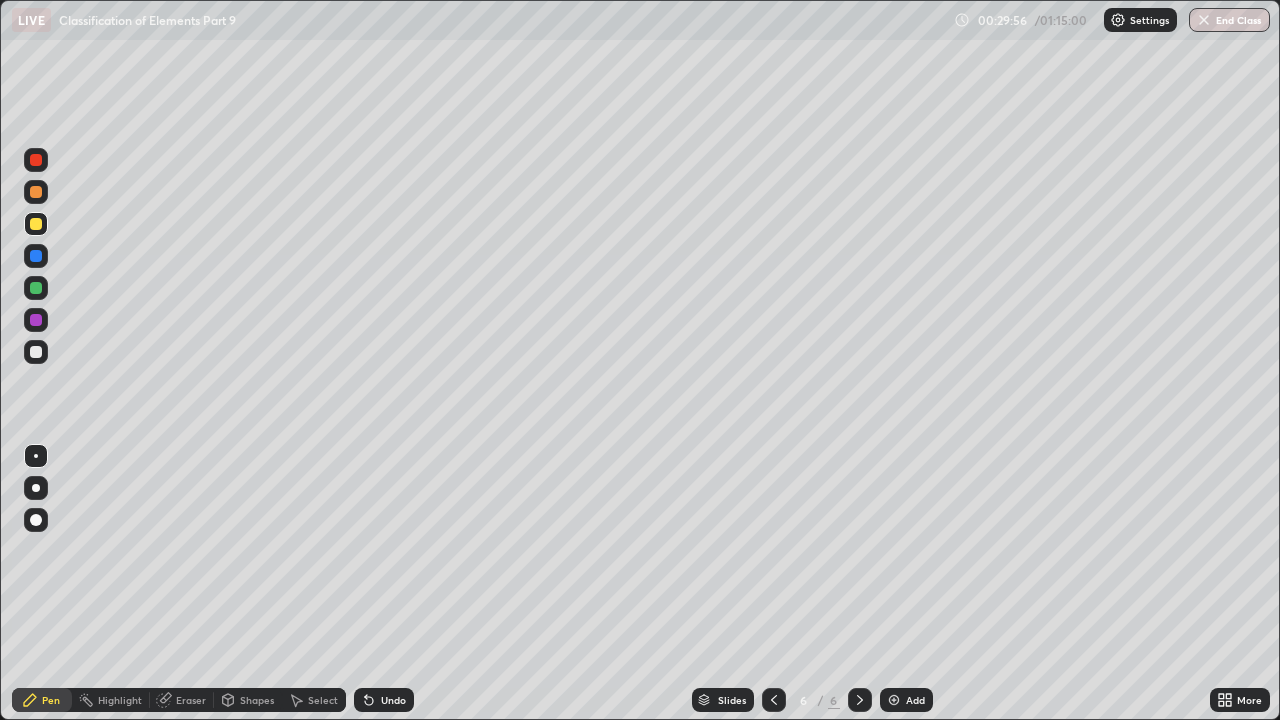 click on "Undo" at bounding box center [384, 700] 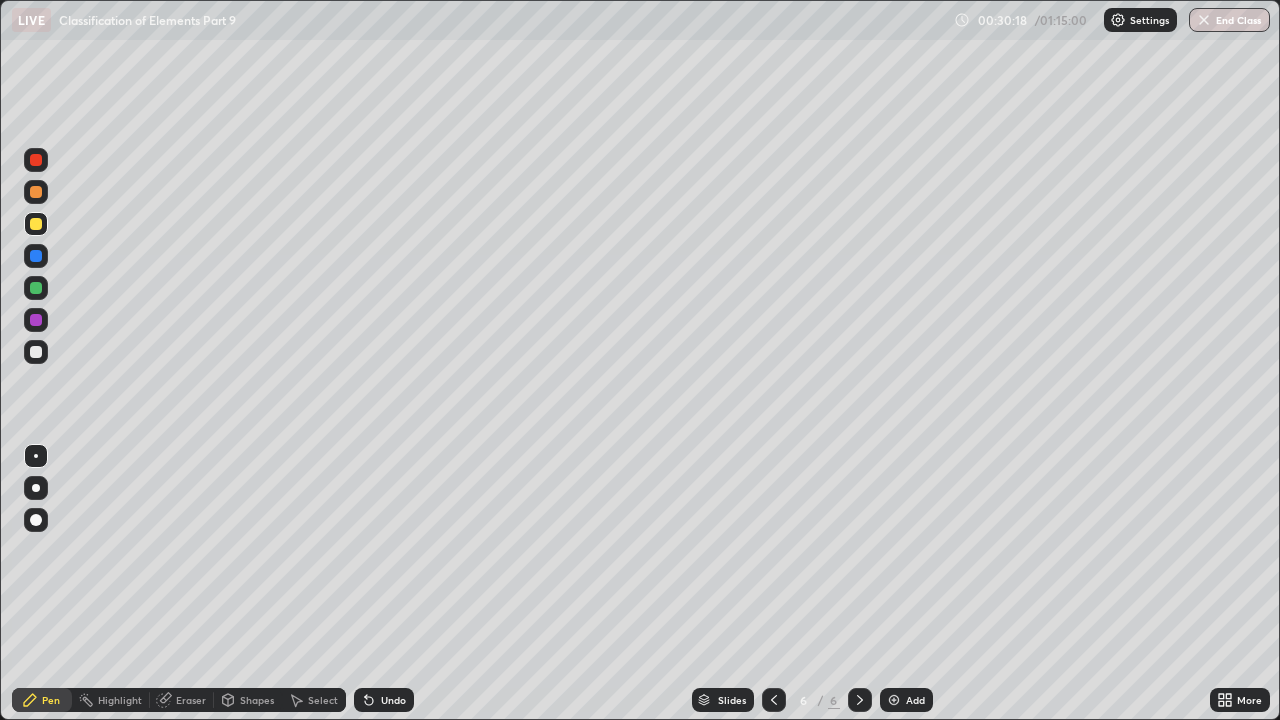 click on "Undo" at bounding box center [384, 700] 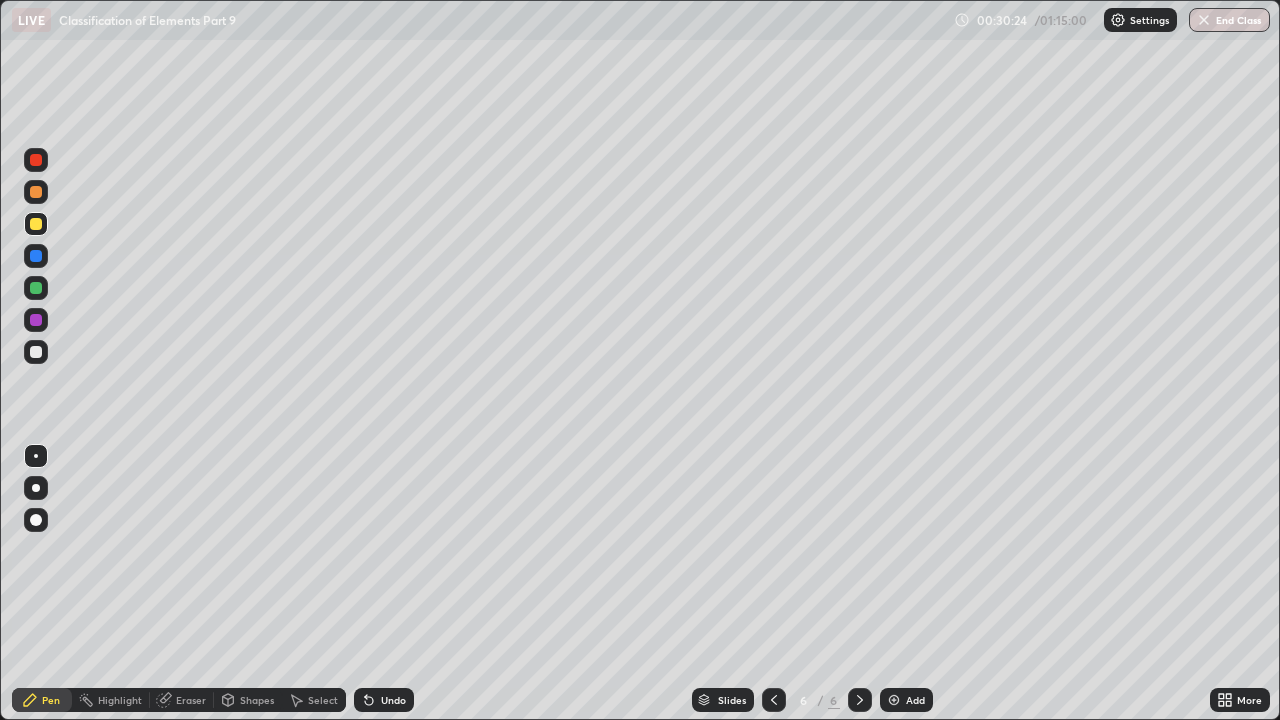 click at bounding box center [36, 352] 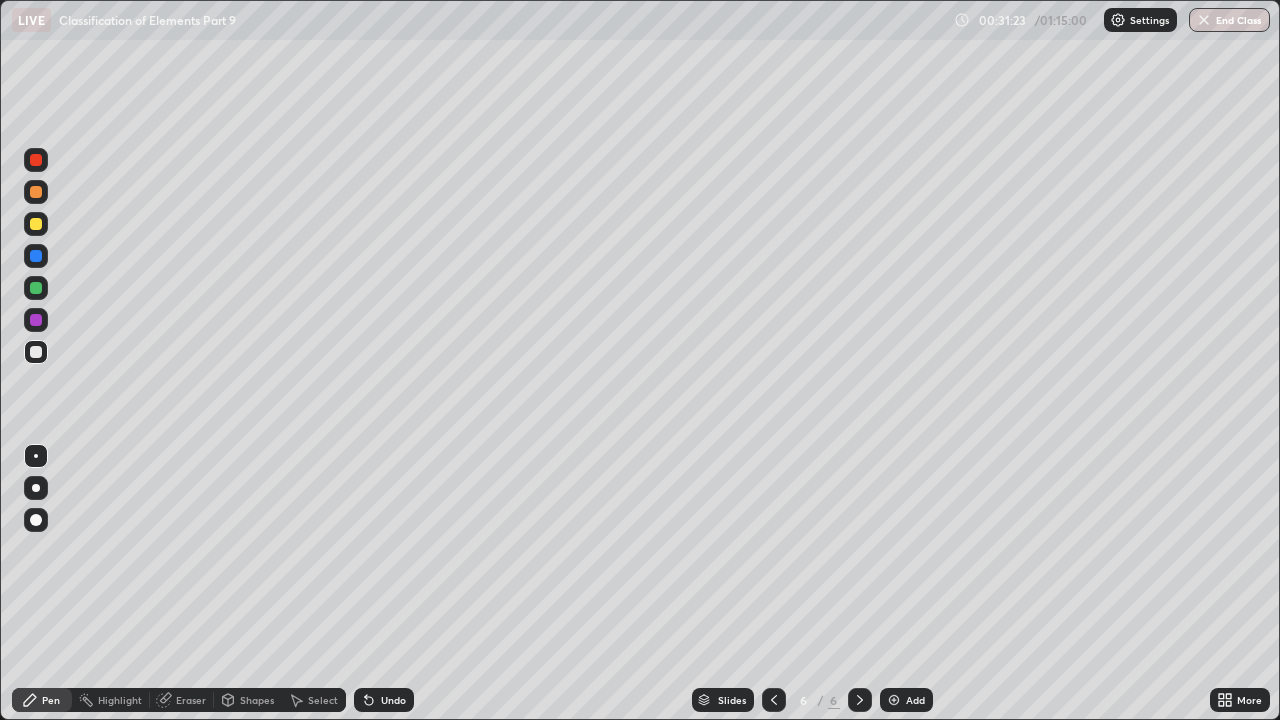 click at bounding box center [36, 224] 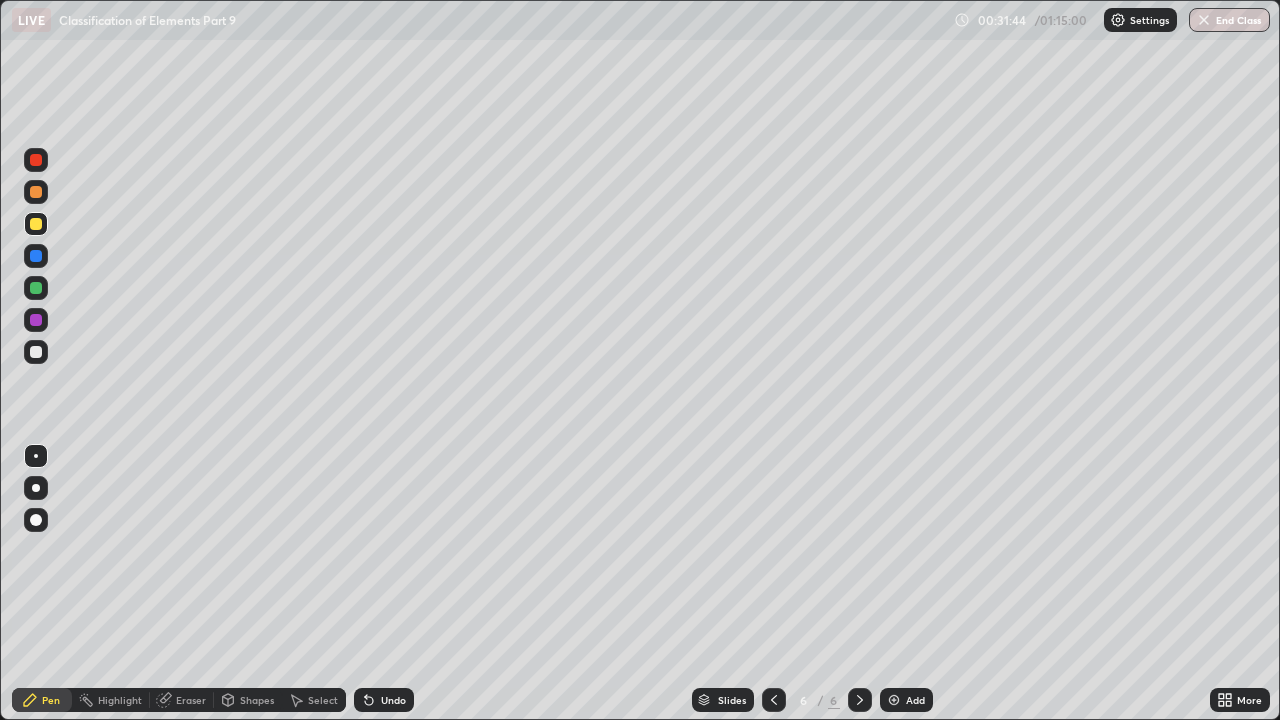 click at bounding box center [36, 352] 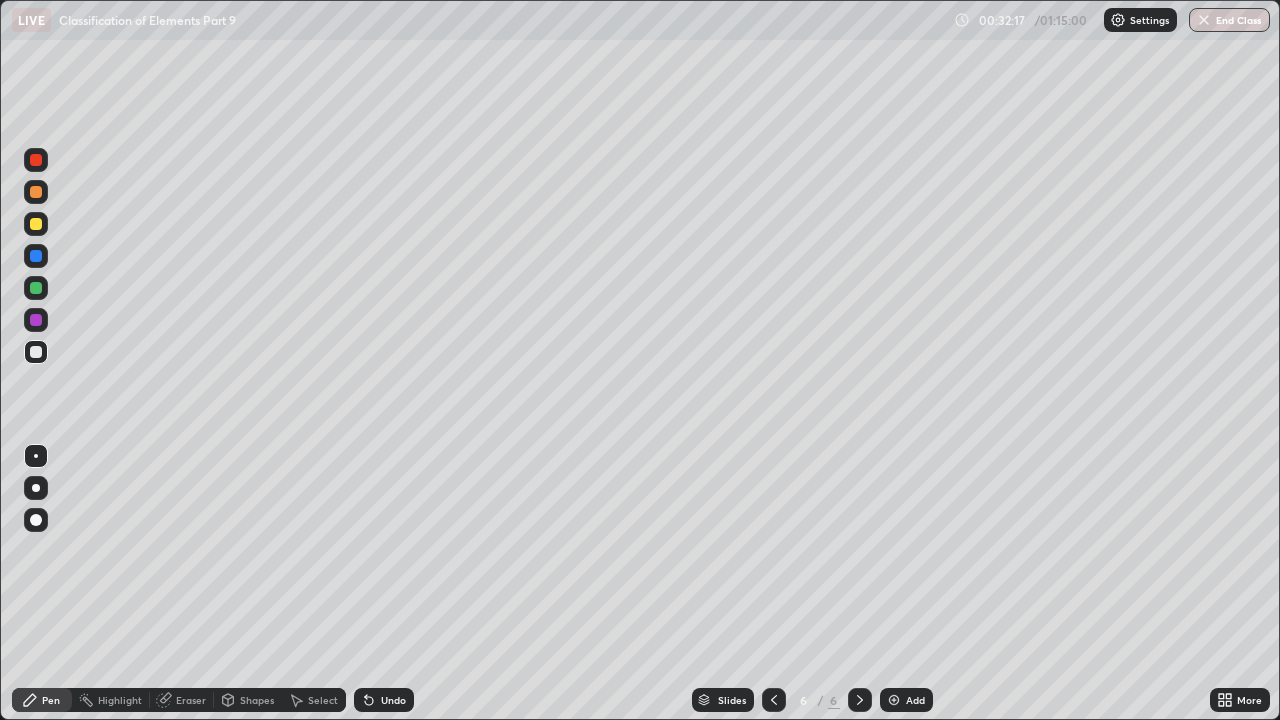 click on "Undo" at bounding box center (384, 700) 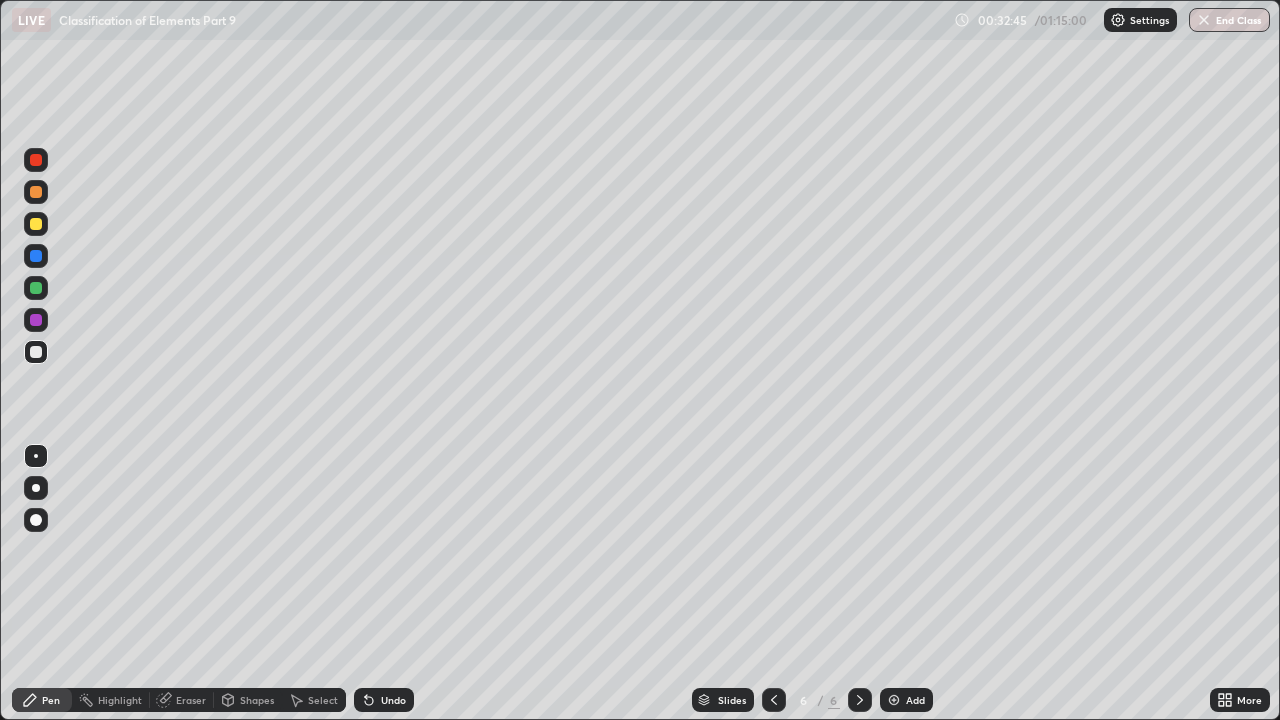 click on "Eraser" at bounding box center [191, 700] 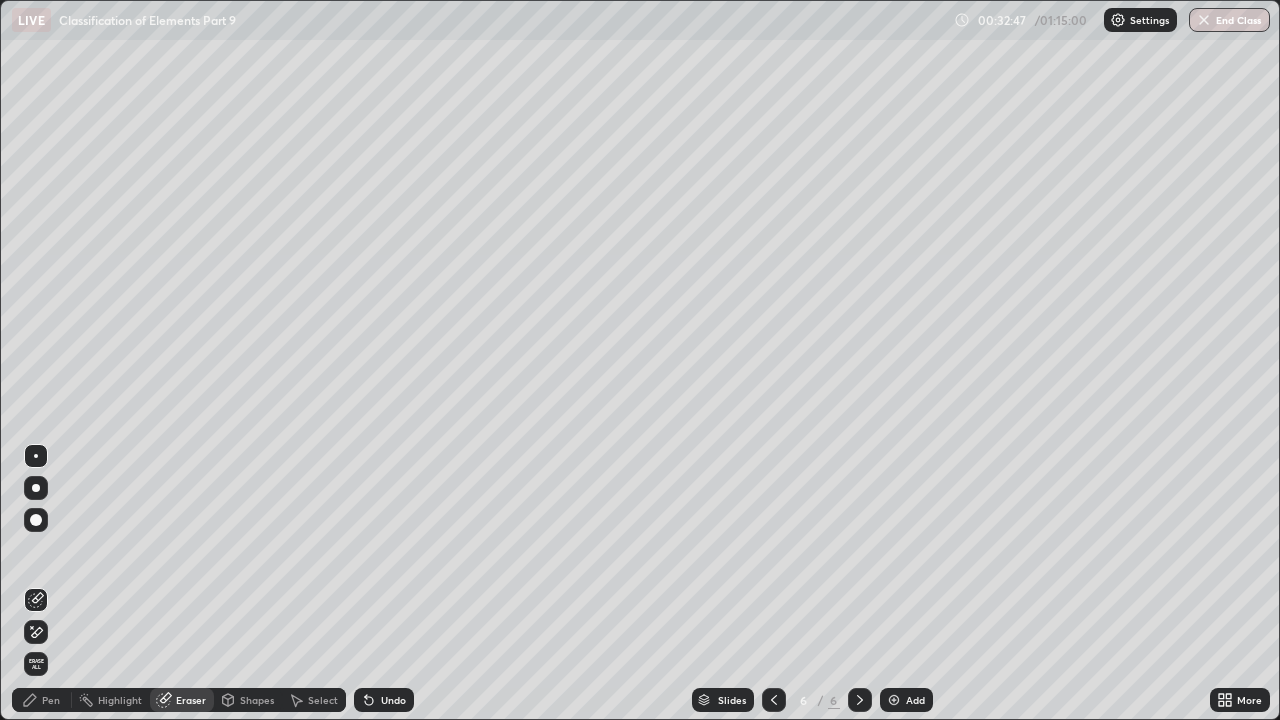 click on "Pen" at bounding box center (51, 700) 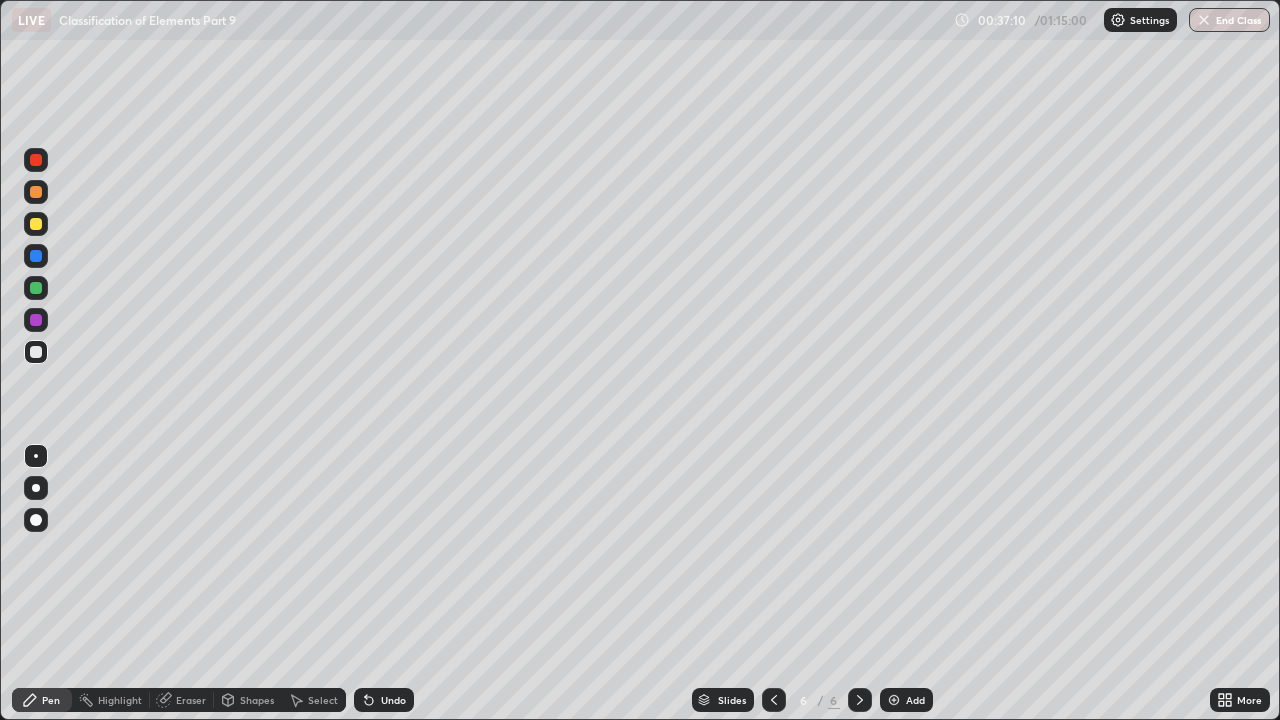 click on "Add" at bounding box center [906, 700] 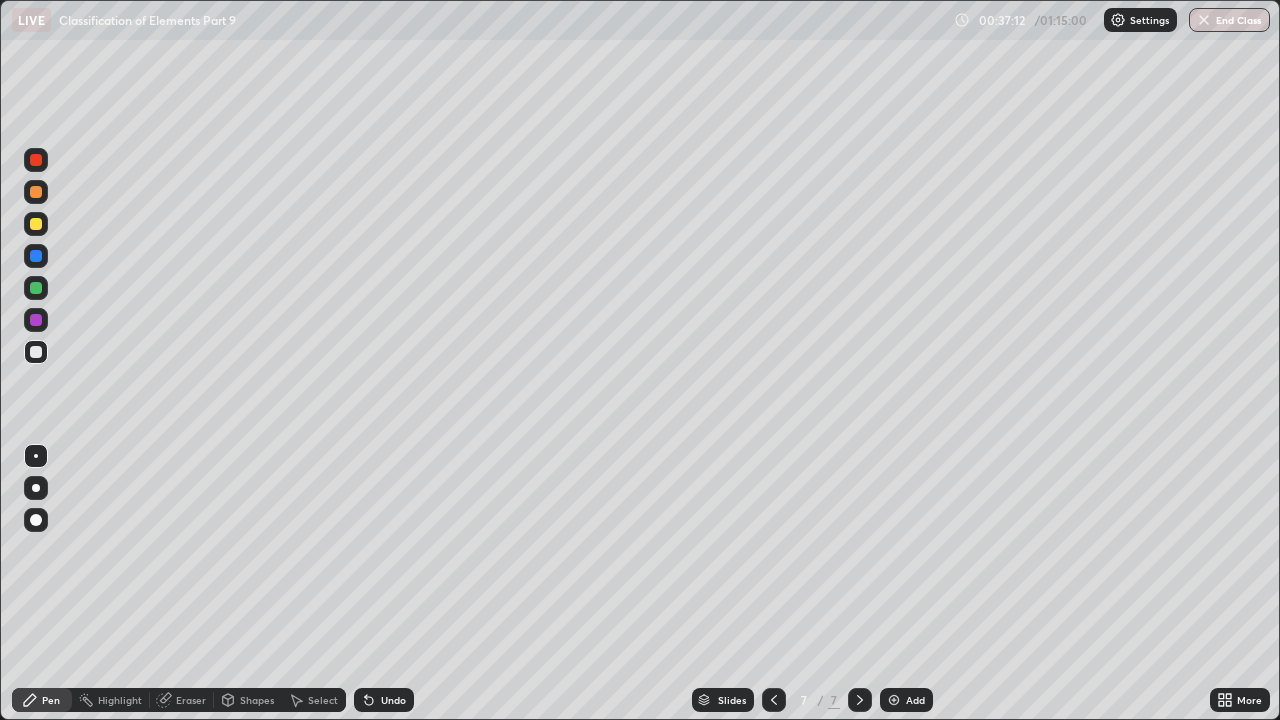 click at bounding box center (36, 192) 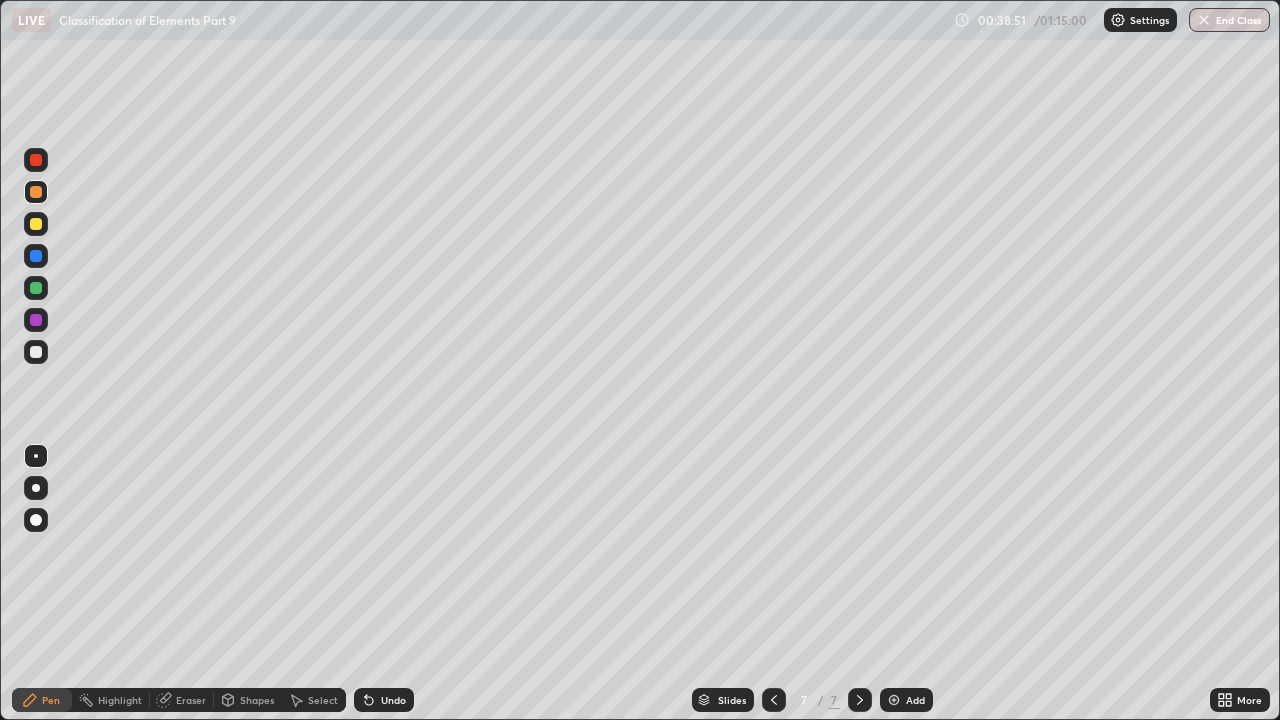 click 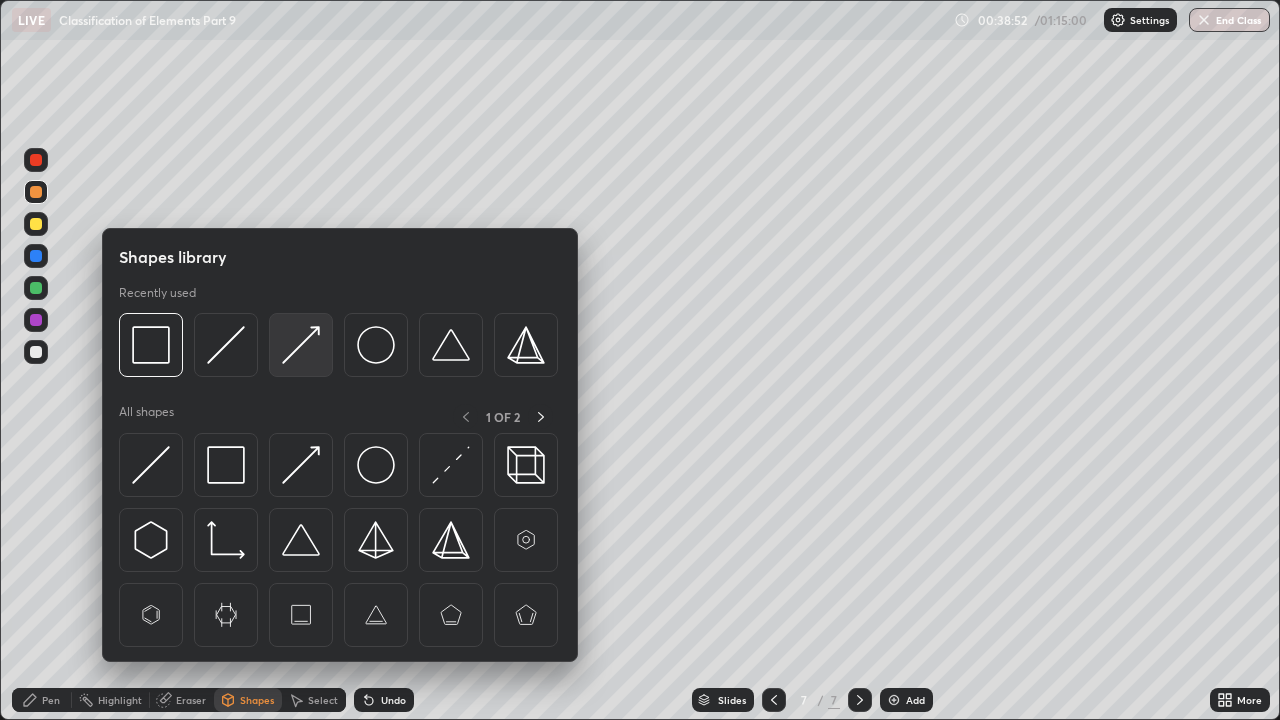 click at bounding box center (301, 345) 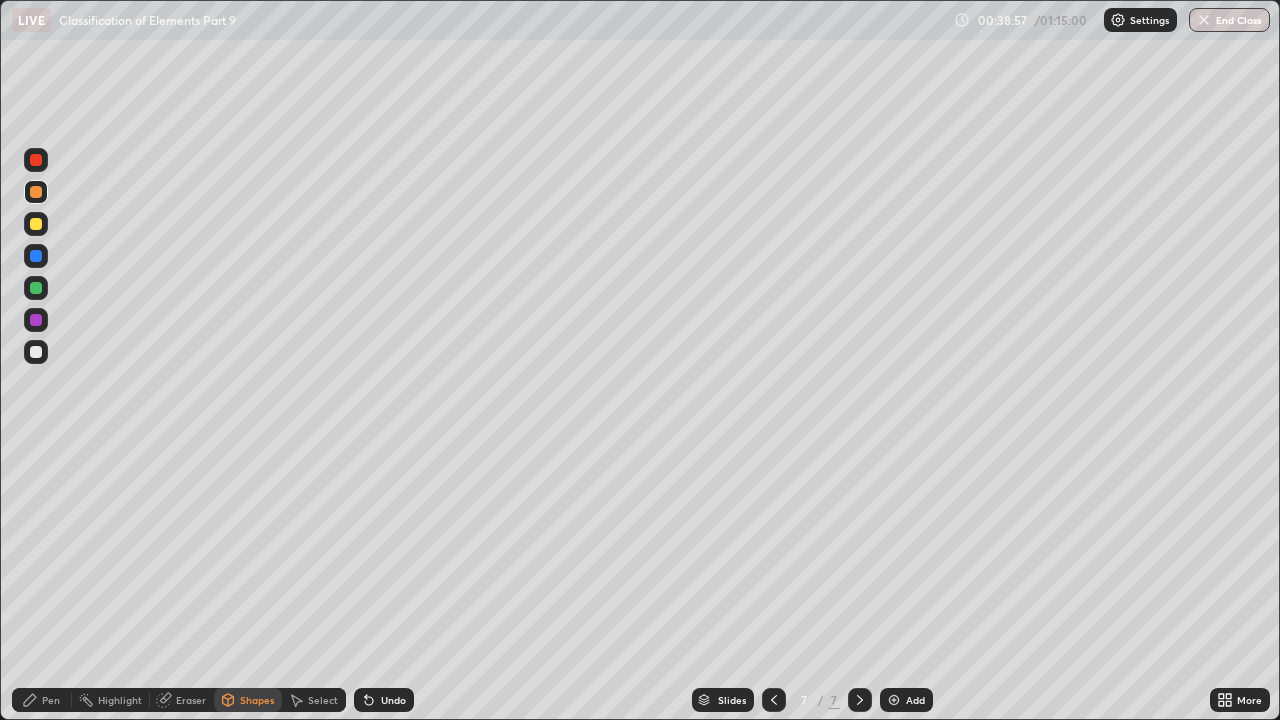 click at bounding box center (36, 352) 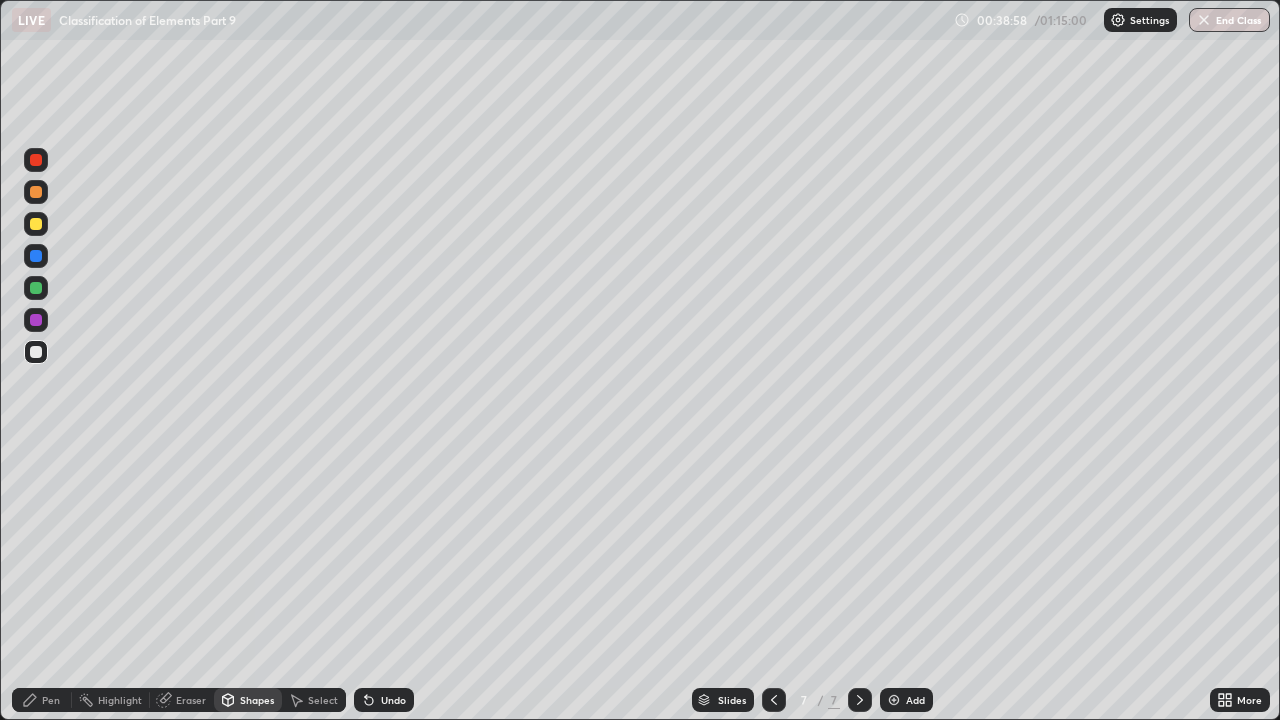 click 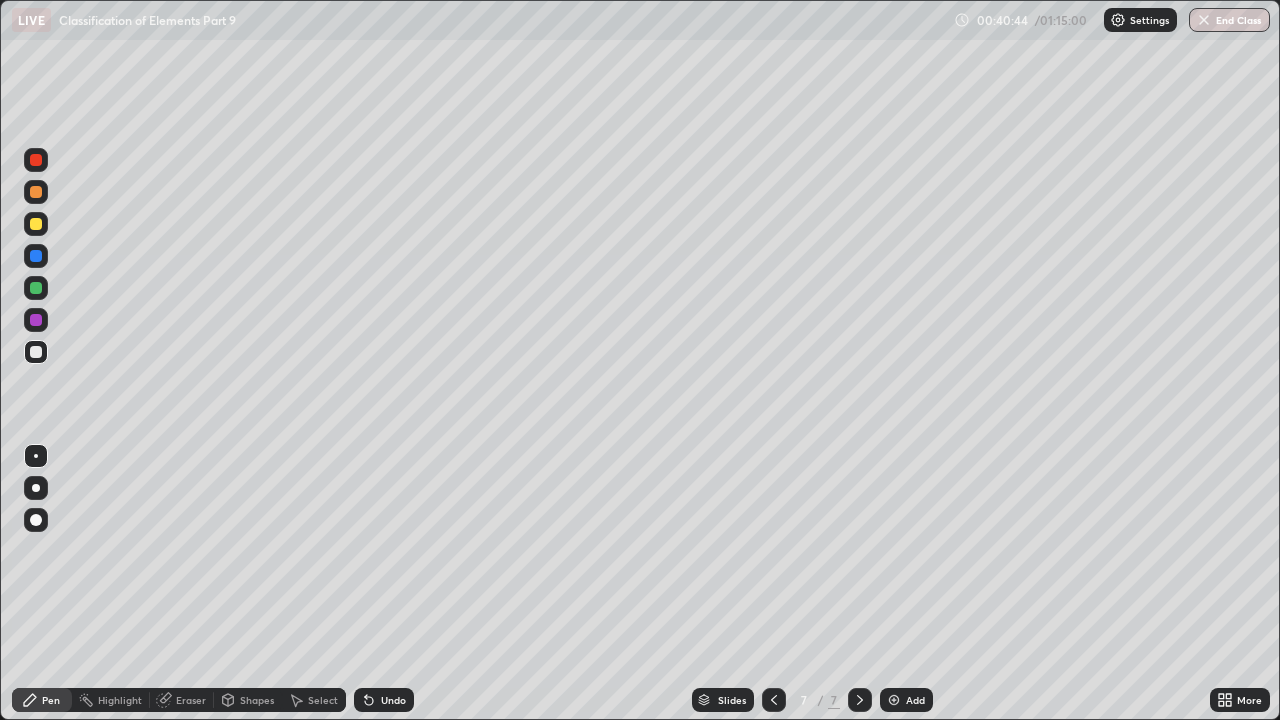 click on "Add" at bounding box center (906, 700) 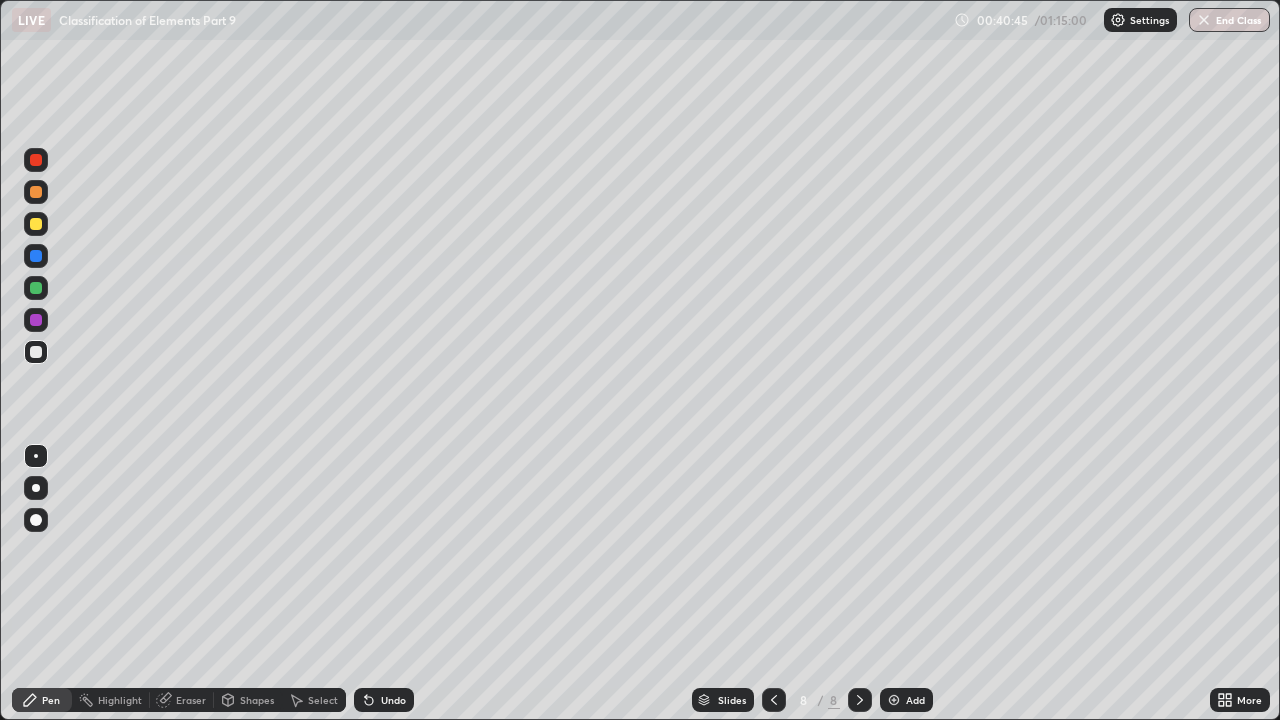 click 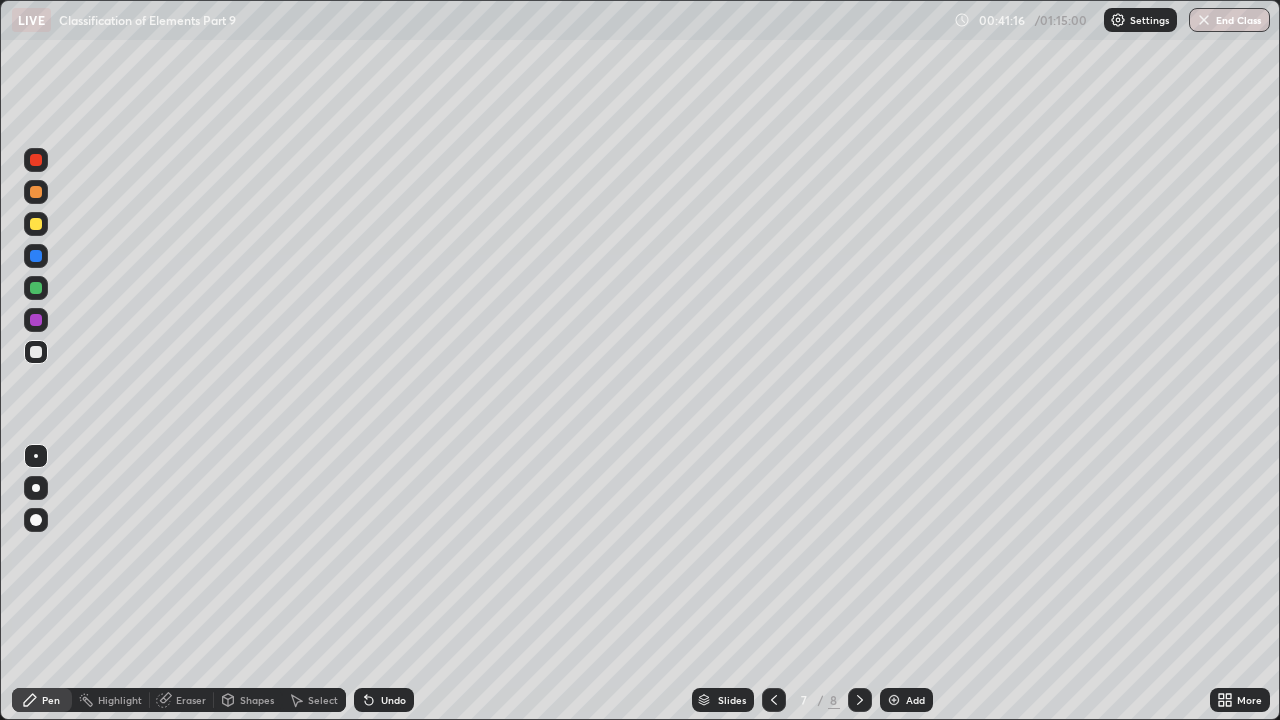 click at bounding box center (894, 700) 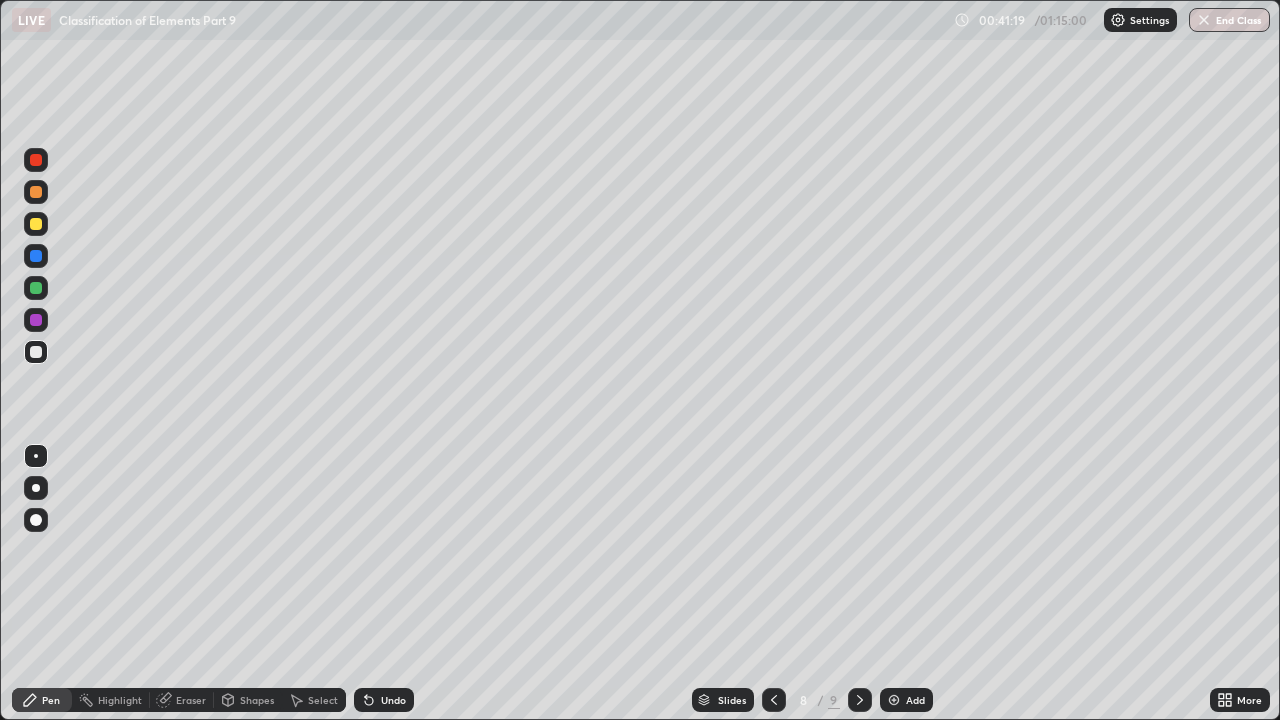 click at bounding box center (36, 224) 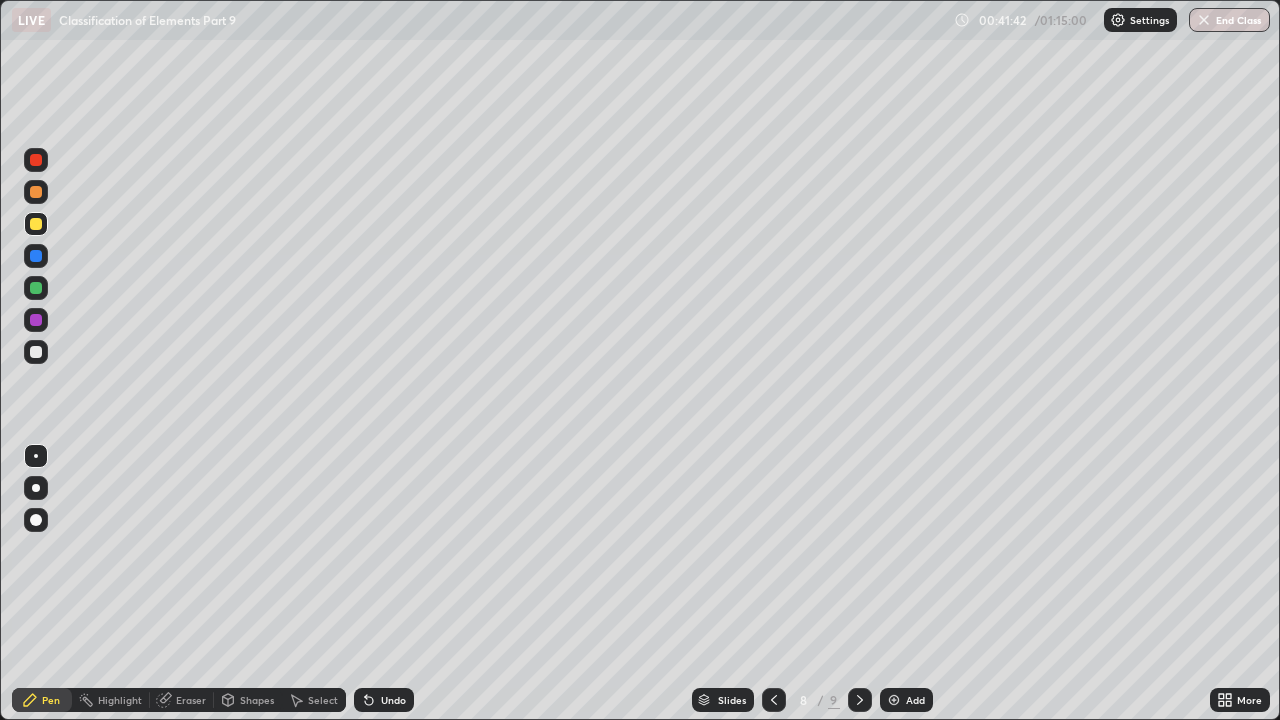 click at bounding box center (36, 352) 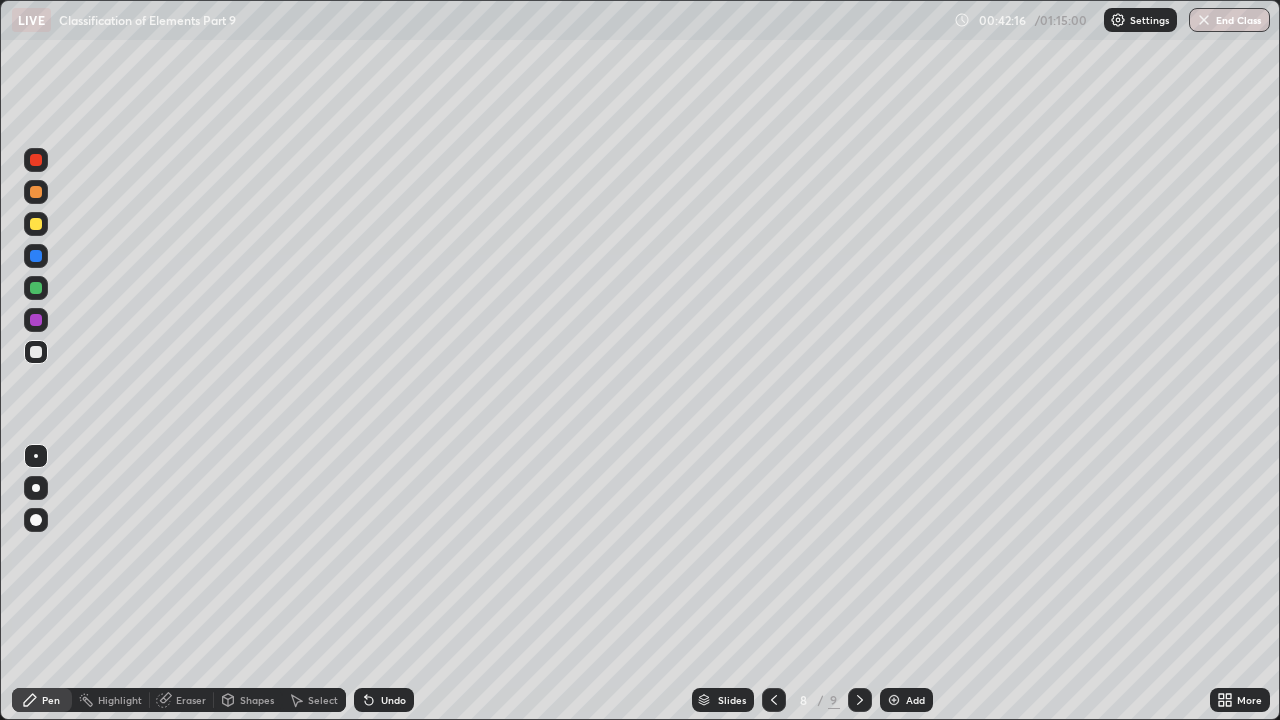 click at bounding box center [36, 256] 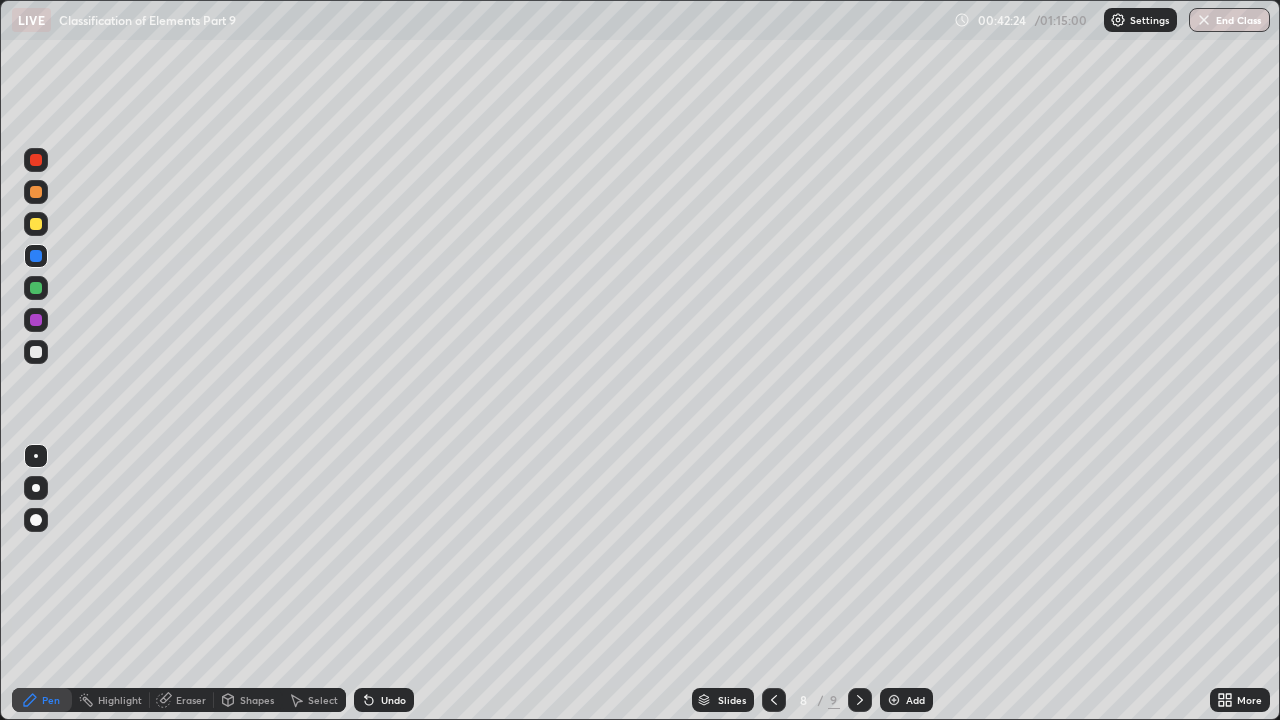 click 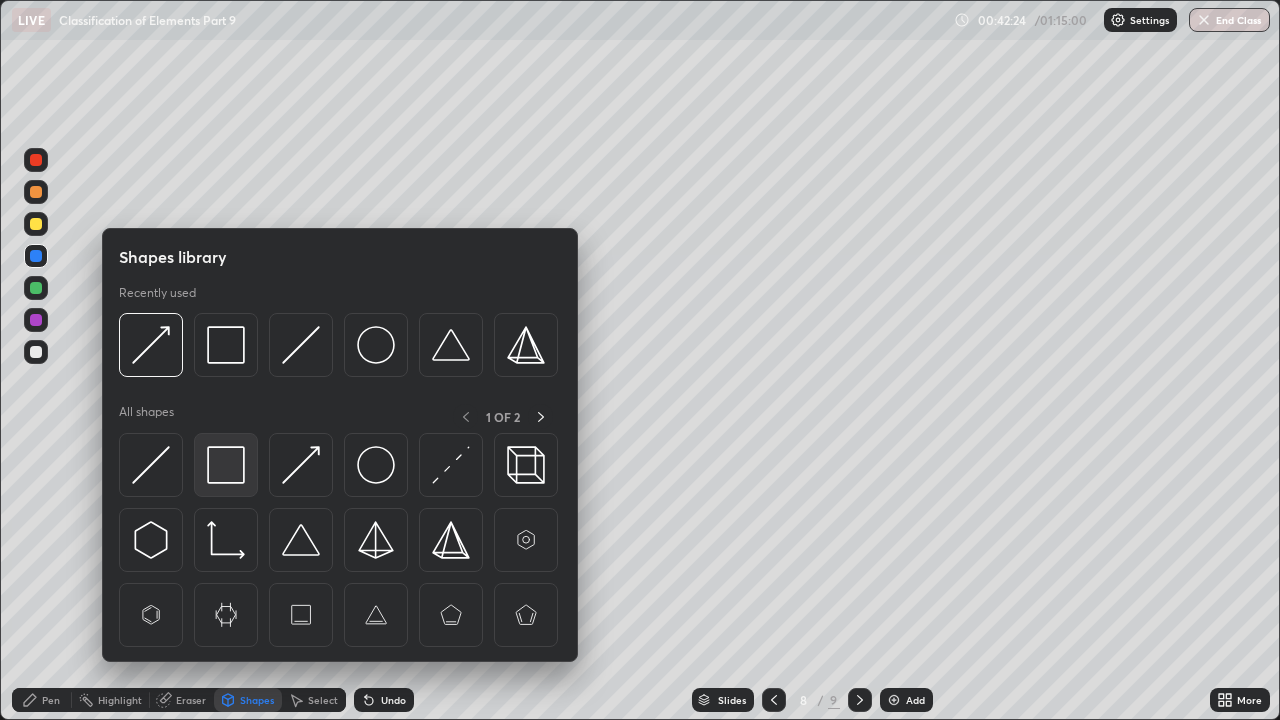 click at bounding box center (226, 465) 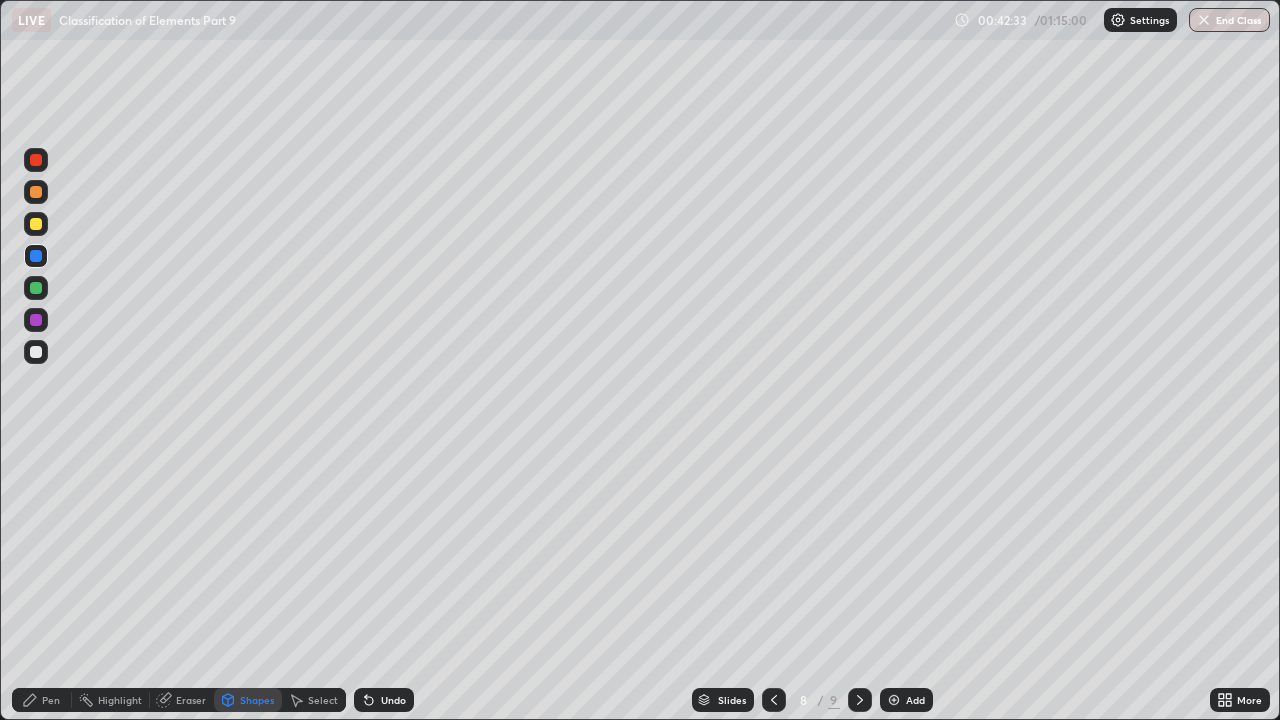 click on "Pen" at bounding box center [42, 700] 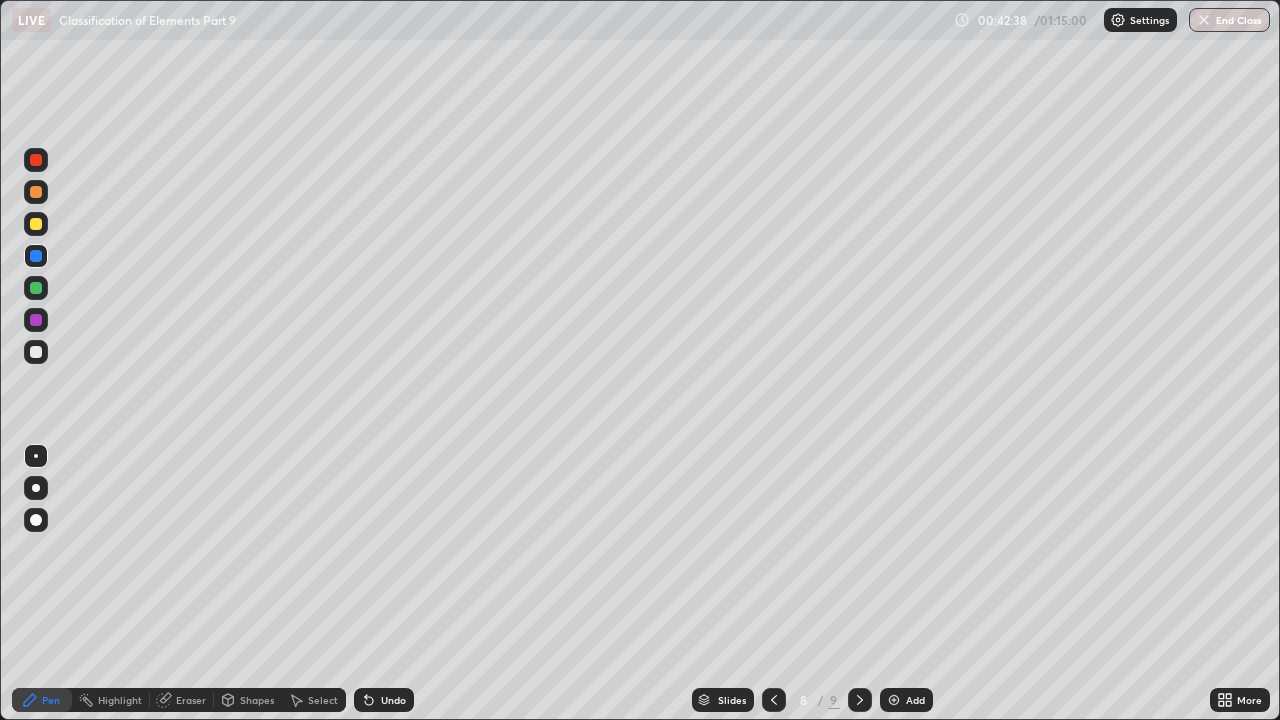 click on "Shapes" at bounding box center [248, 700] 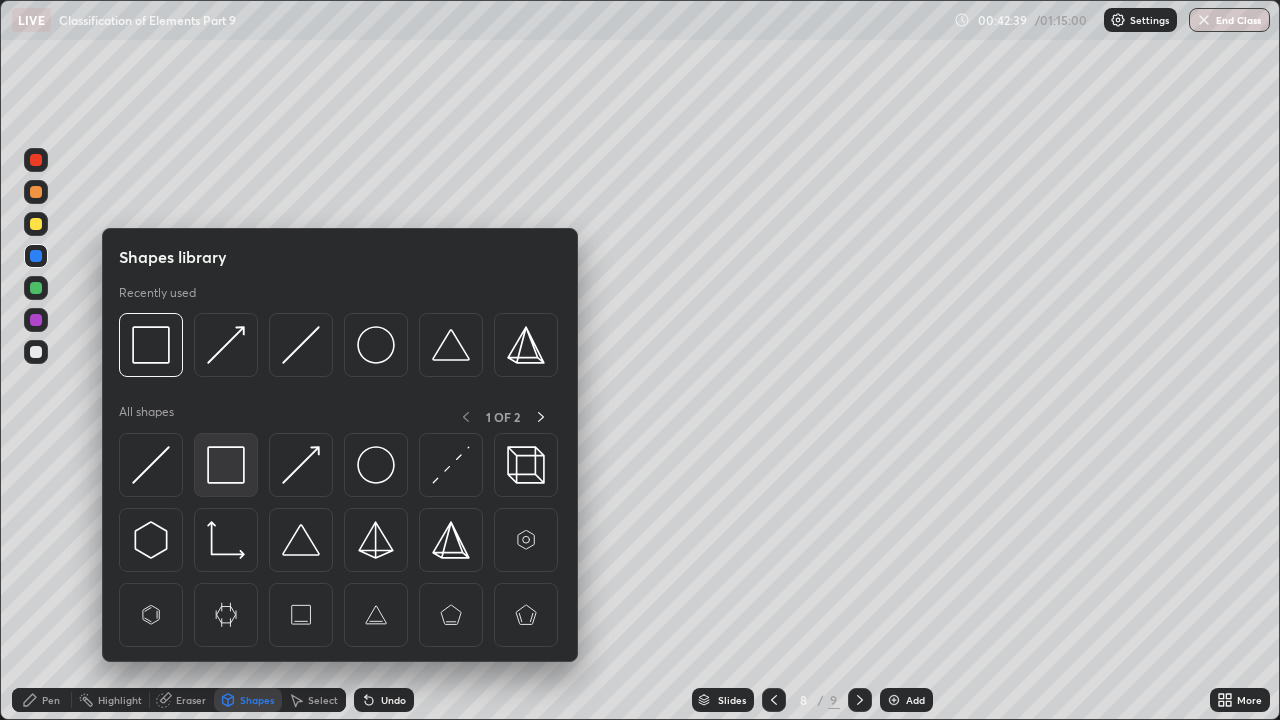 click at bounding box center [226, 465] 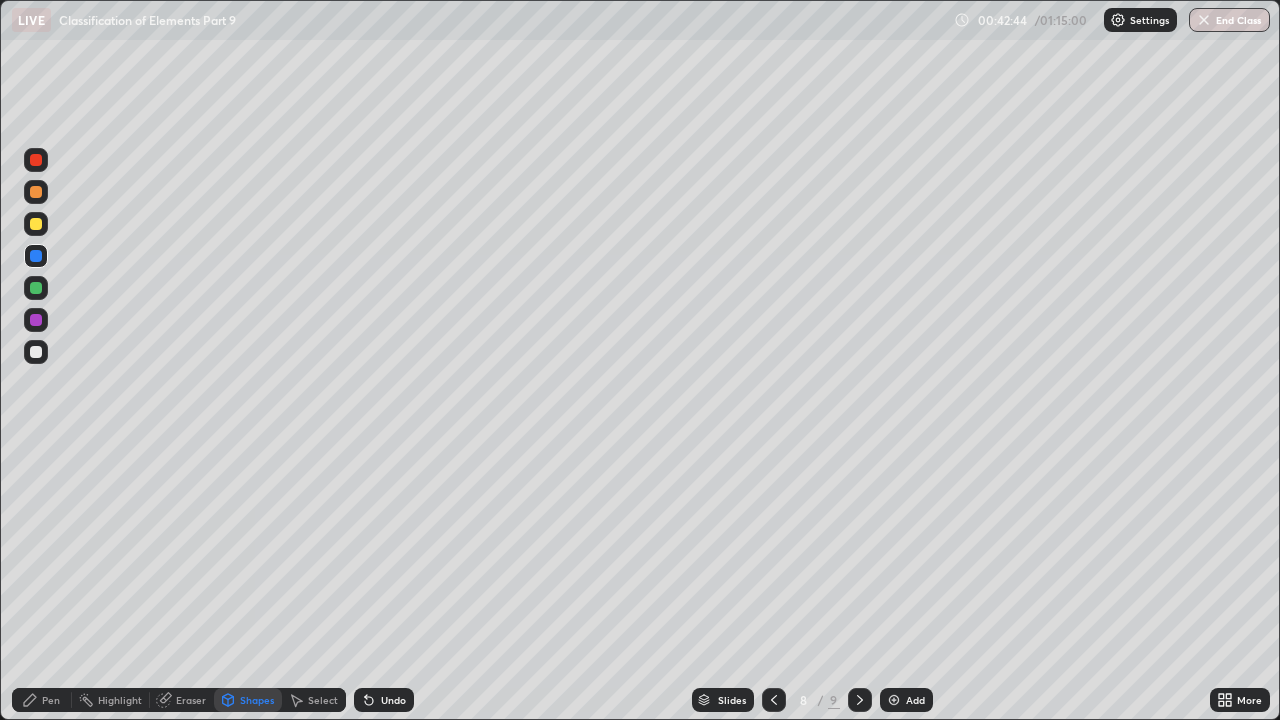 click on "Pen" at bounding box center (42, 700) 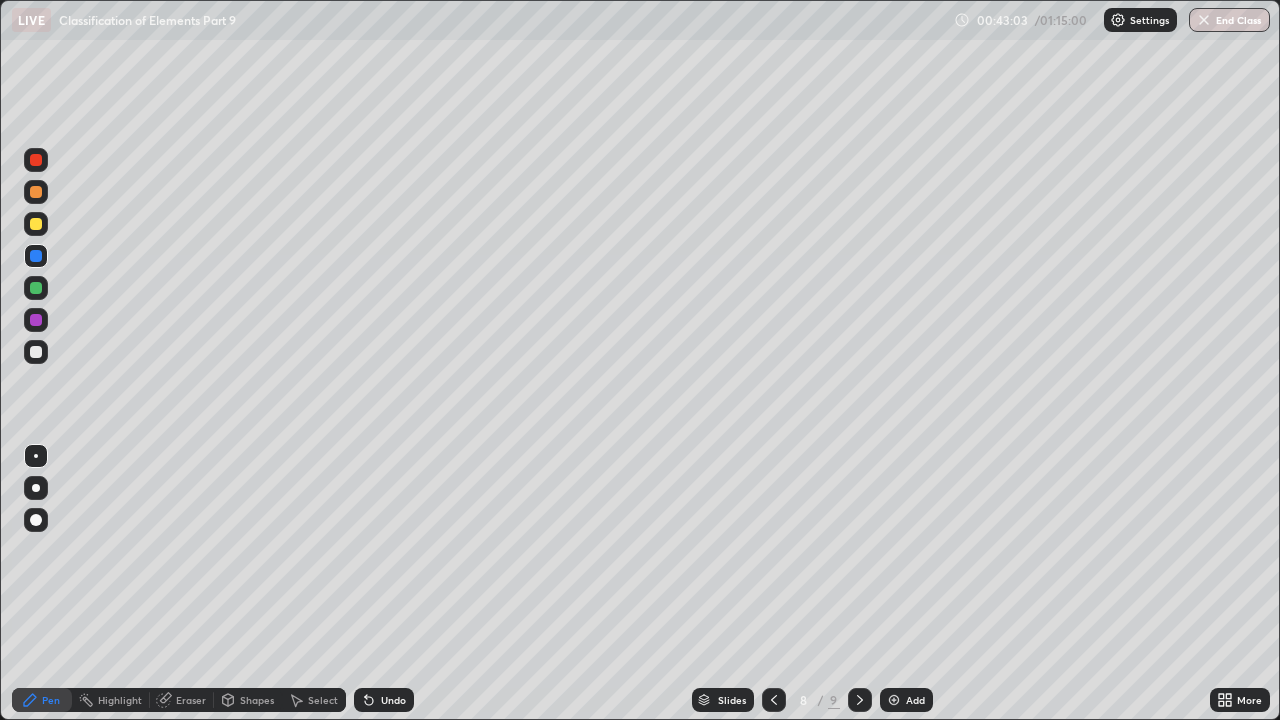 click at bounding box center [36, 192] 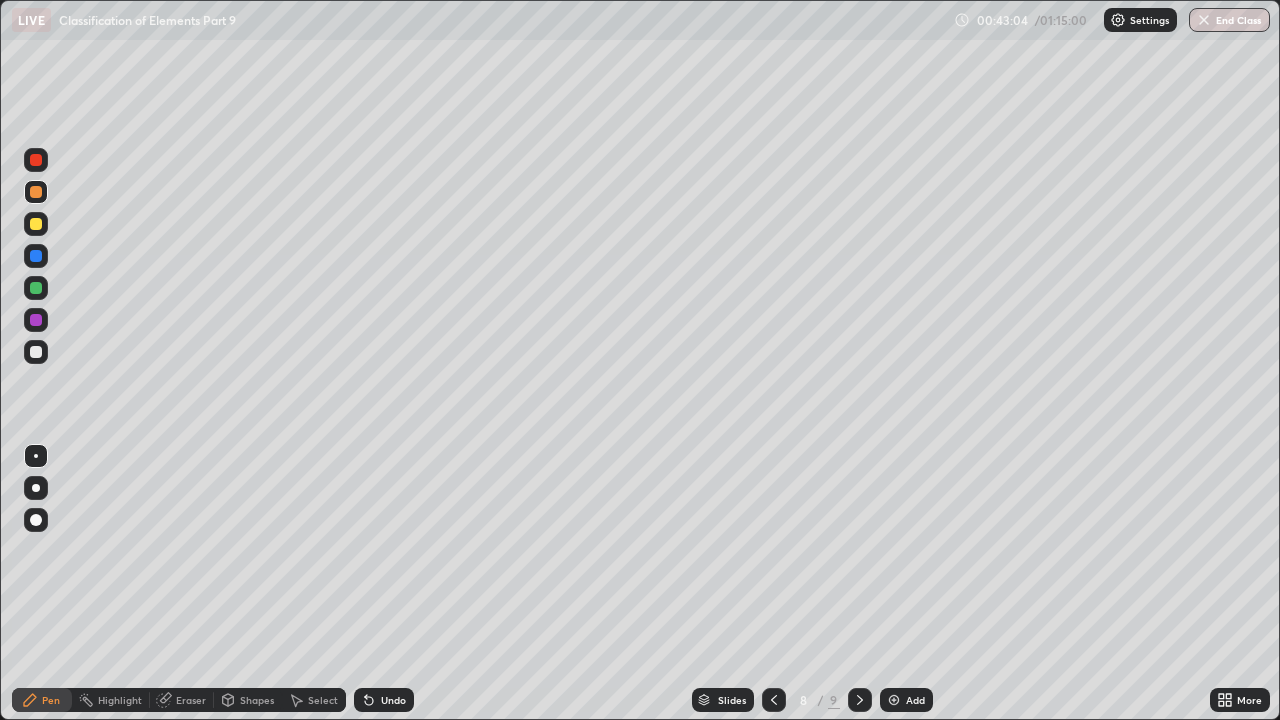 click 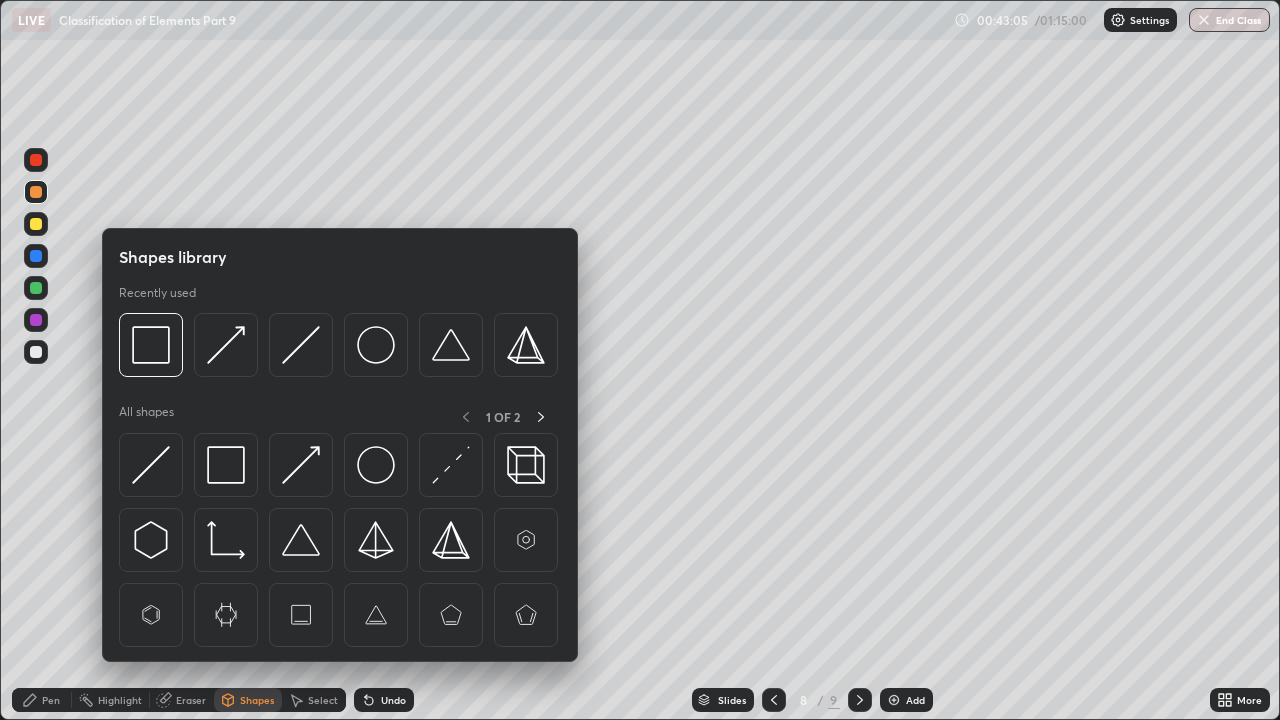 click at bounding box center (226, 465) 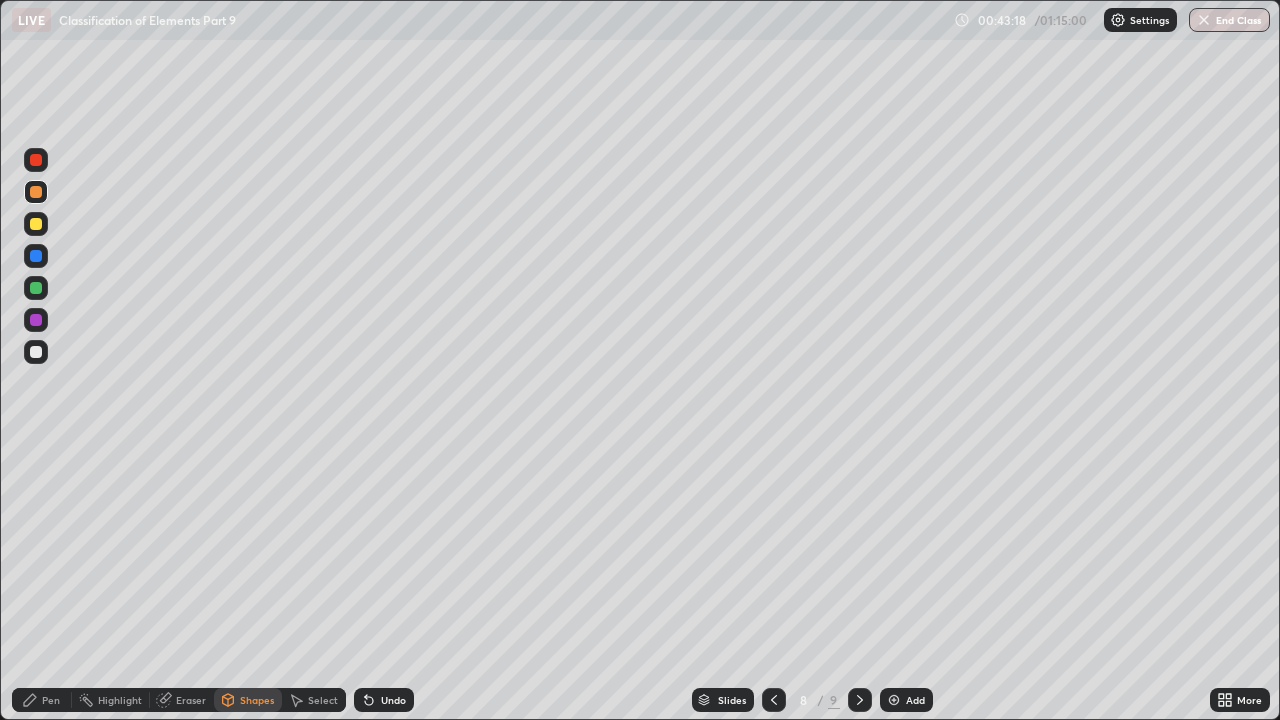 click on "Pen" at bounding box center [42, 700] 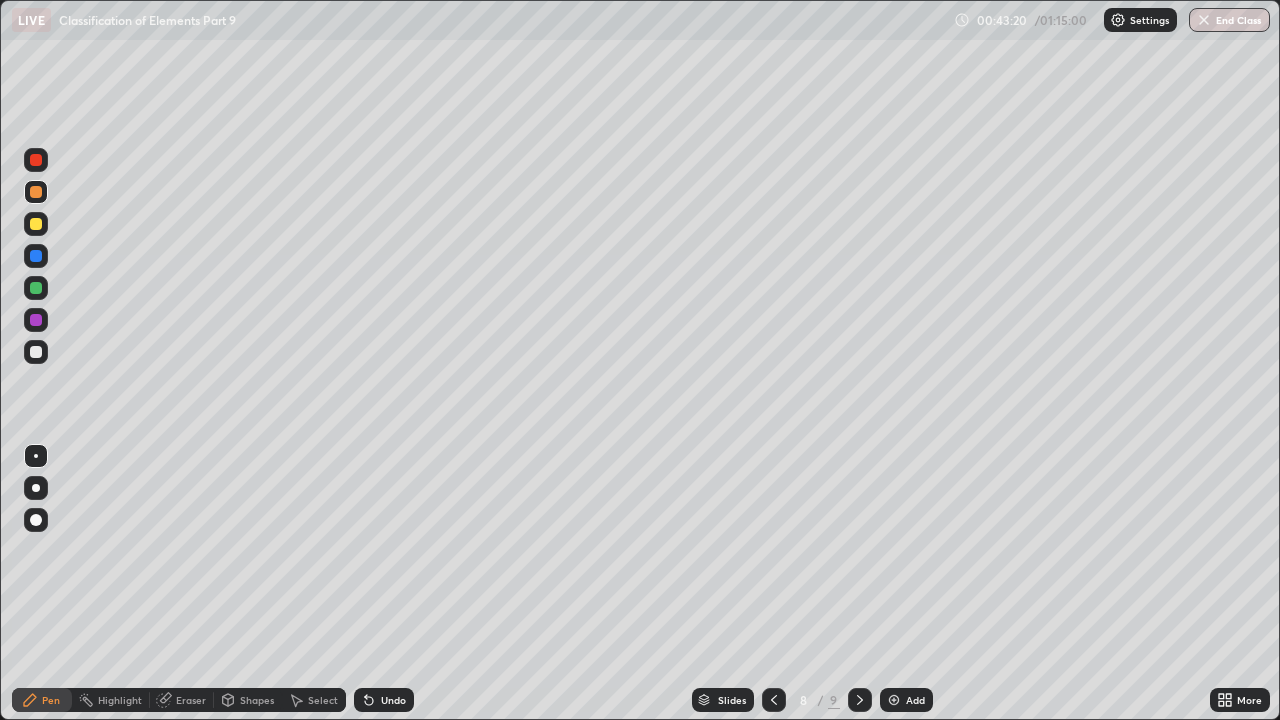 click on "Undo" at bounding box center (393, 700) 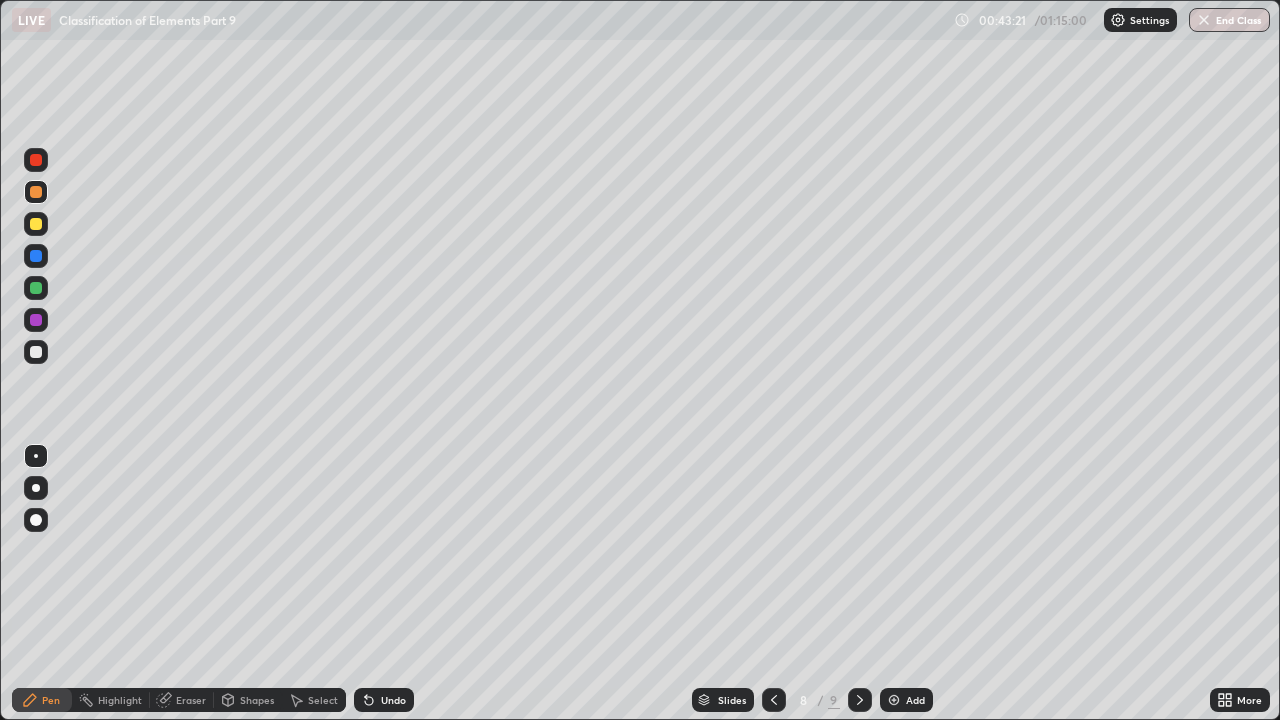 click at bounding box center [36, 352] 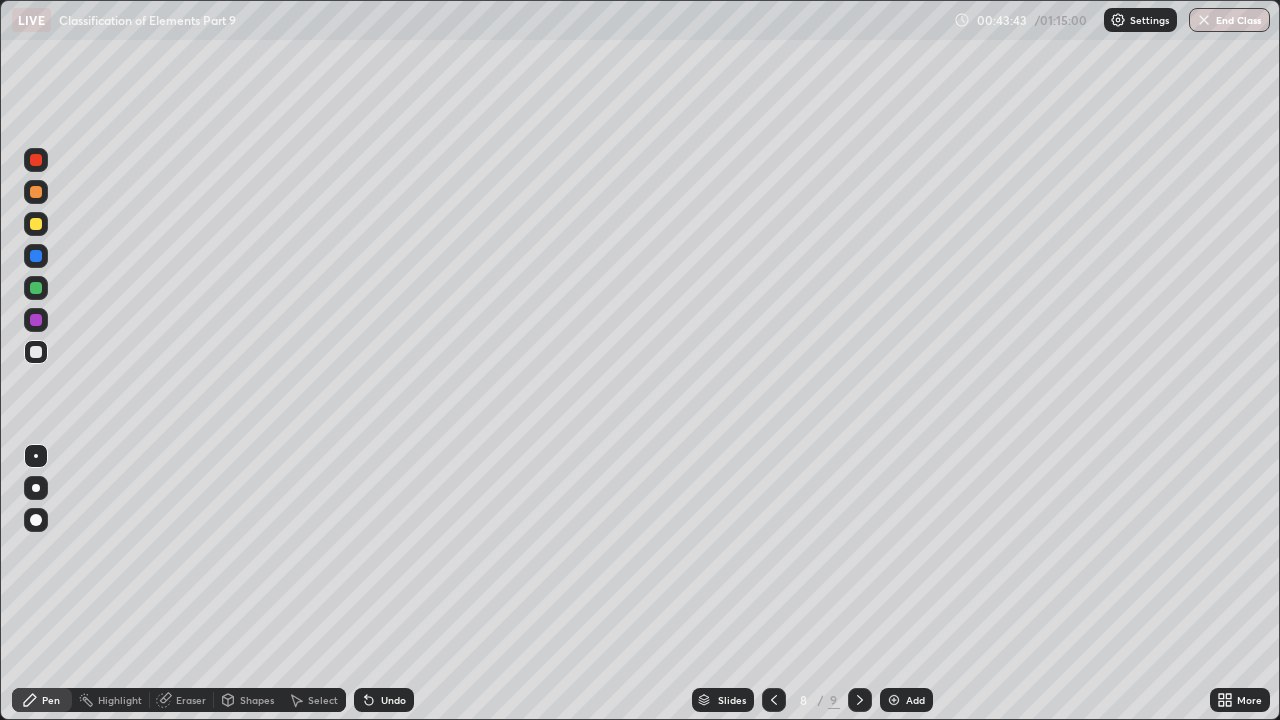 click at bounding box center [36, 320] 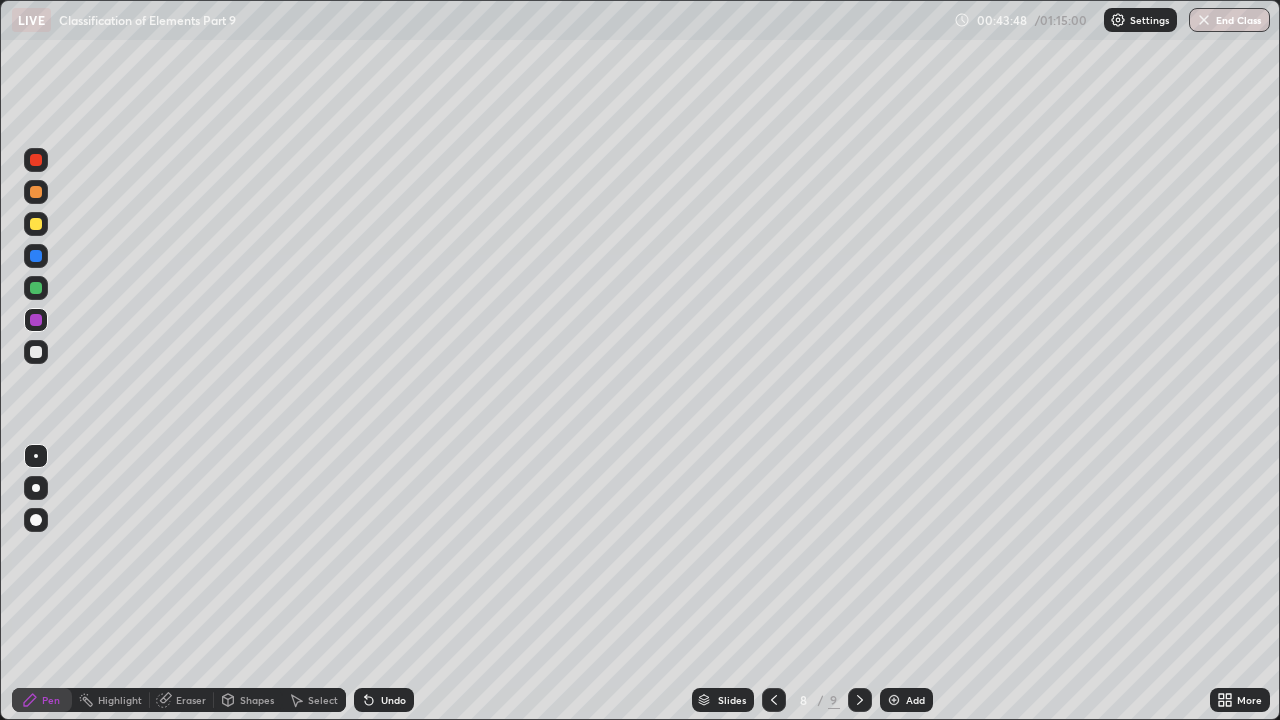 click on "Shapes" at bounding box center (248, 700) 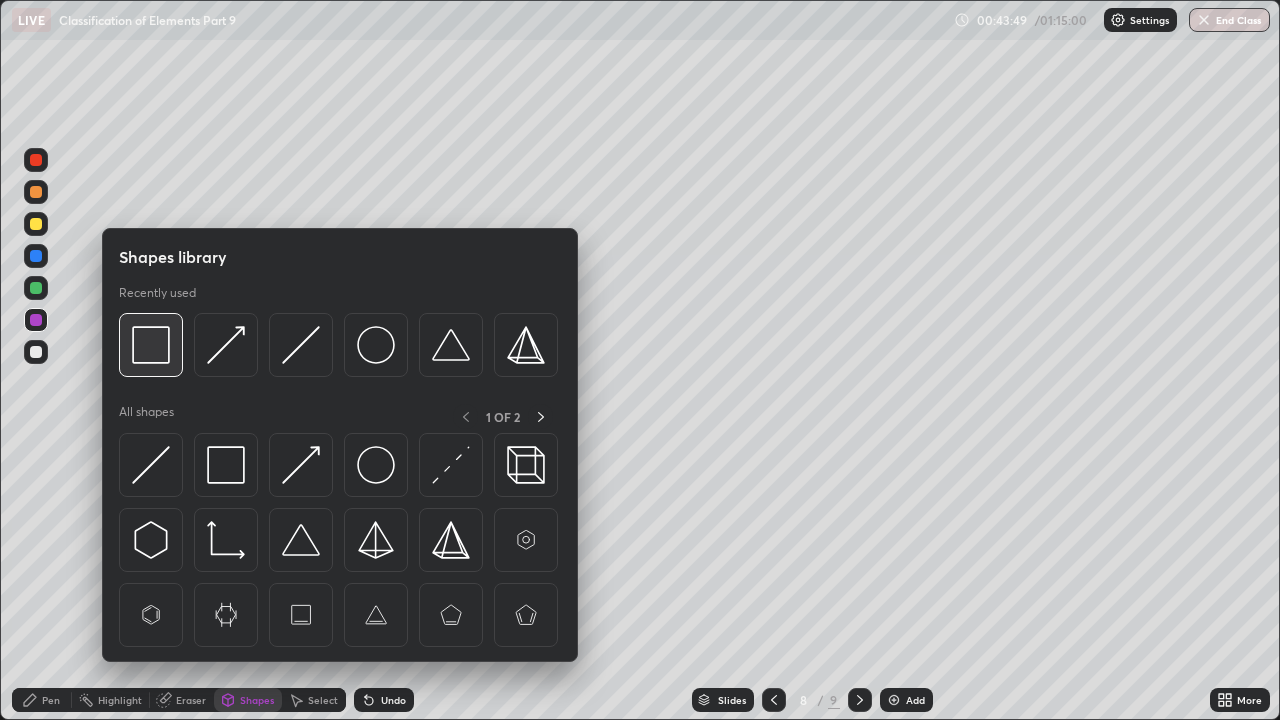 click at bounding box center (151, 345) 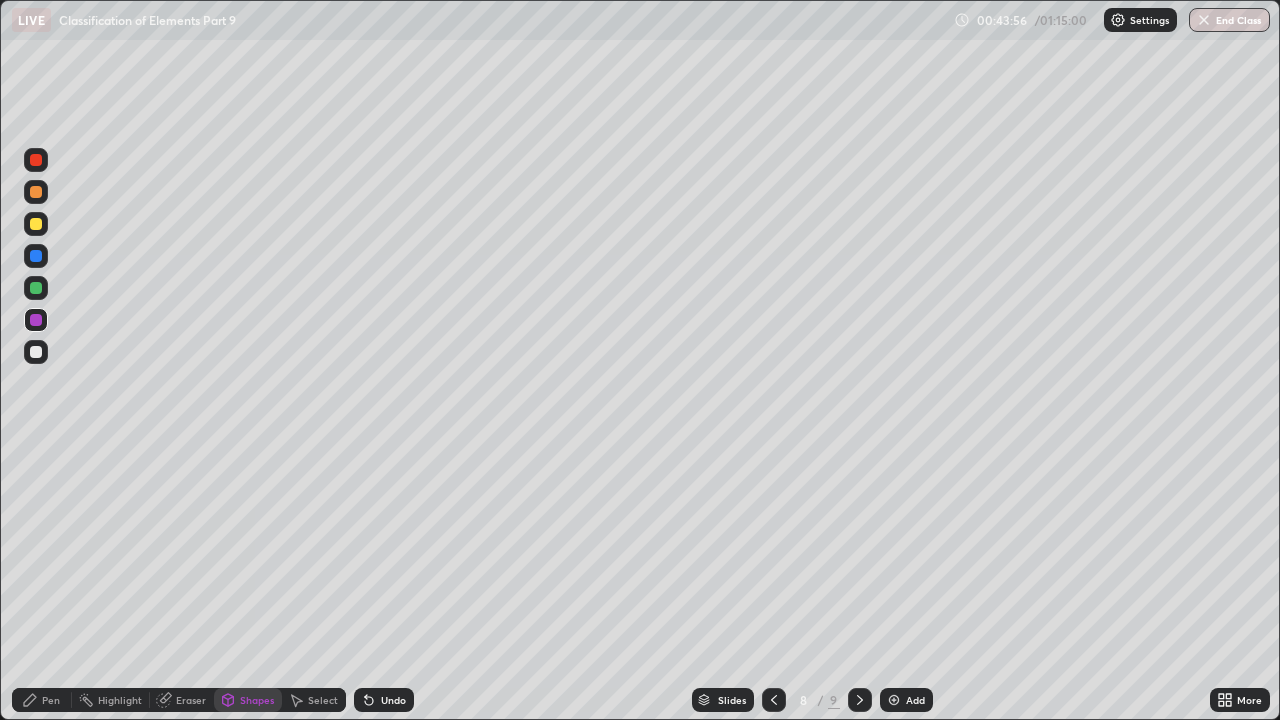 click on "Pen" at bounding box center (51, 700) 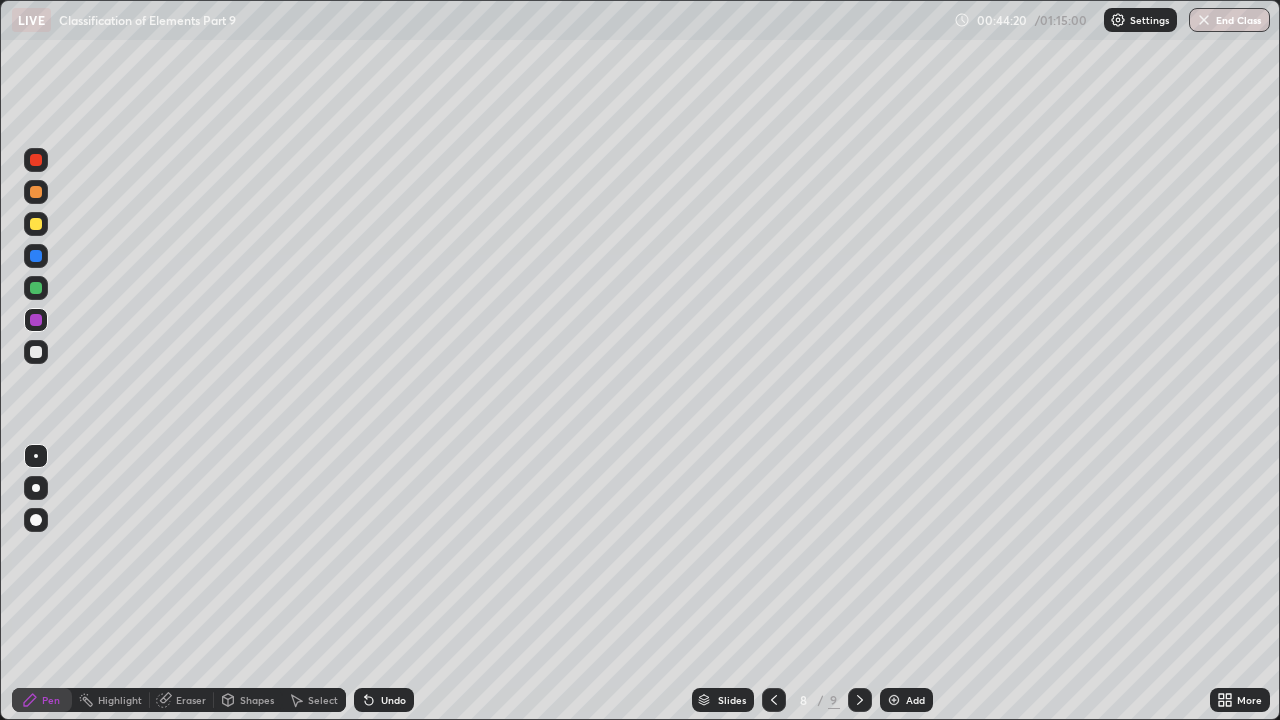 click on "Shapes" at bounding box center [257, 700] 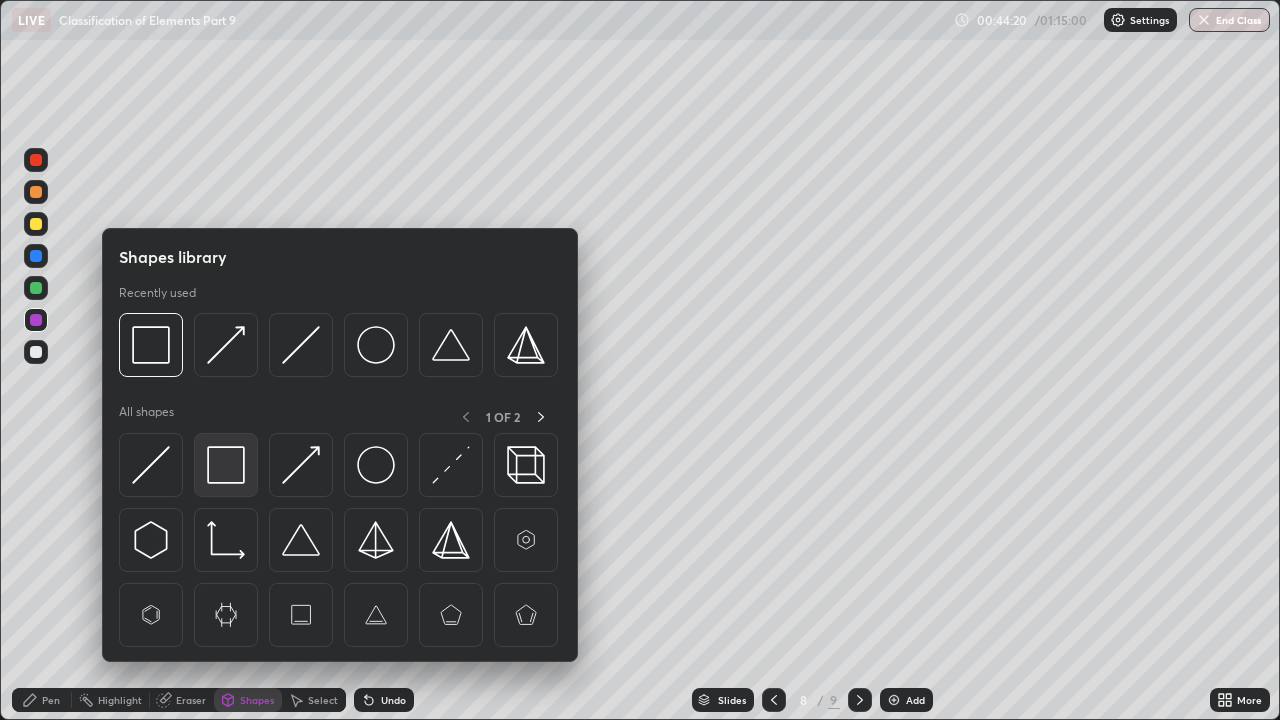 click at bounding box center [226, 465] 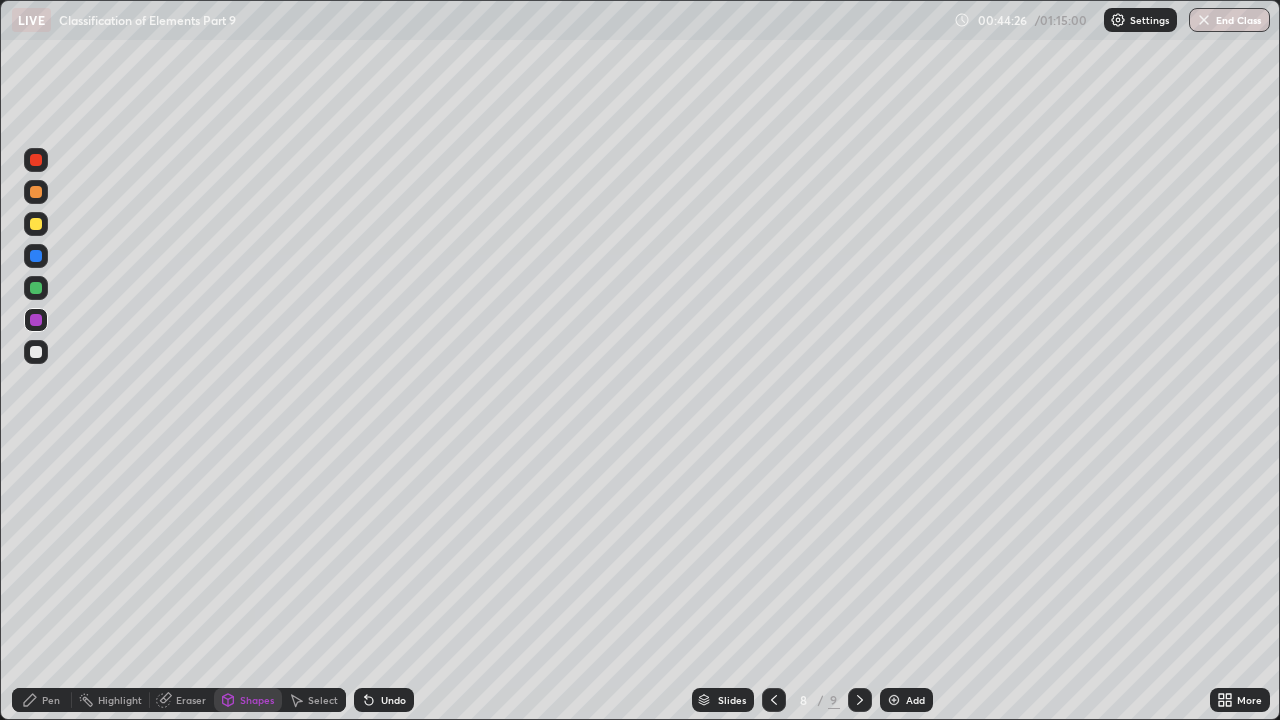 click at bounding box center (36, 320) 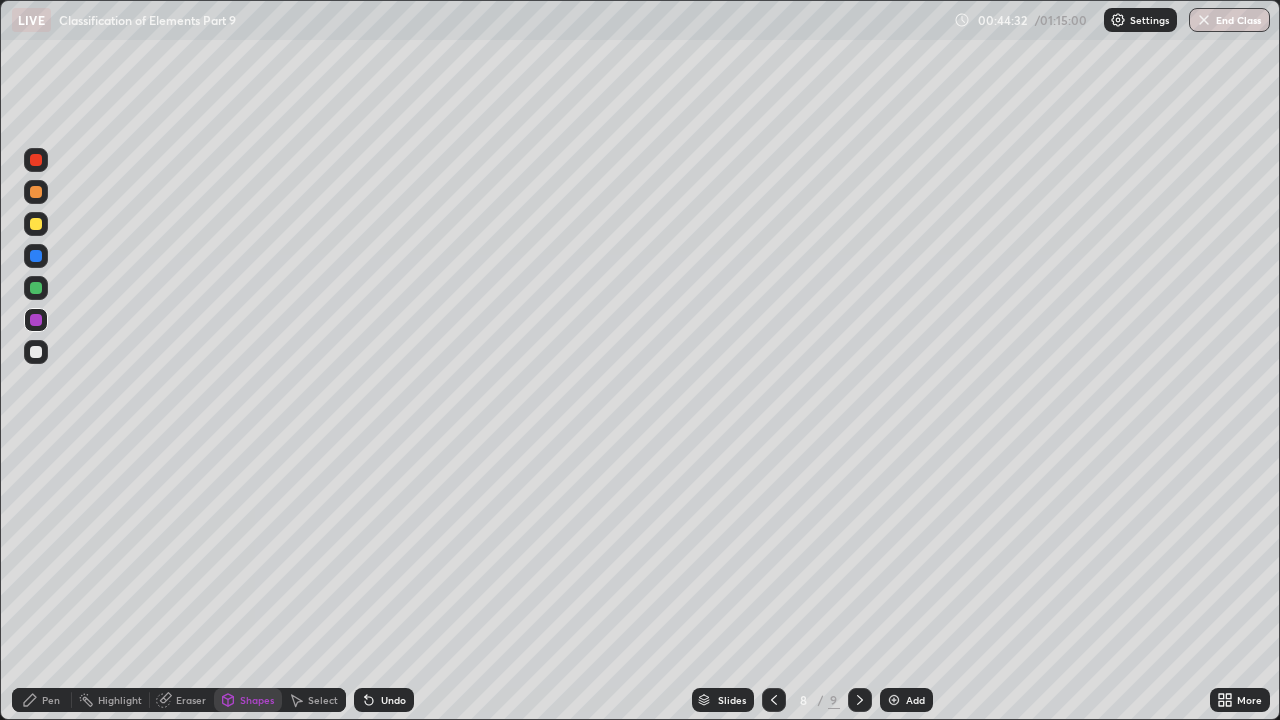 click on "Pen" at bounding box center (42, 700) 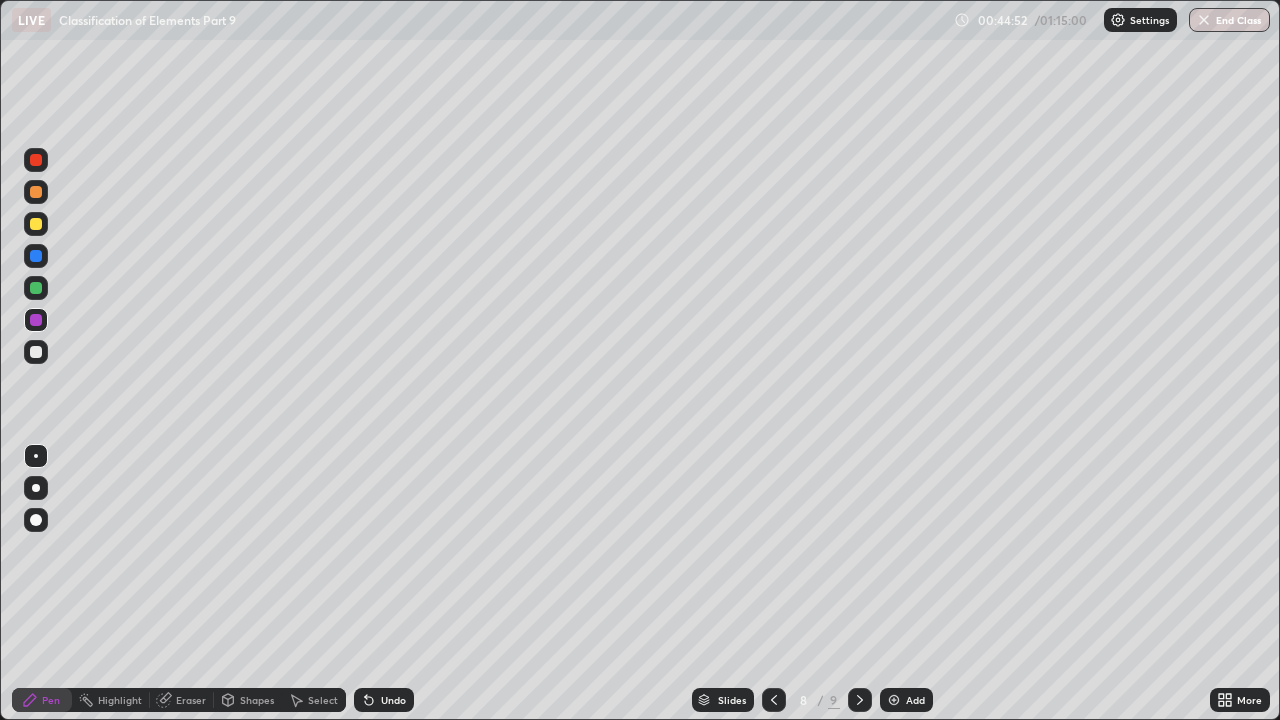 click at bounding box center (36, 224) 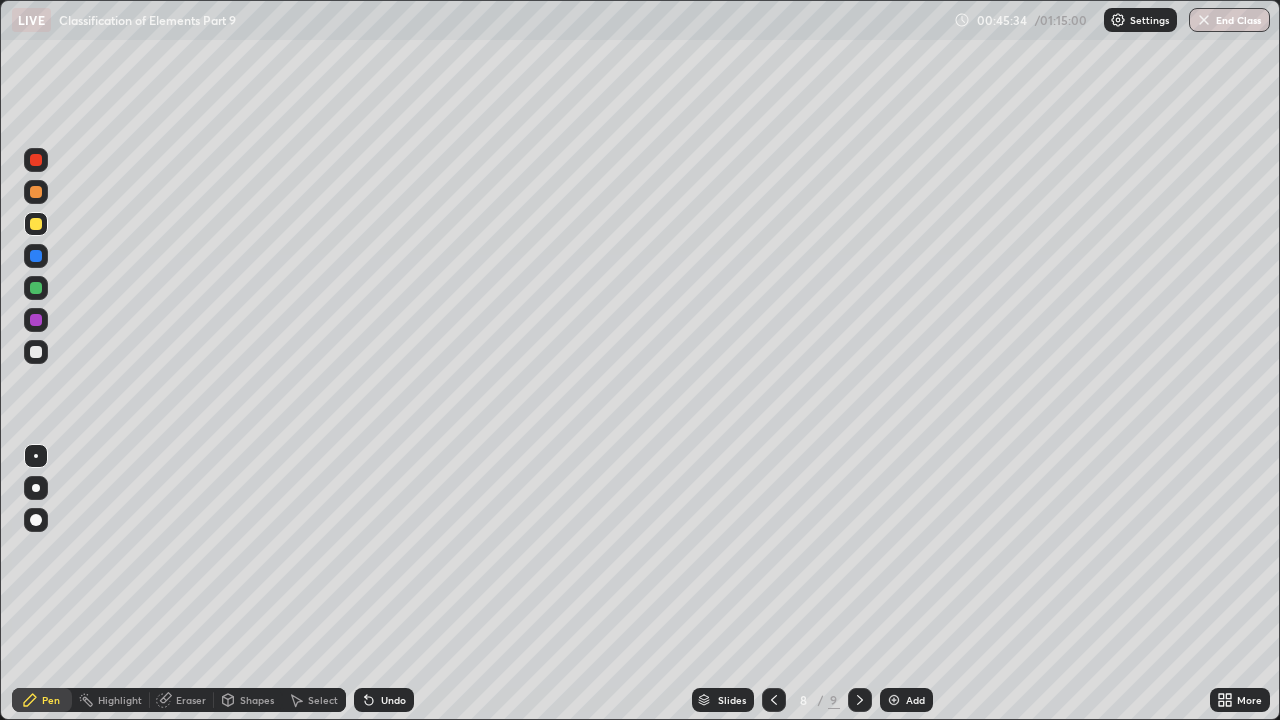 click on "Undo" at bounding box center [393, 700] 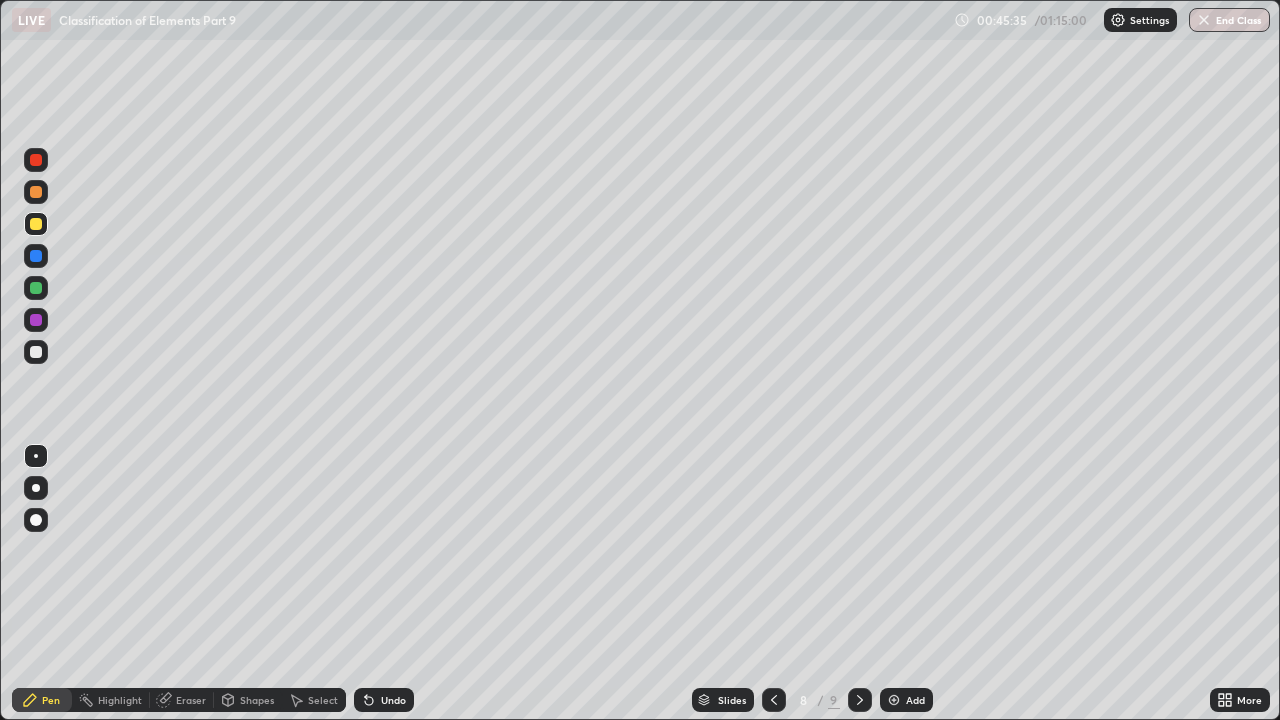click on "Undo" at bounding box center (393, 700) 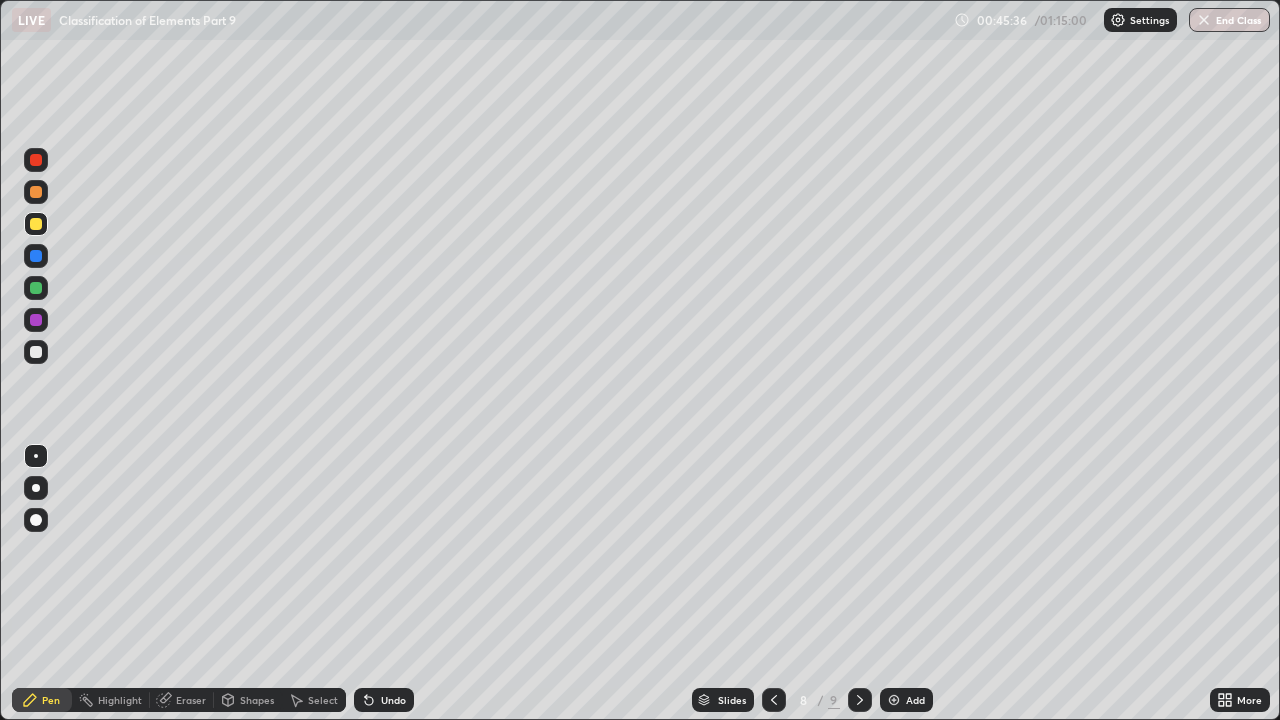 click on "Undo" at bounding box center (393, 700) 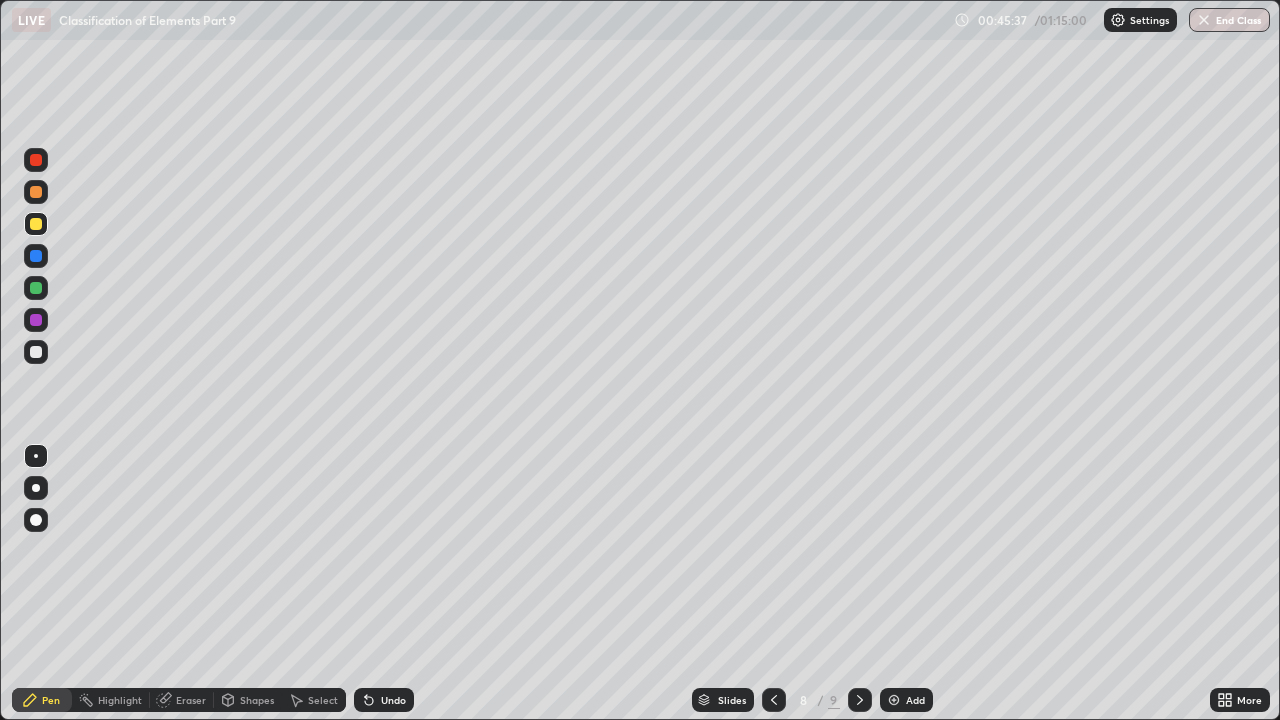 click on "Undo" at bounding box center (384, 700) 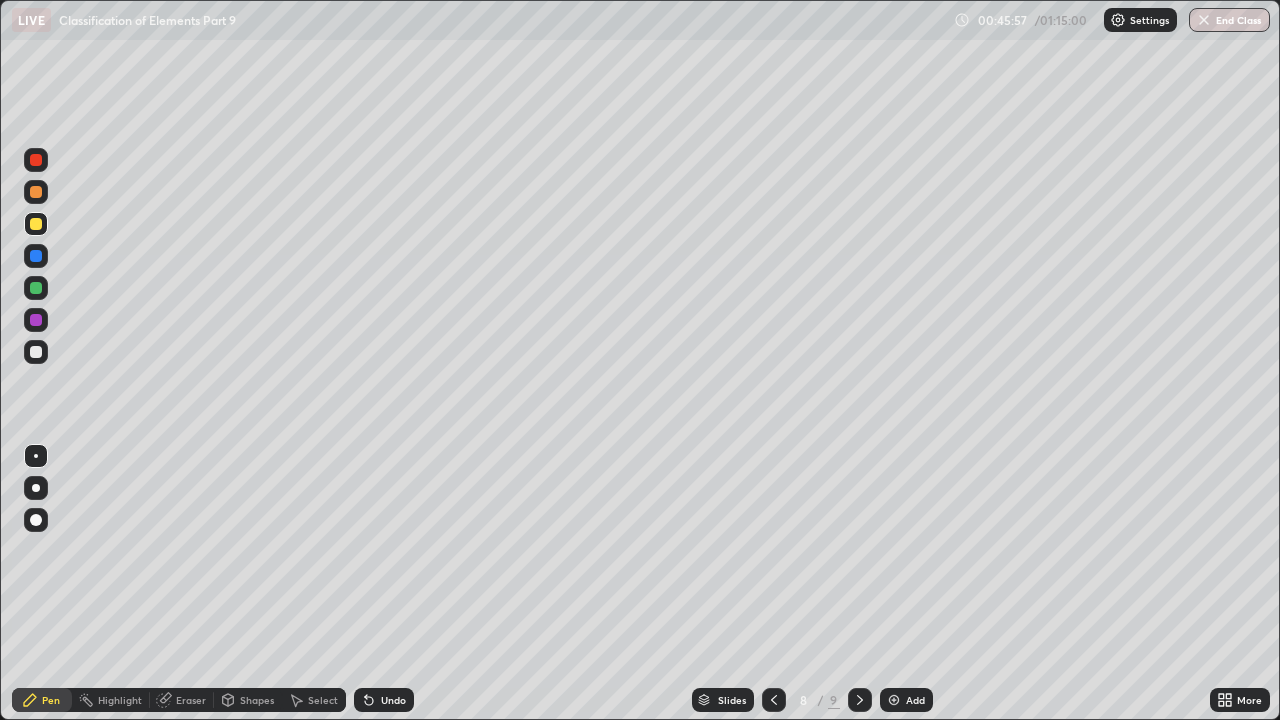 click at bounding box center (36, 288) 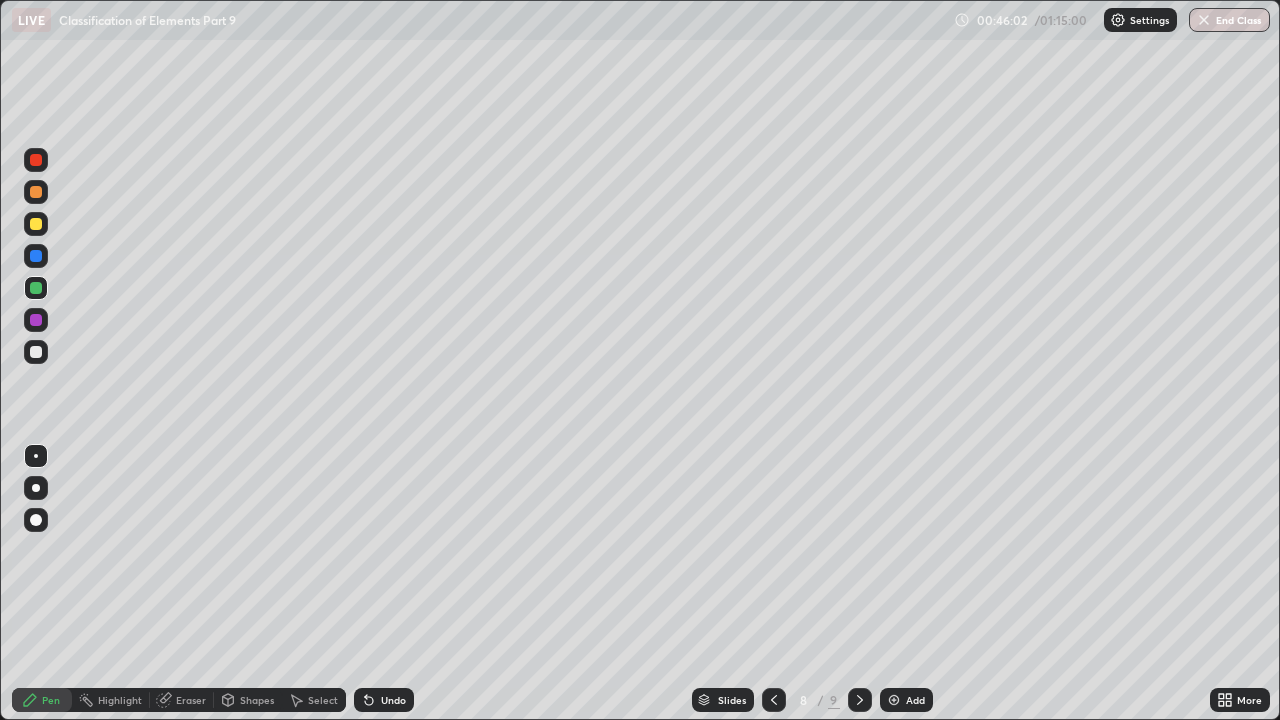 click 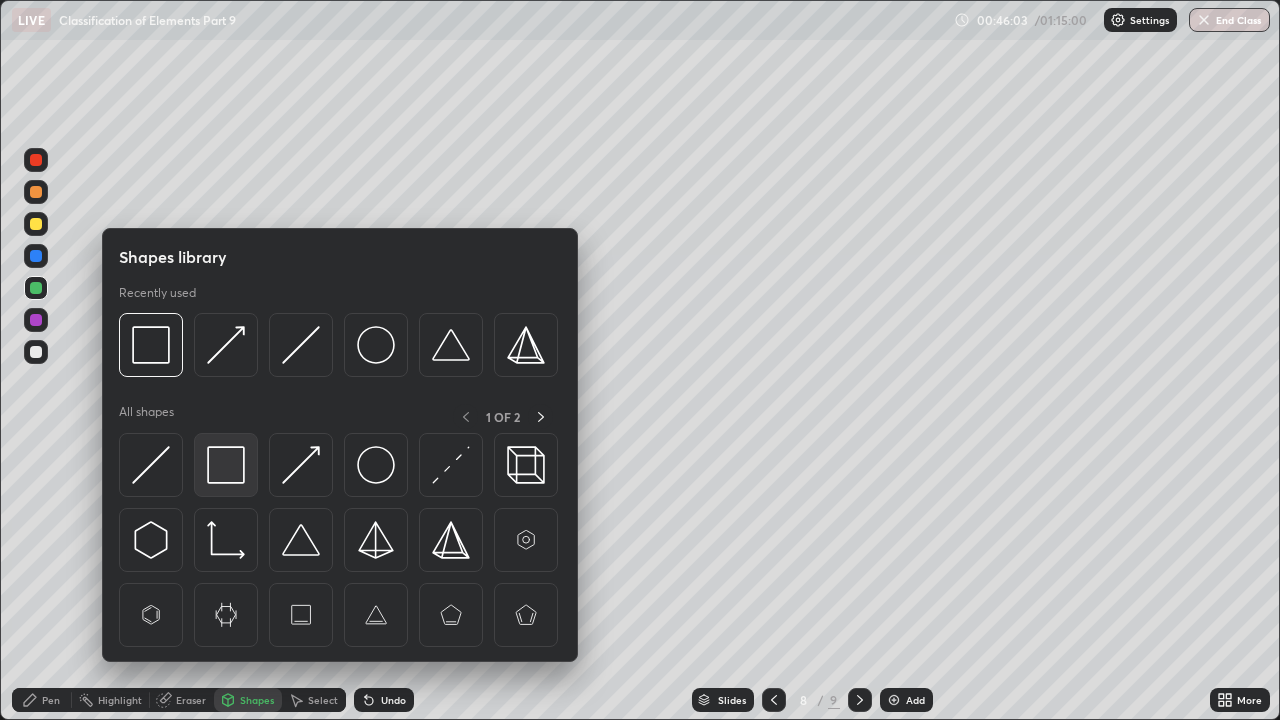 click at bounding box center [226, 465] 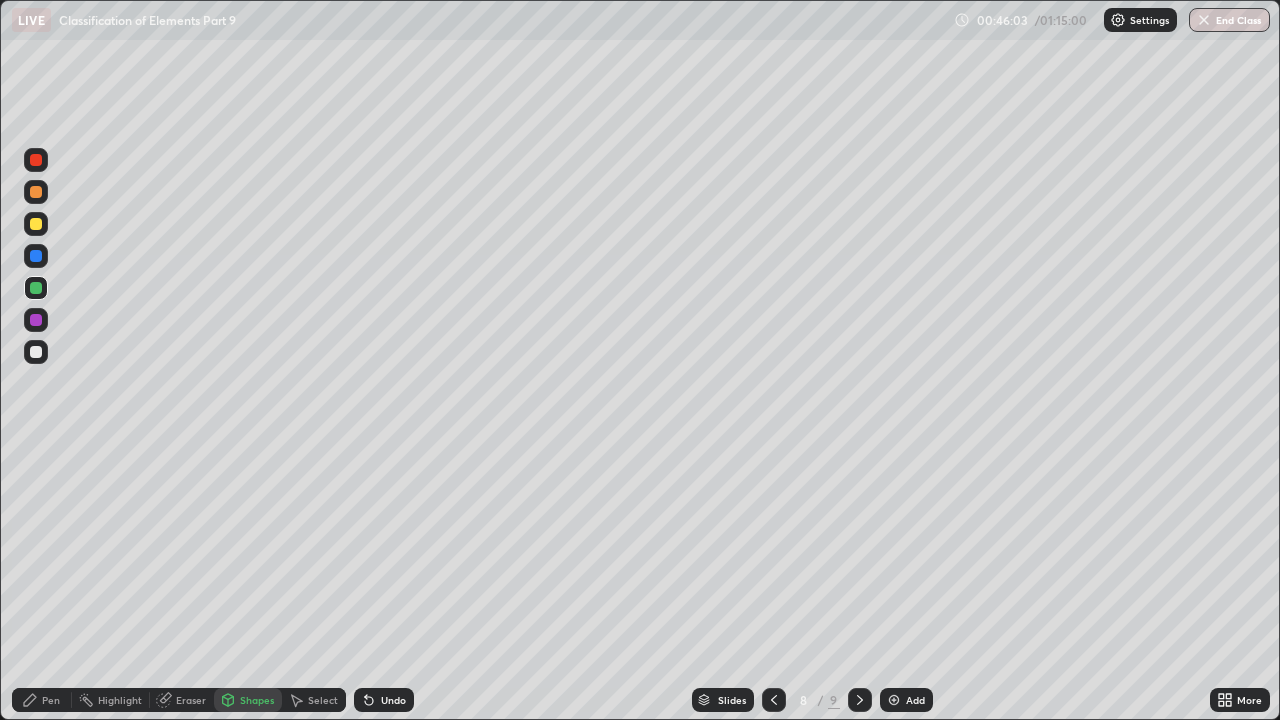 click at bounding box center (36, 192) 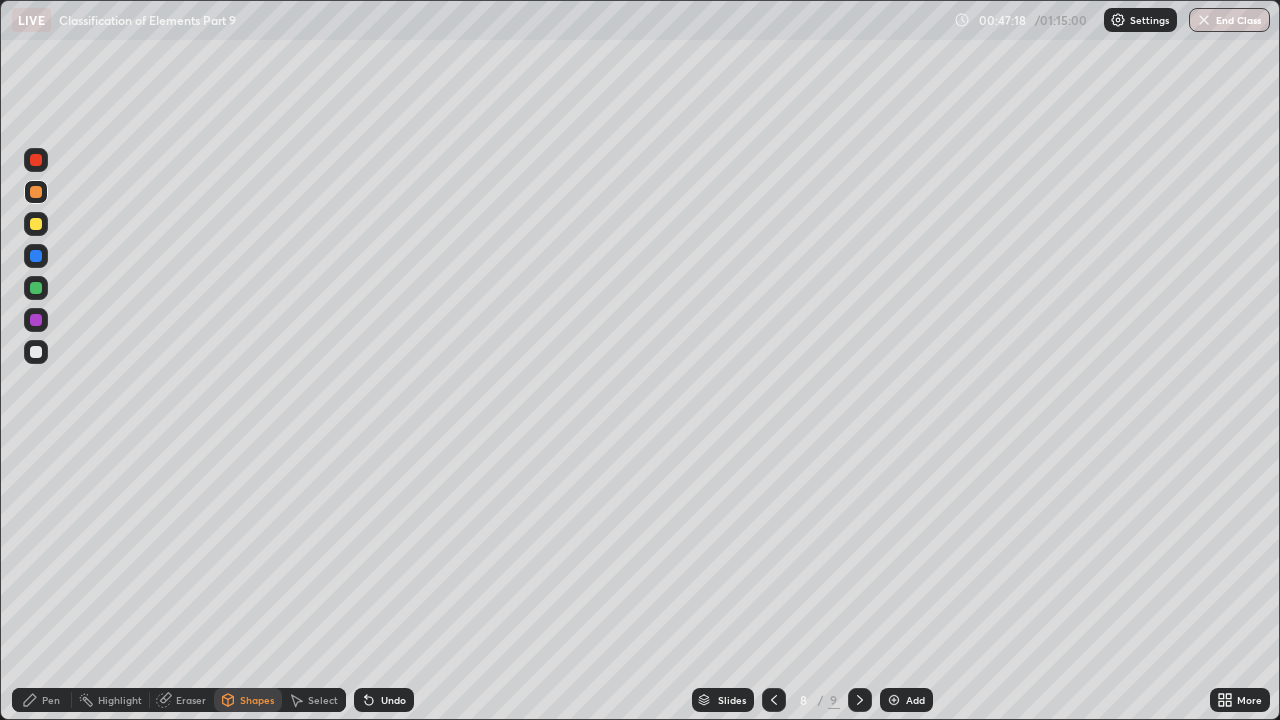 click at bounding box center (36, 256) 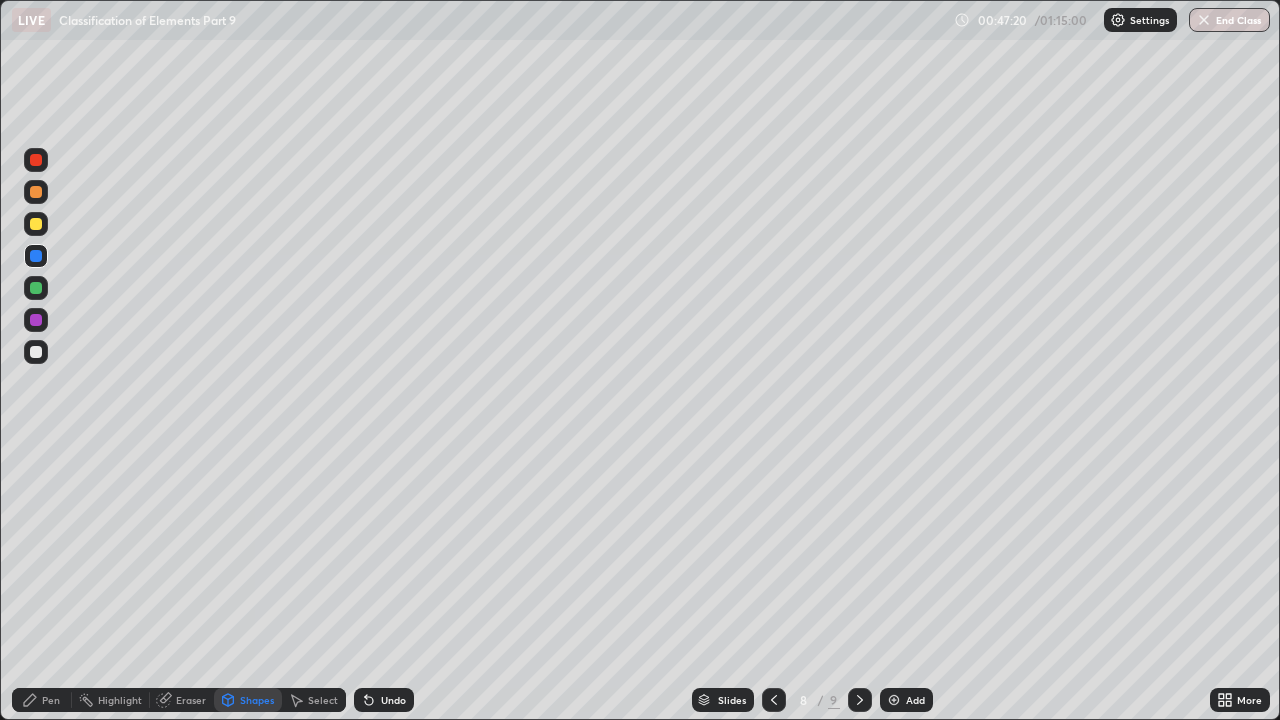 click on "Undo" at bounding box center [393, 700] 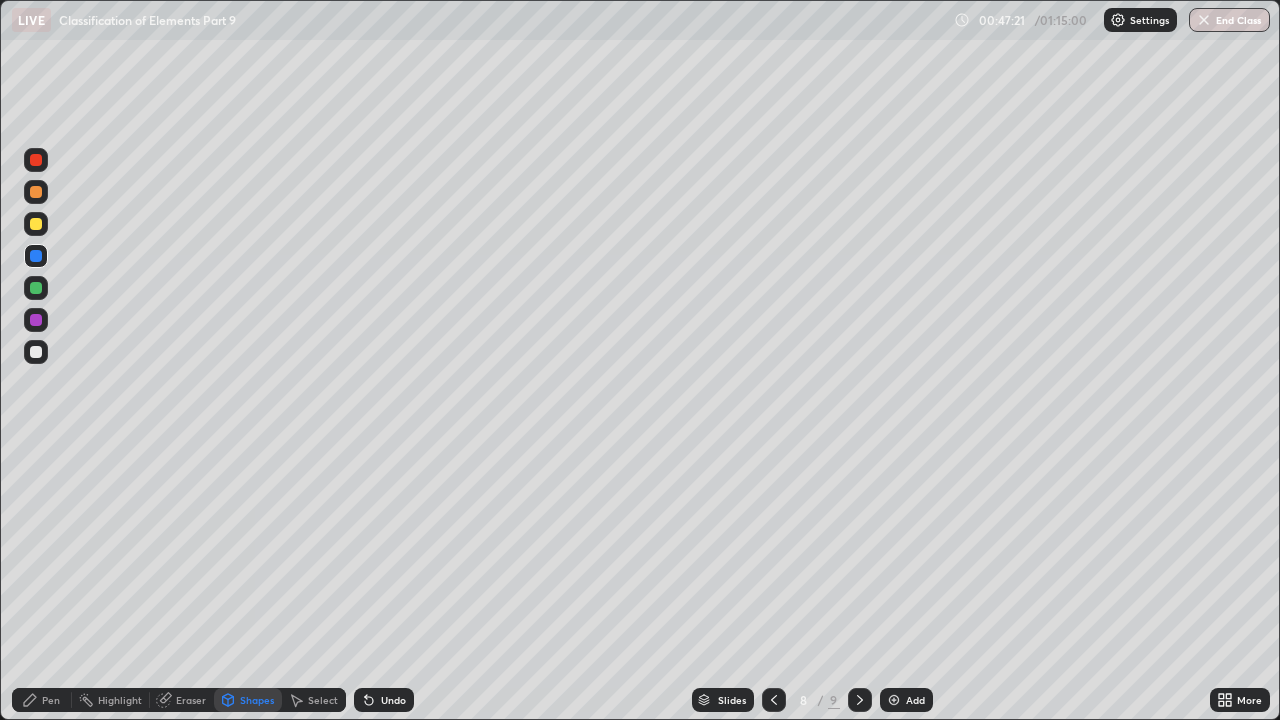 click 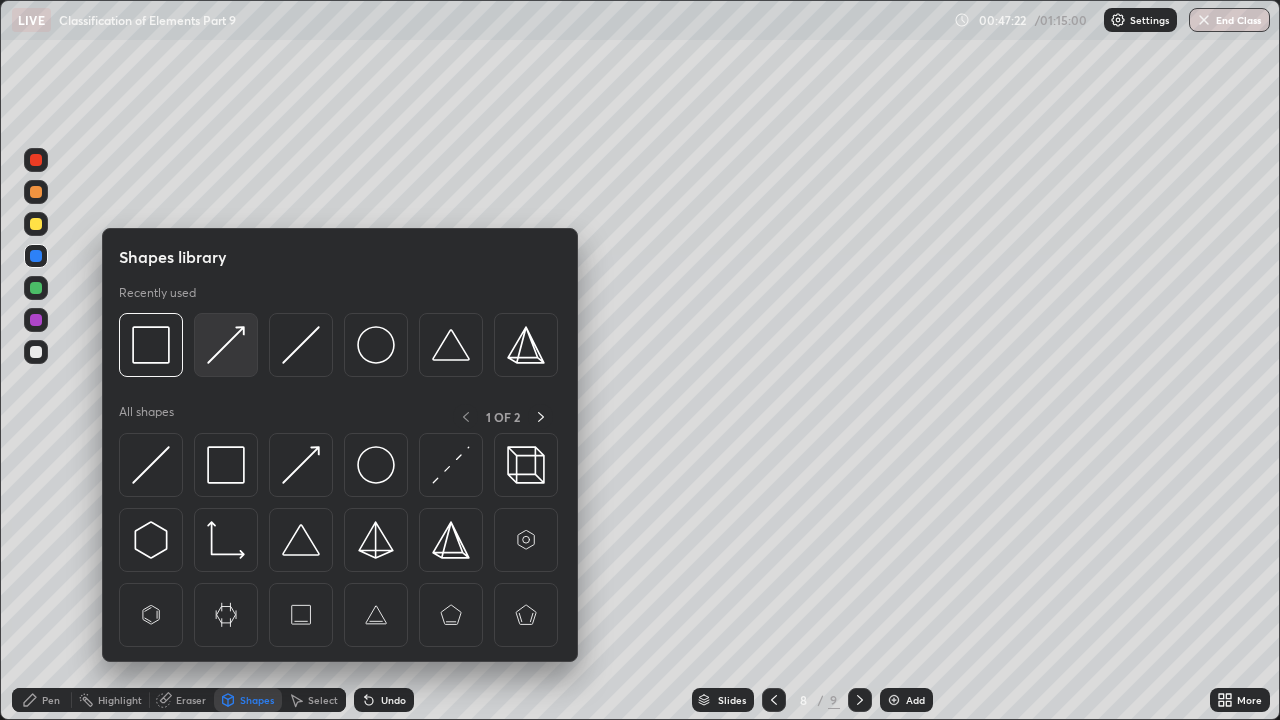 click at bounding box center (226, 345) 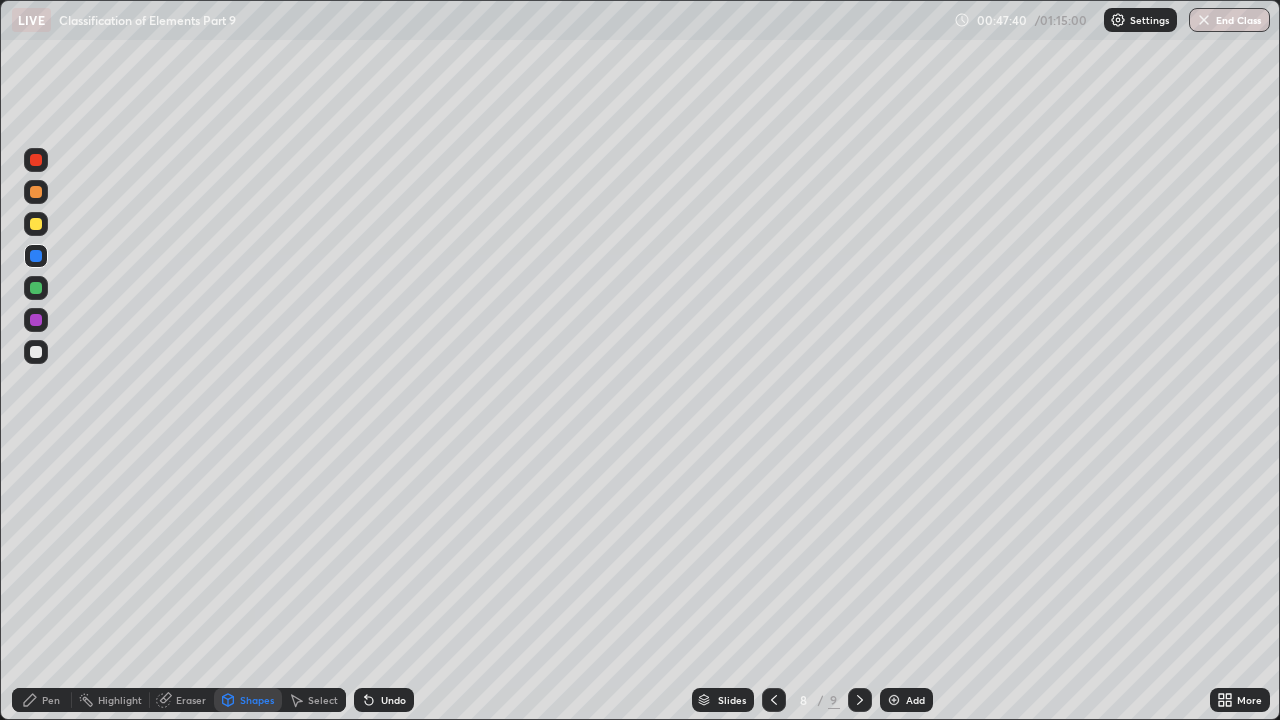 click on "Pen" at bounding box center [51, 700] 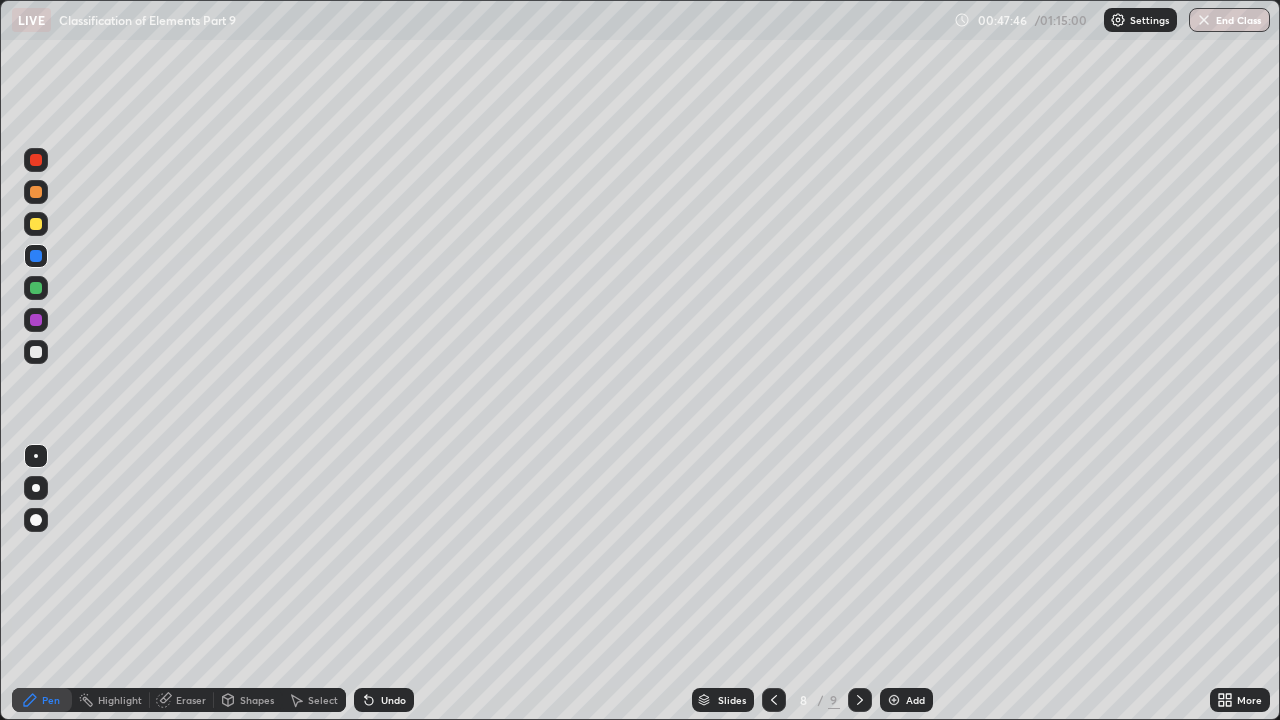 click at bounding box center (36, 288) 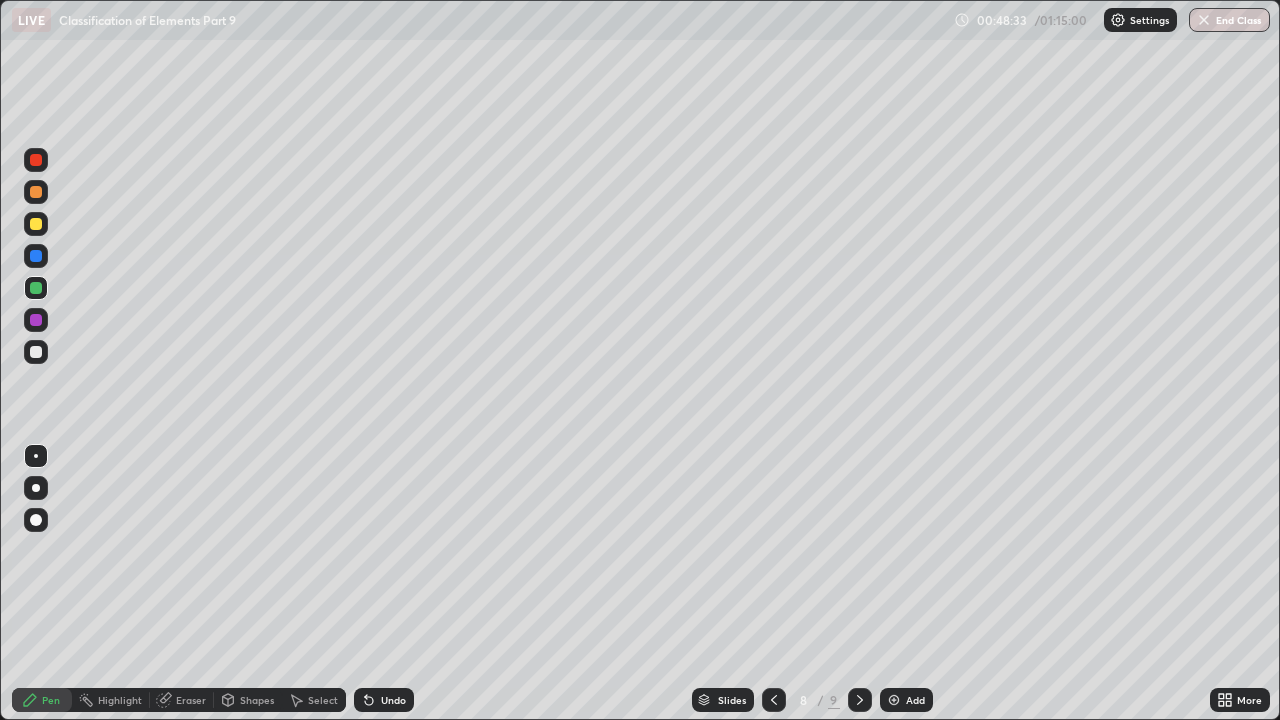 click 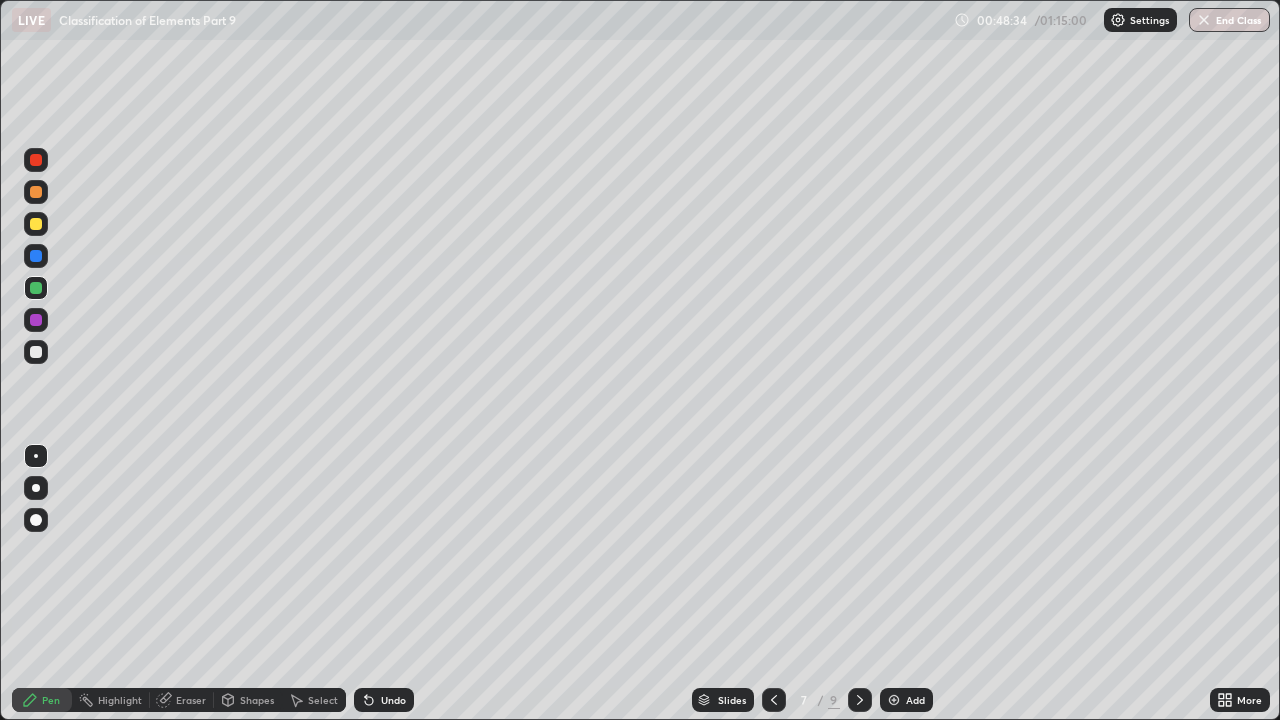 click at bounding box center [774, 700] 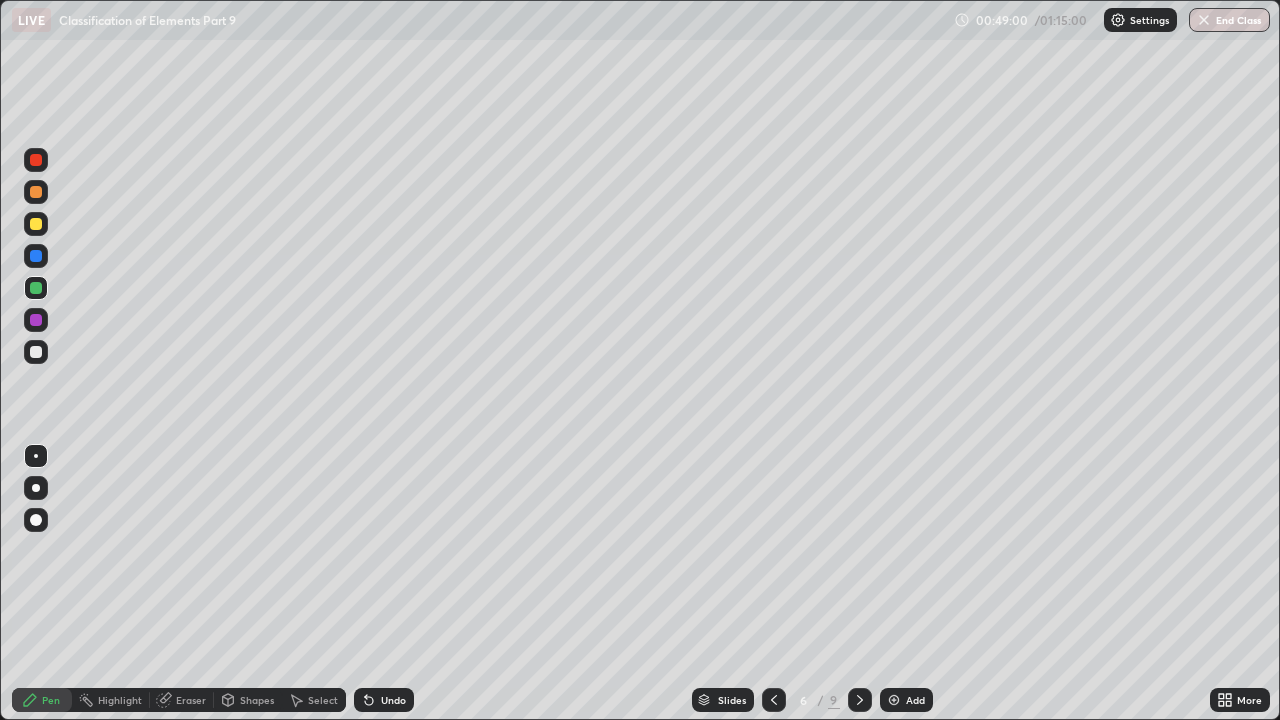 click 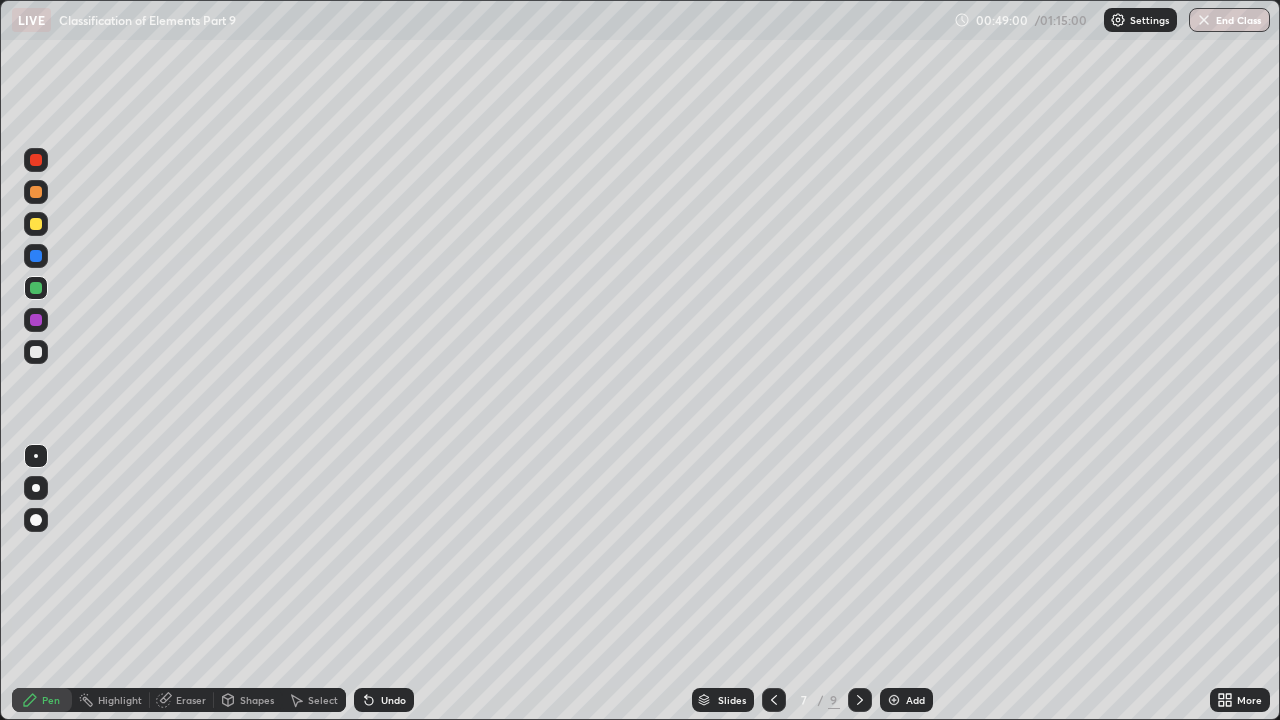 click 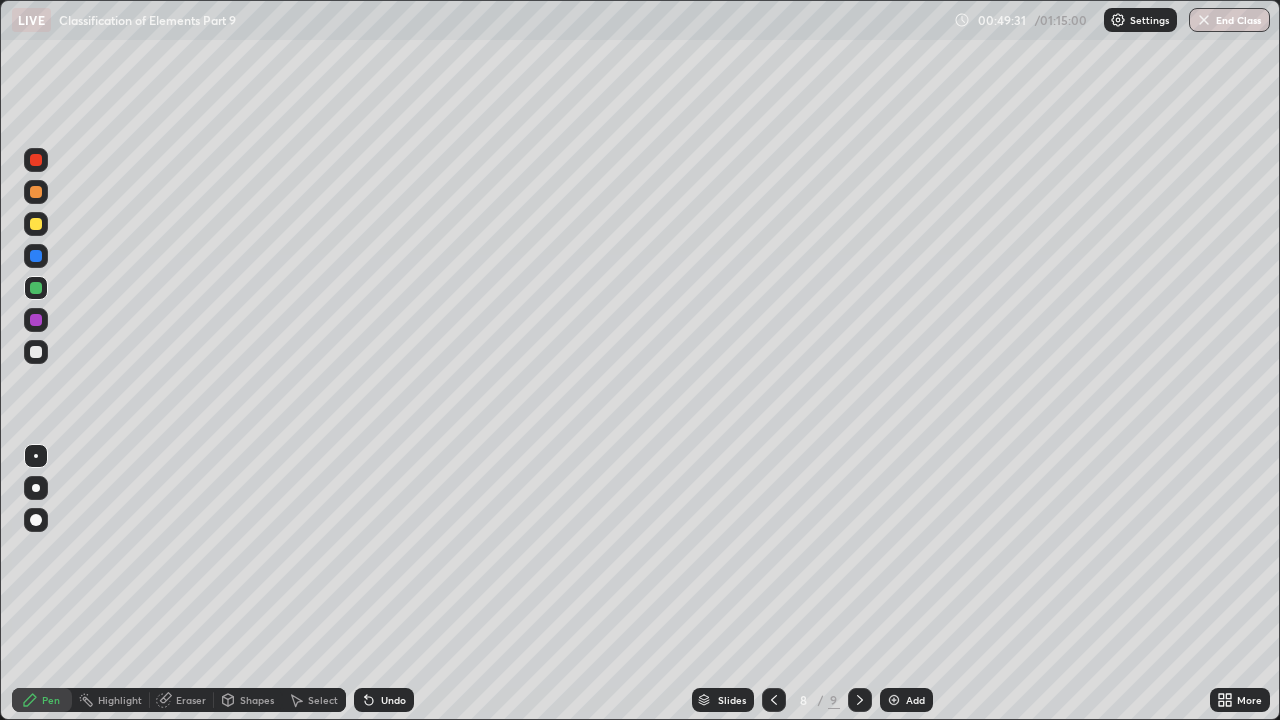 click on "Undo" at bounding box center [393, 700] 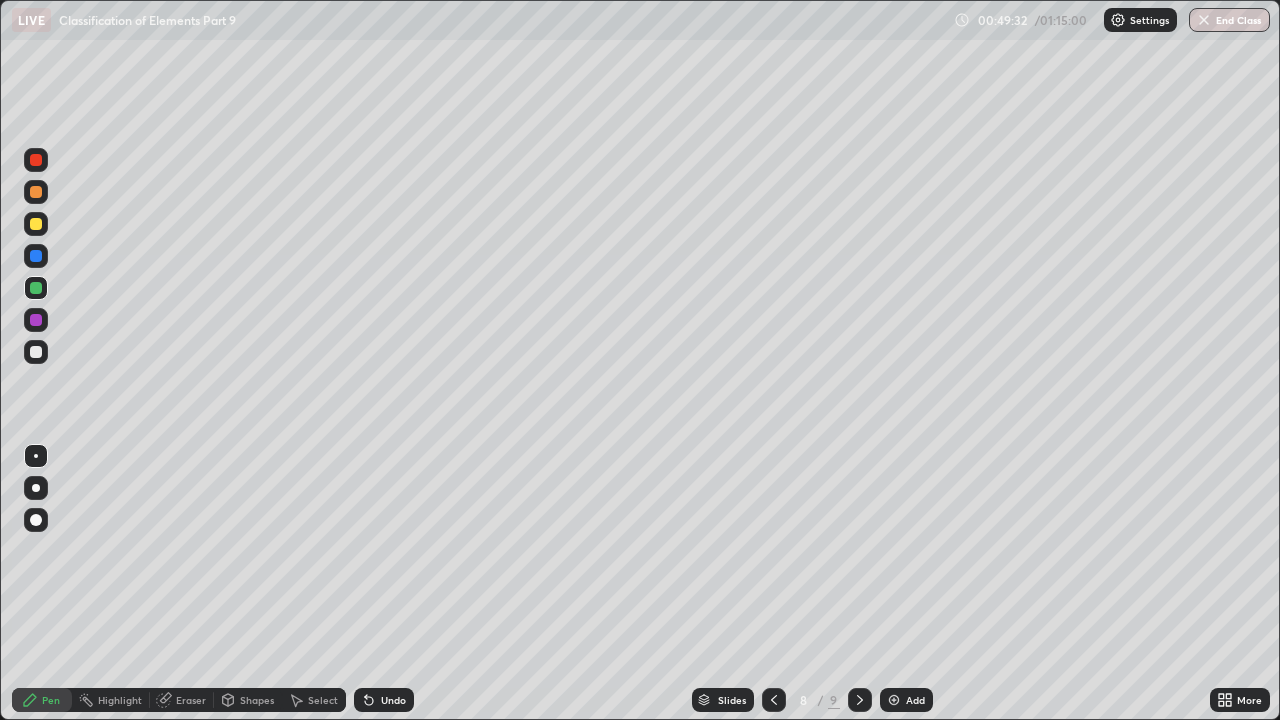 click on "Undo" at bounding box center (393, 700) 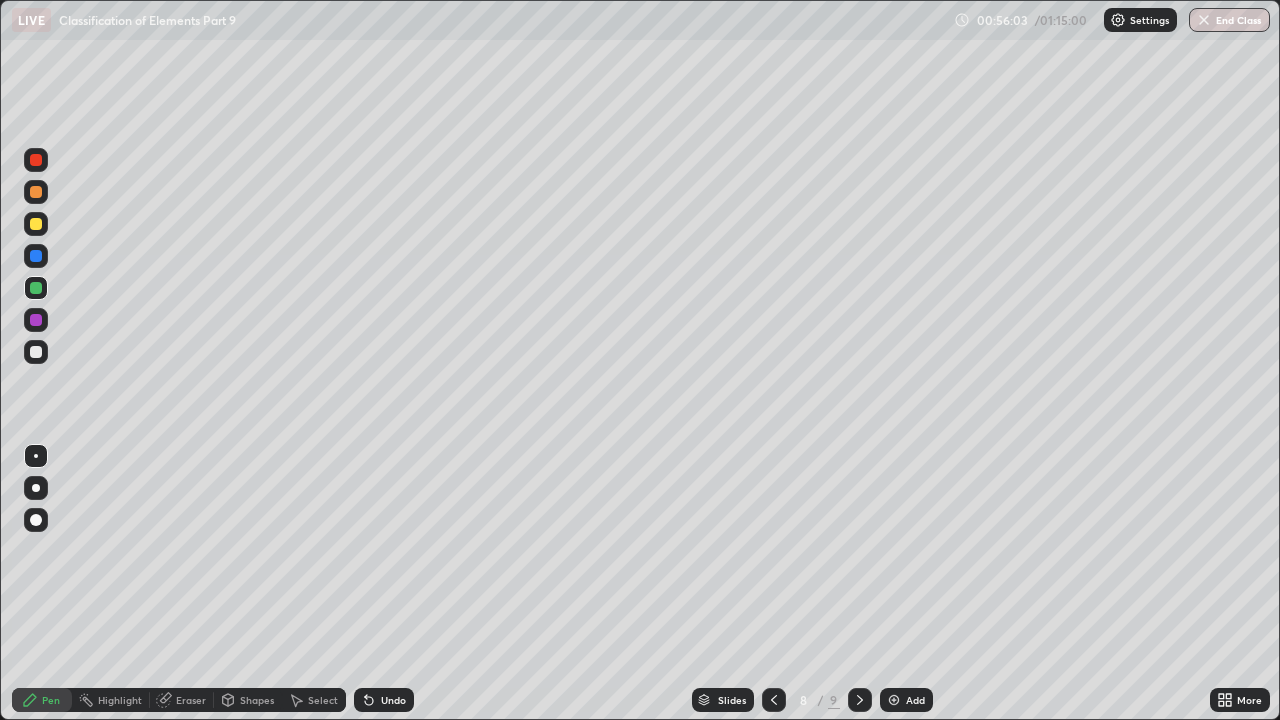 click on "Add" at bounding box center (906, 700) 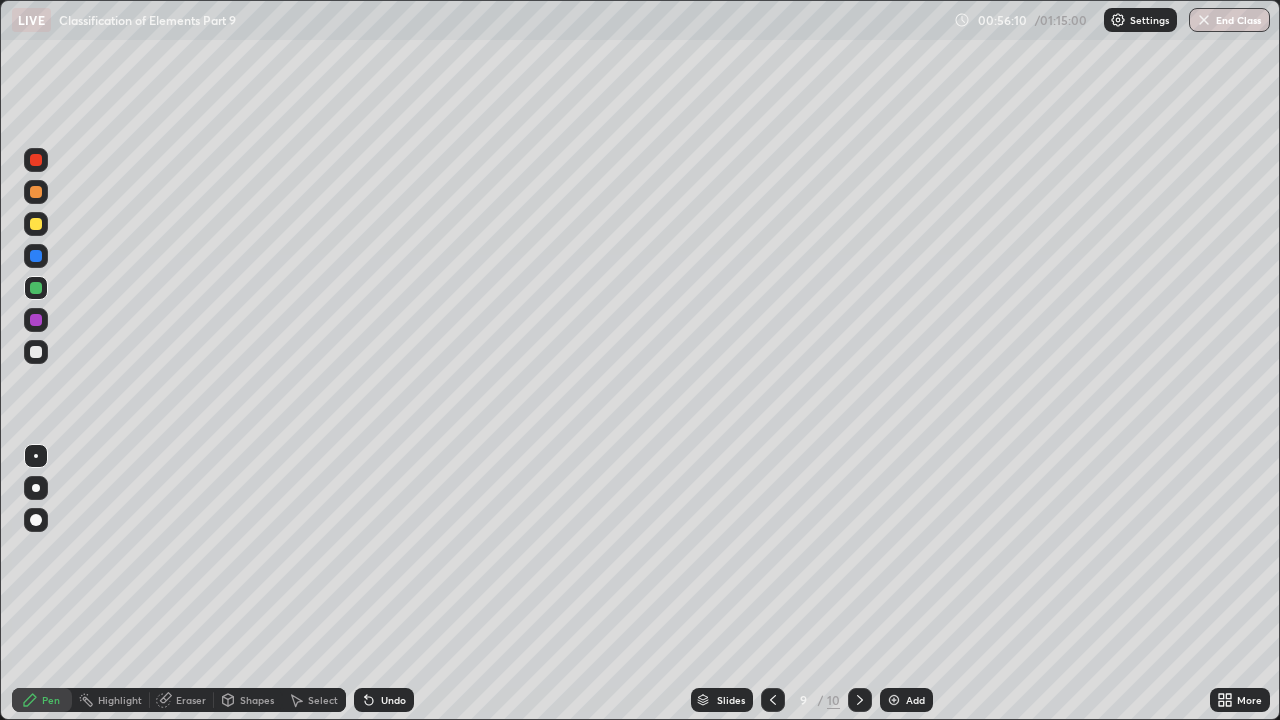 click at bounding box center (36, 192) 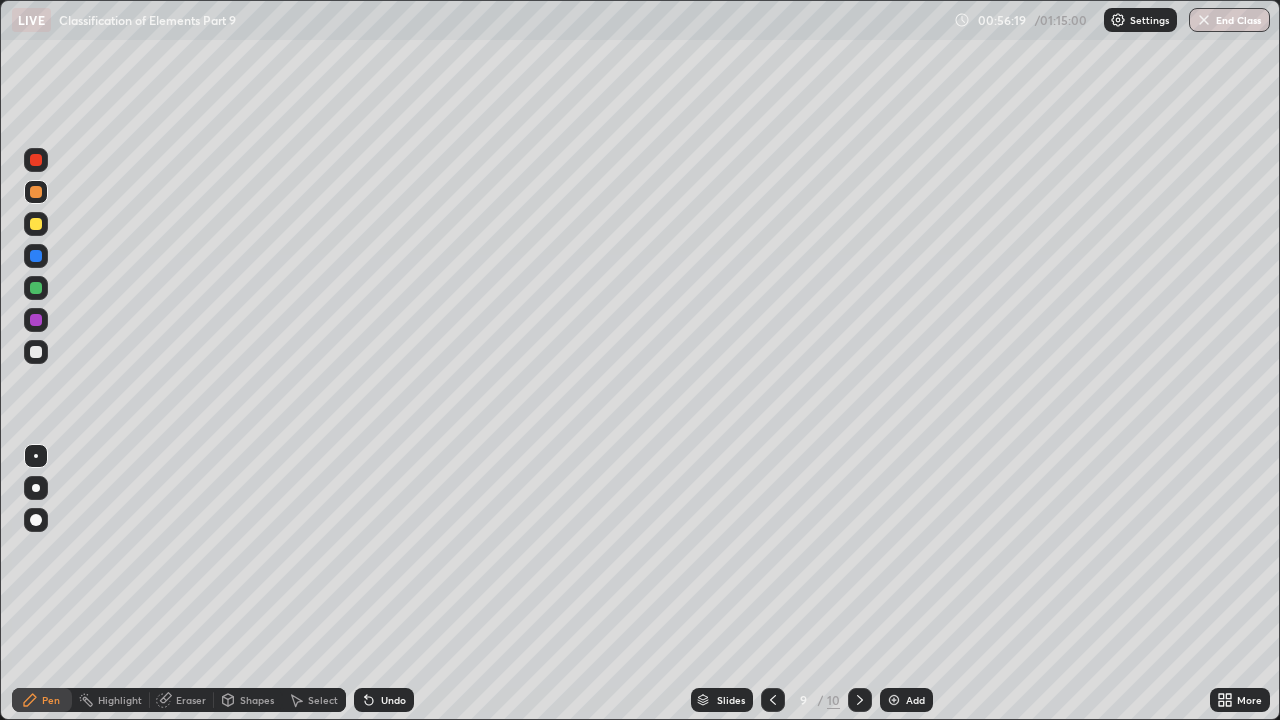 click at bounding box center (36, 320) 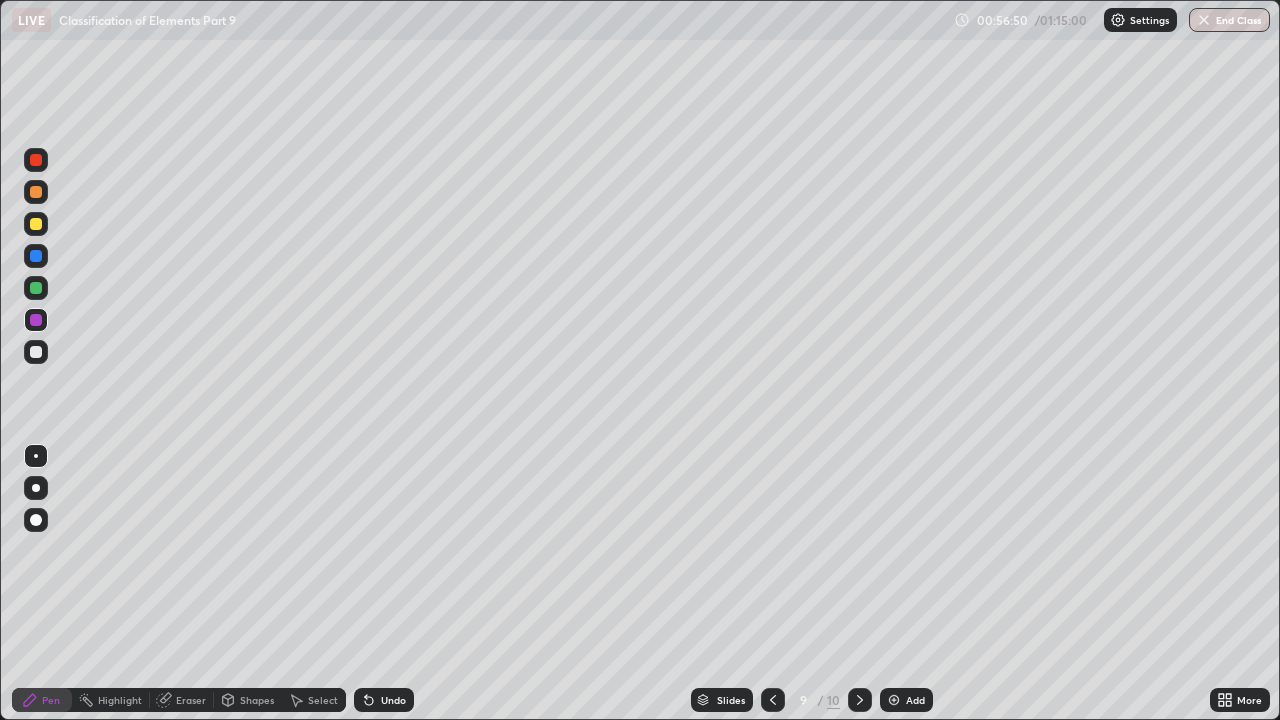 click on "Eraser" at bounding box center [191, 700] 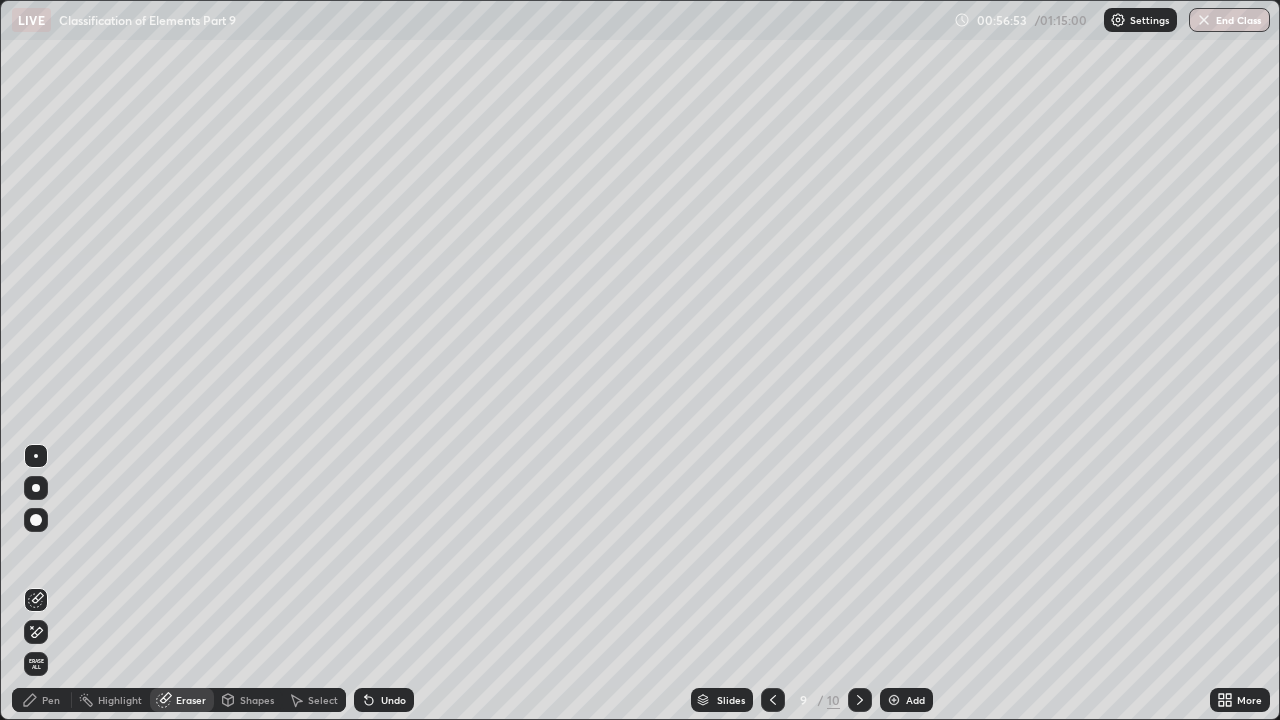 click on "Pen" at bounding box center [42, 700] 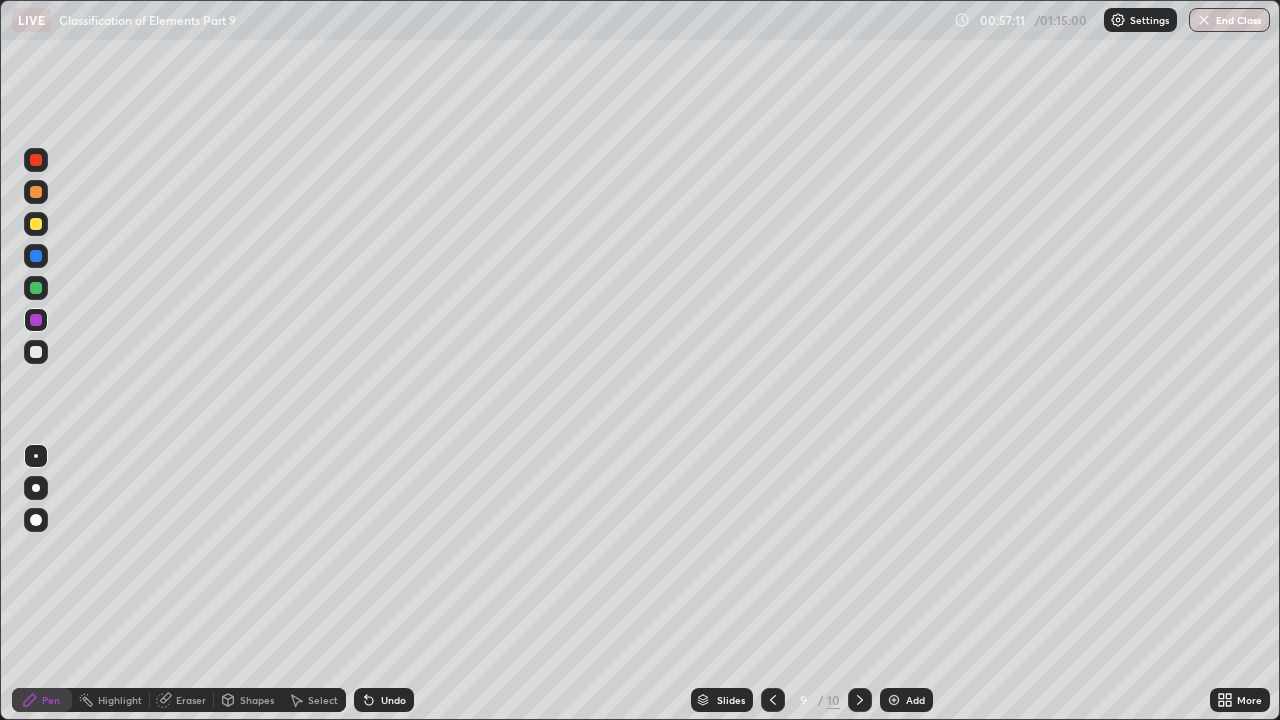 click at bounding box center (36, 192) 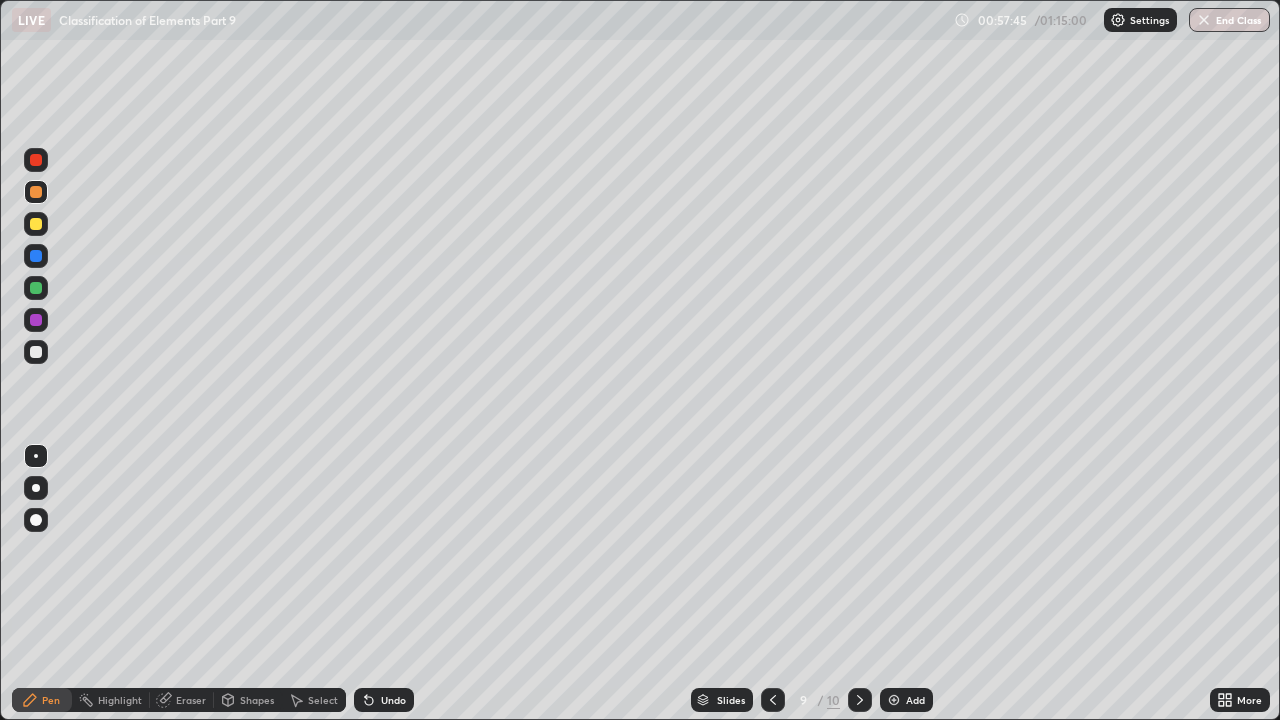 click at bounding box center [36, 224] 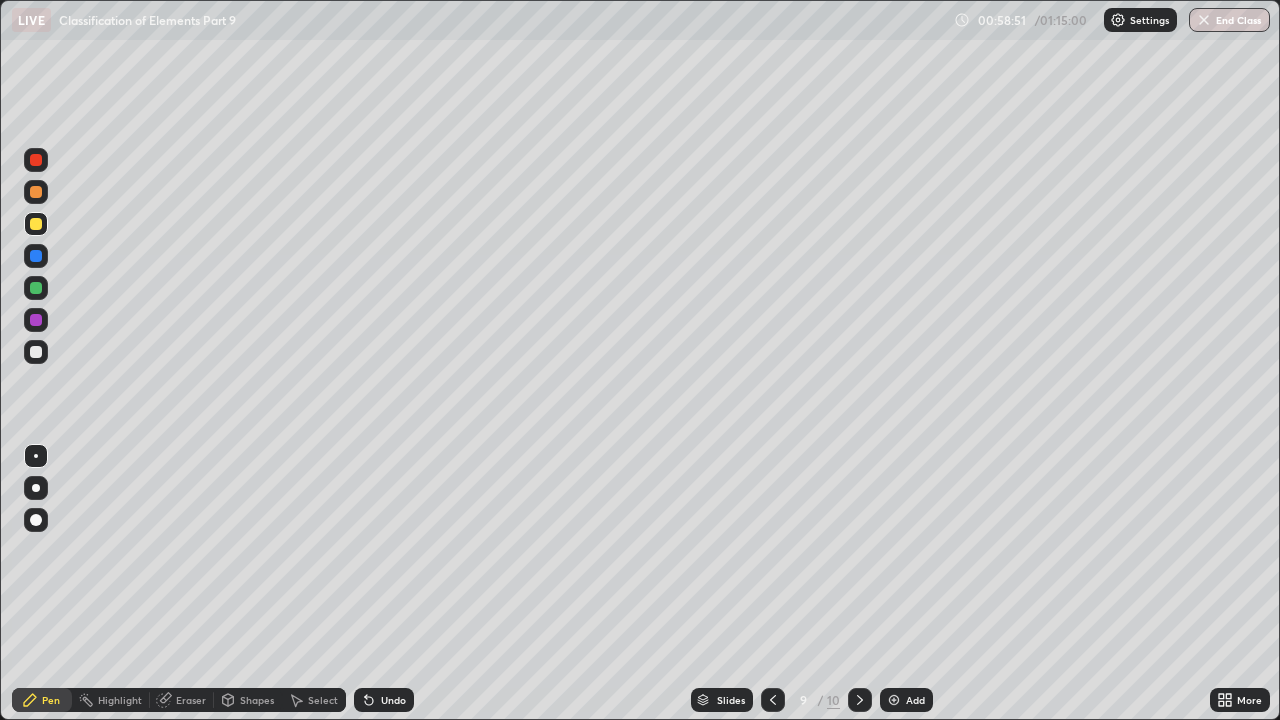 click at bounding box center (36, 352) 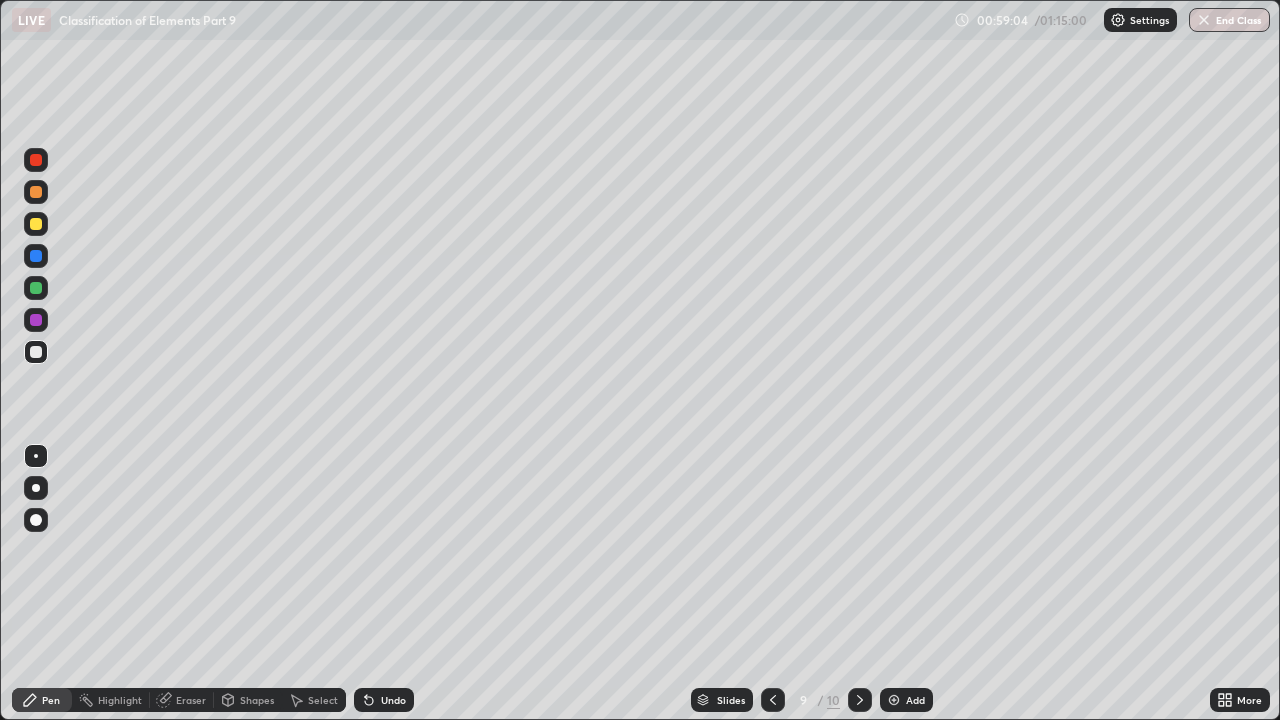 click at bounding box center [36, 192] 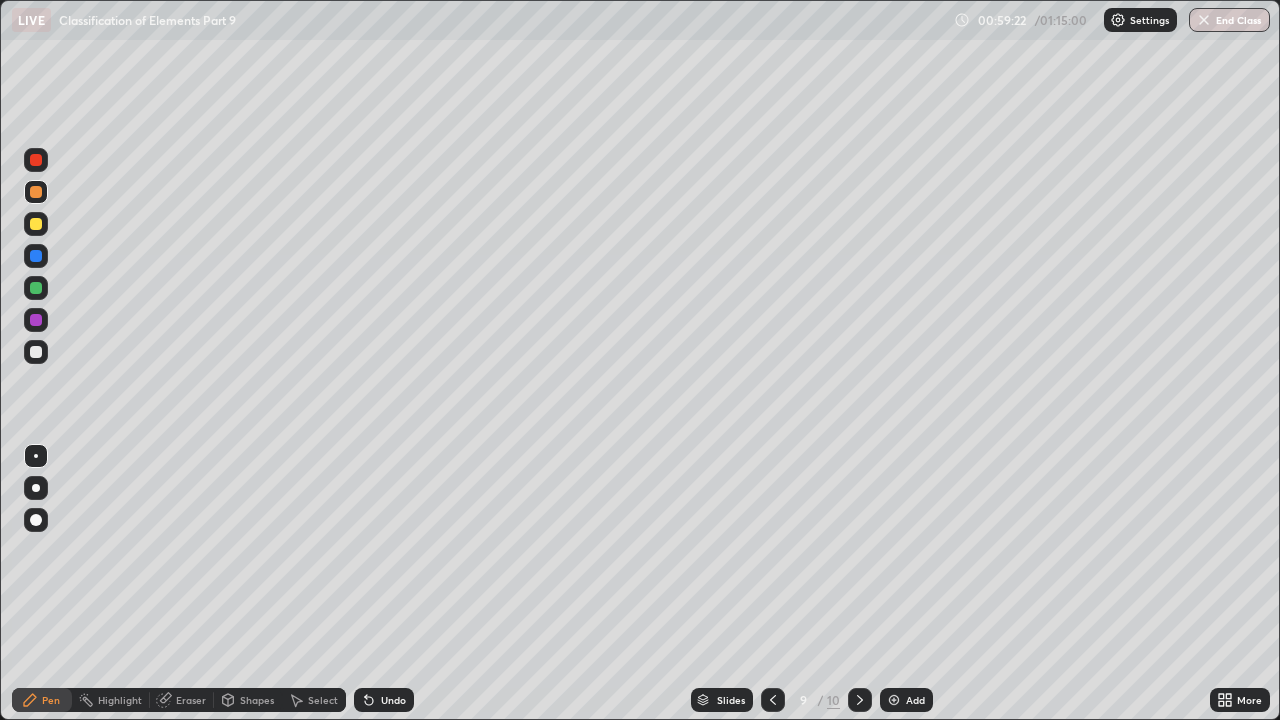 click at bounding box center [36, 352] 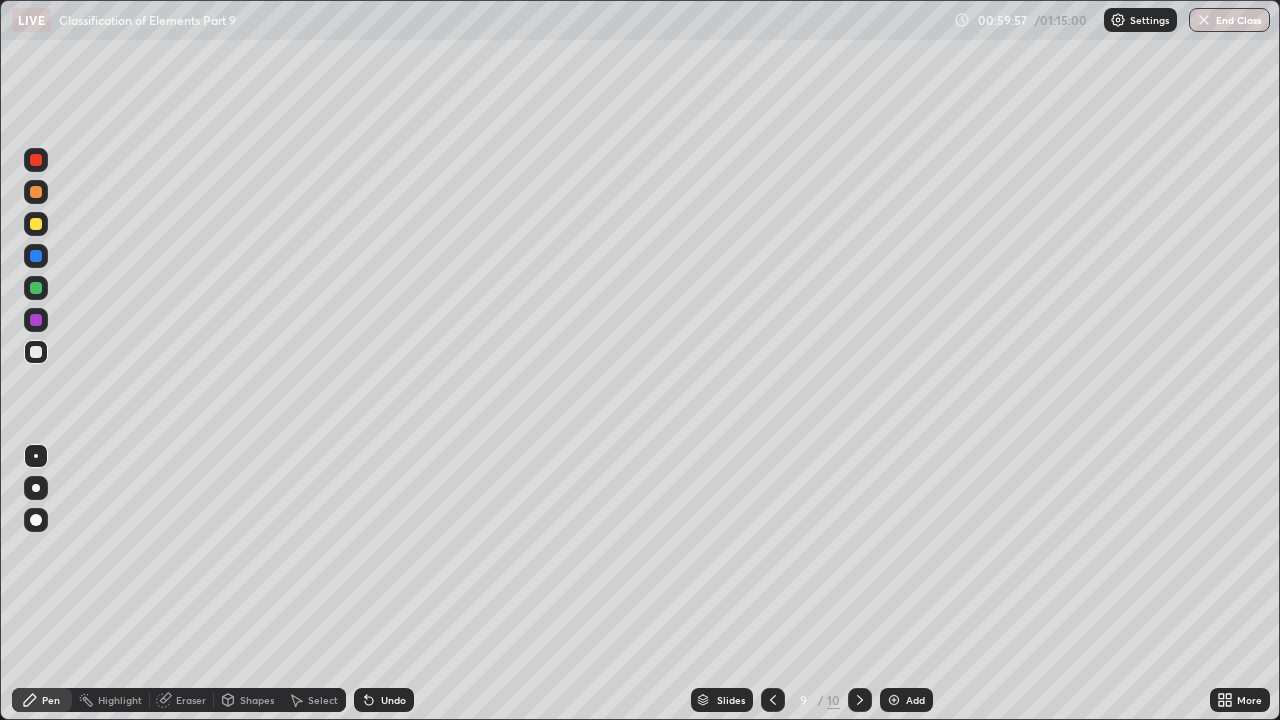 click at bounding box center [36, 352] 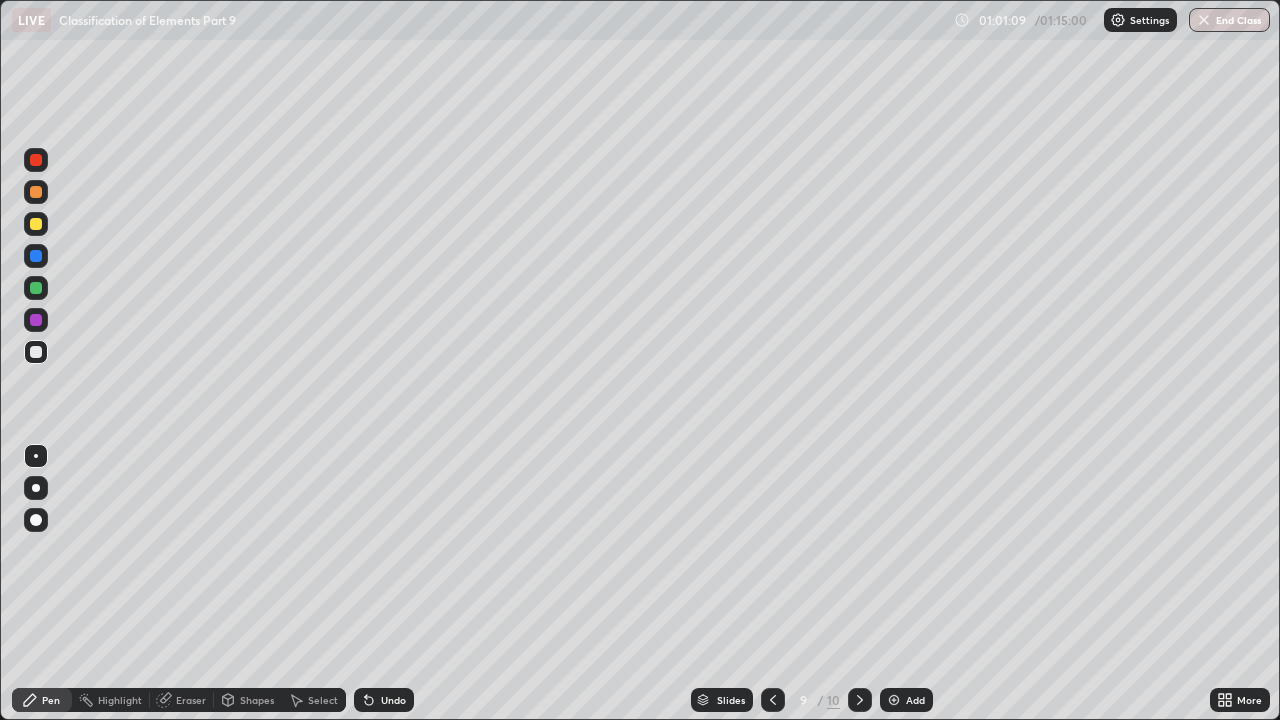 click on "Undo" at bounding box center (384, 700) 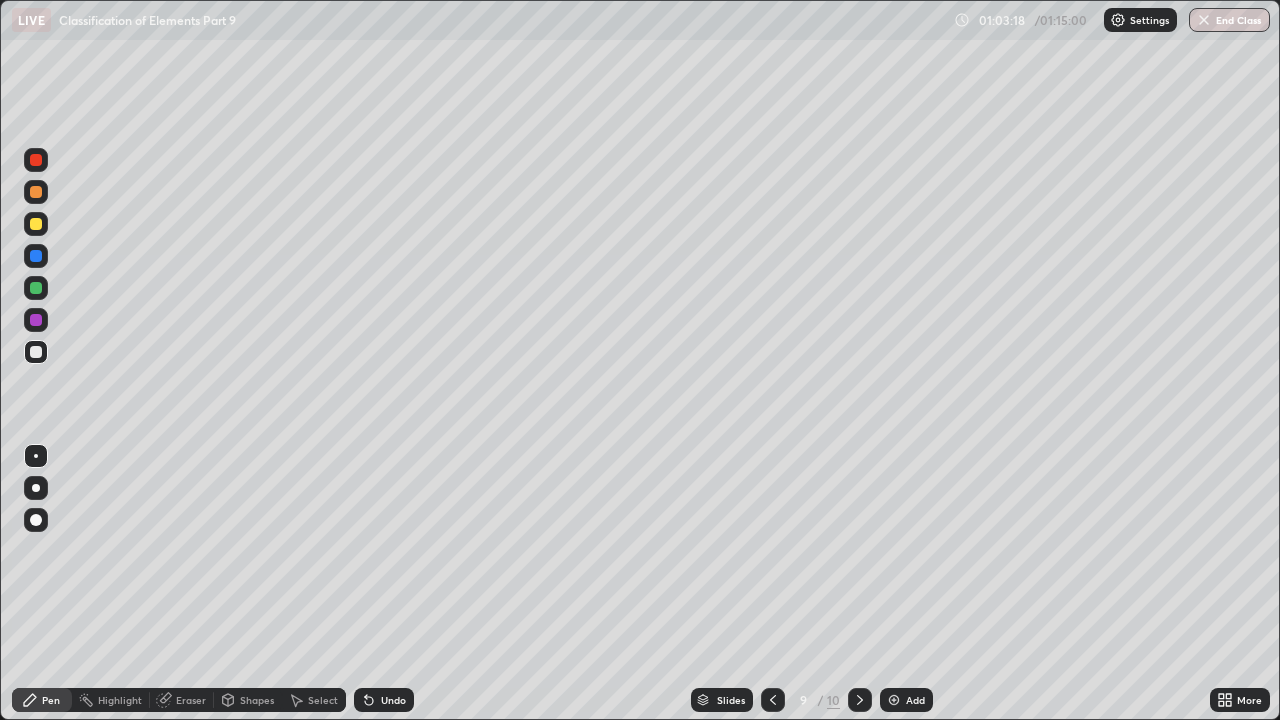 click 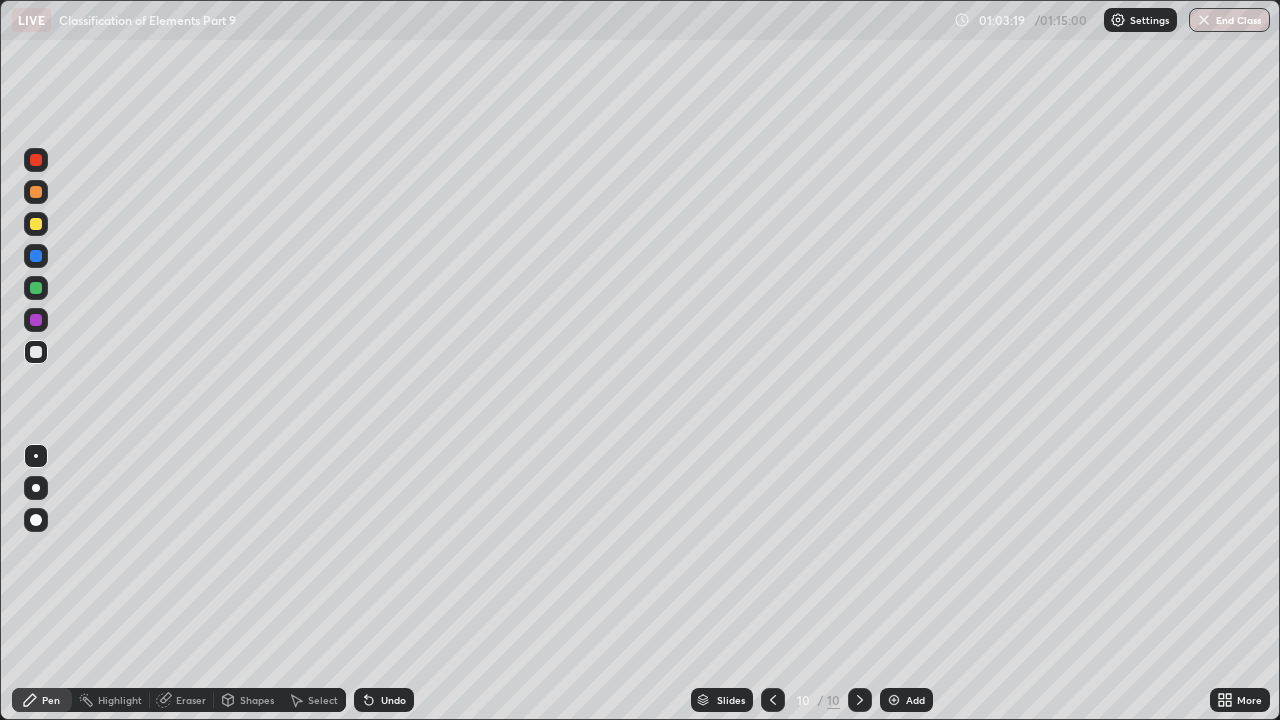 click at bounding box center (36, 192) 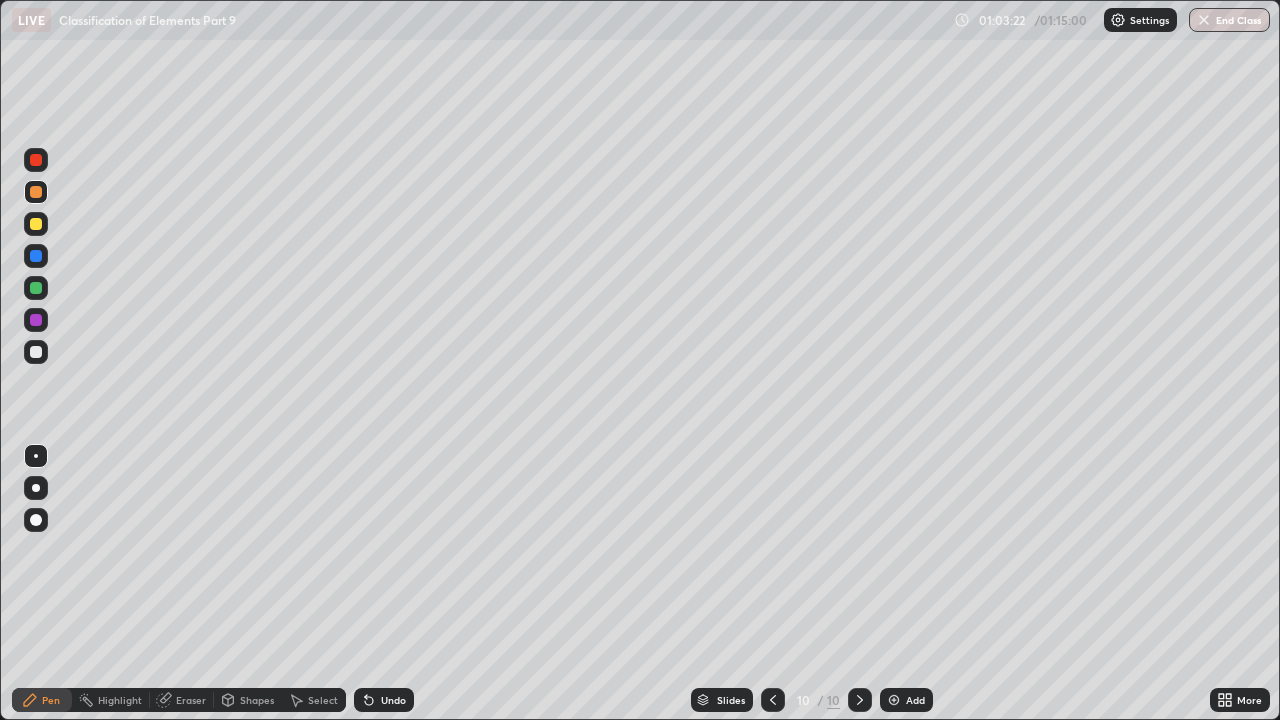 click at bounding box center [36, 352] 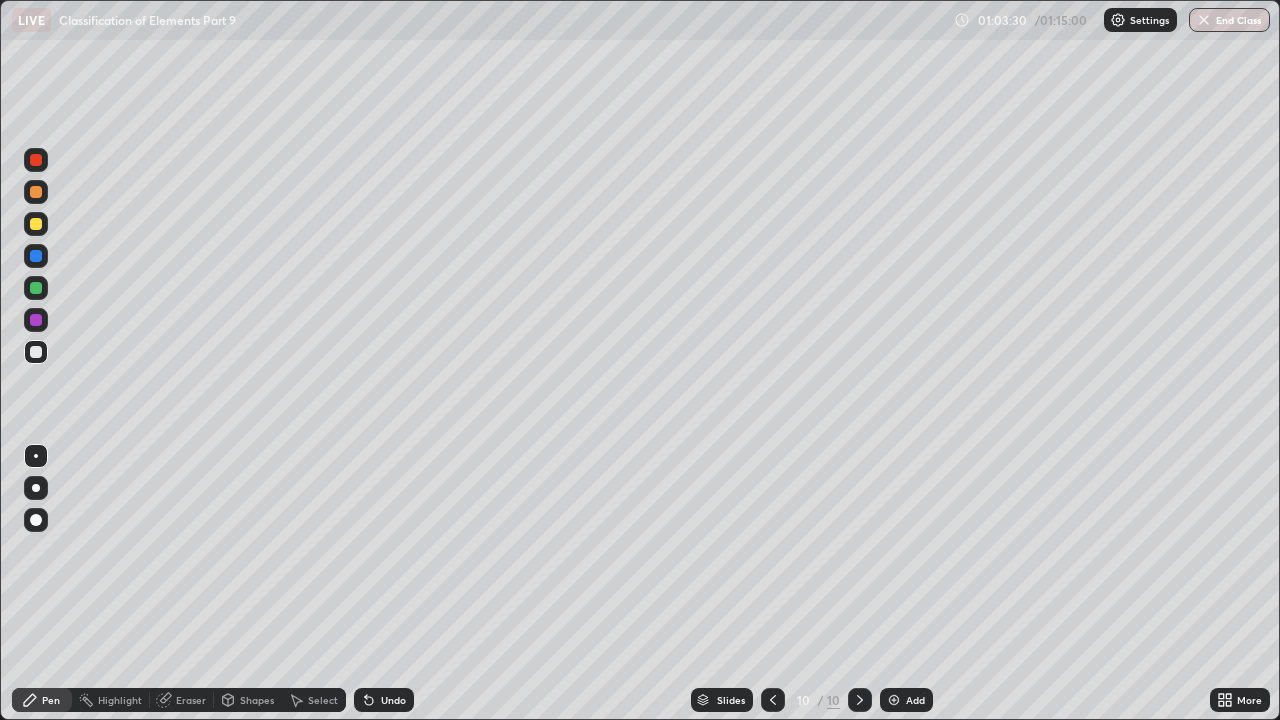 click at bounding box center (36, 352) 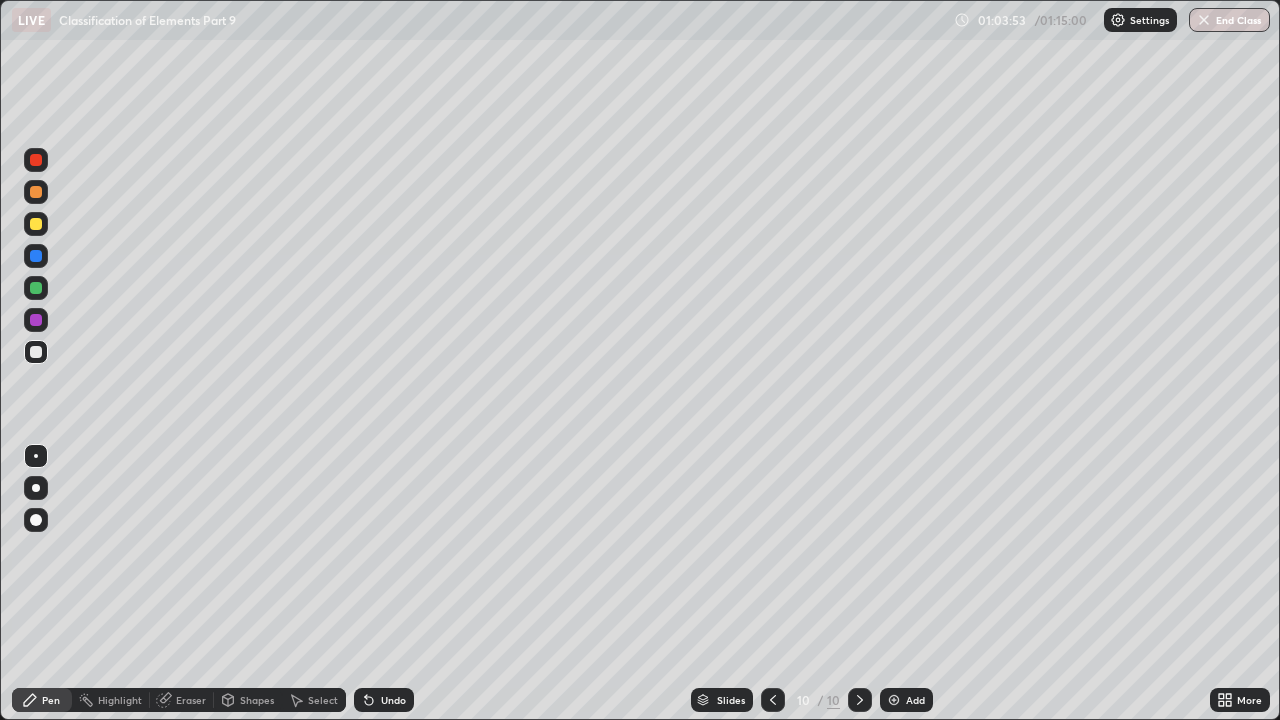 click at bounding box center [36, 256] 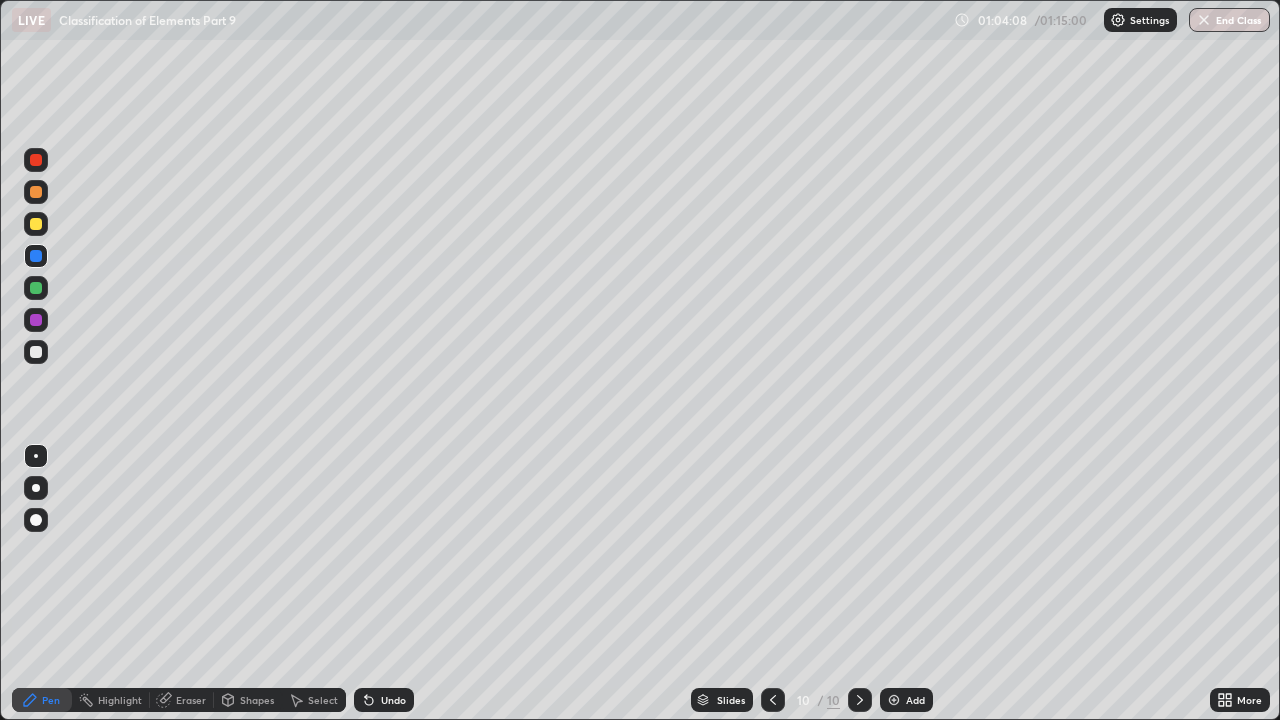 click at bounding box center [36, 224] 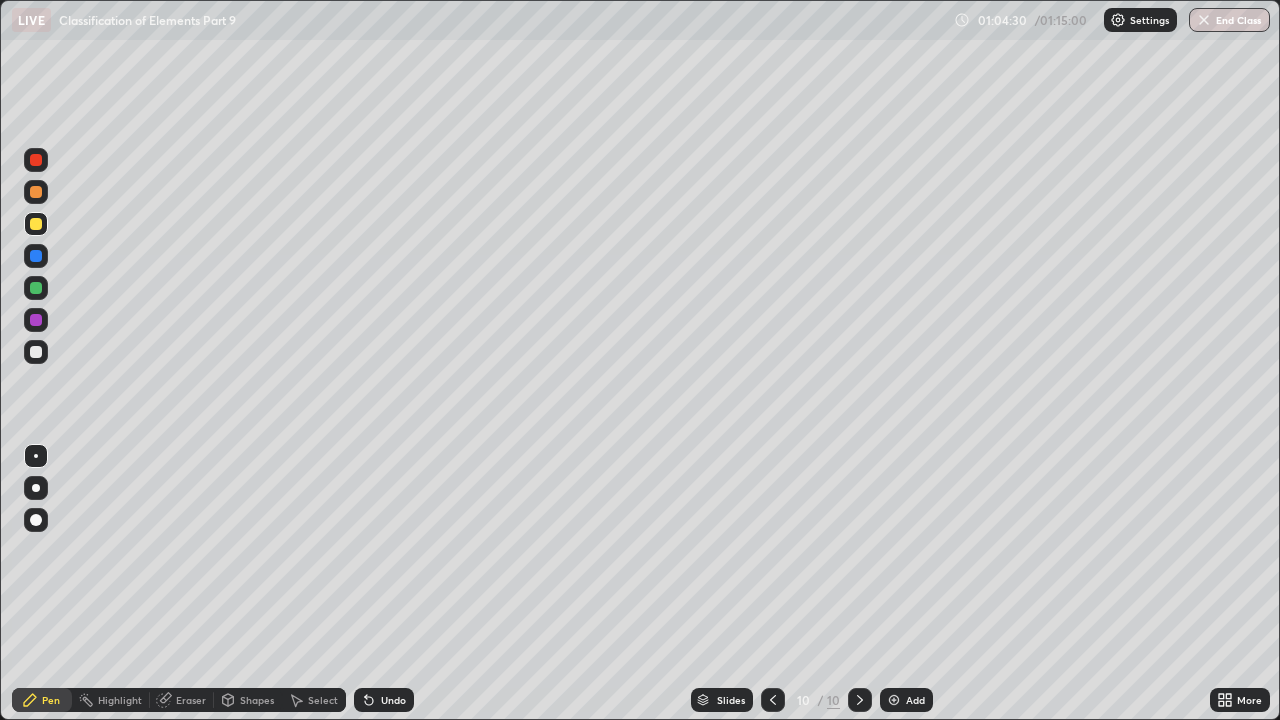 click at bounding box center (36, 352) 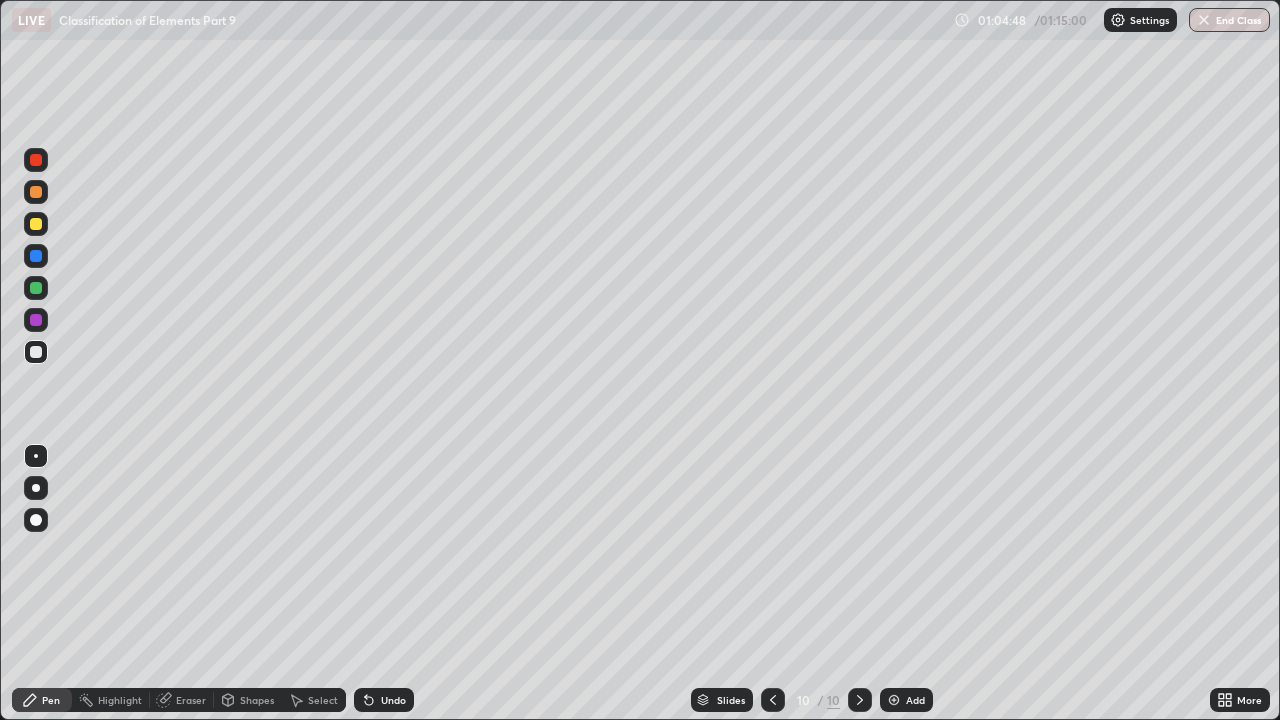 click on "Undo" at bounding box center (393, 700) 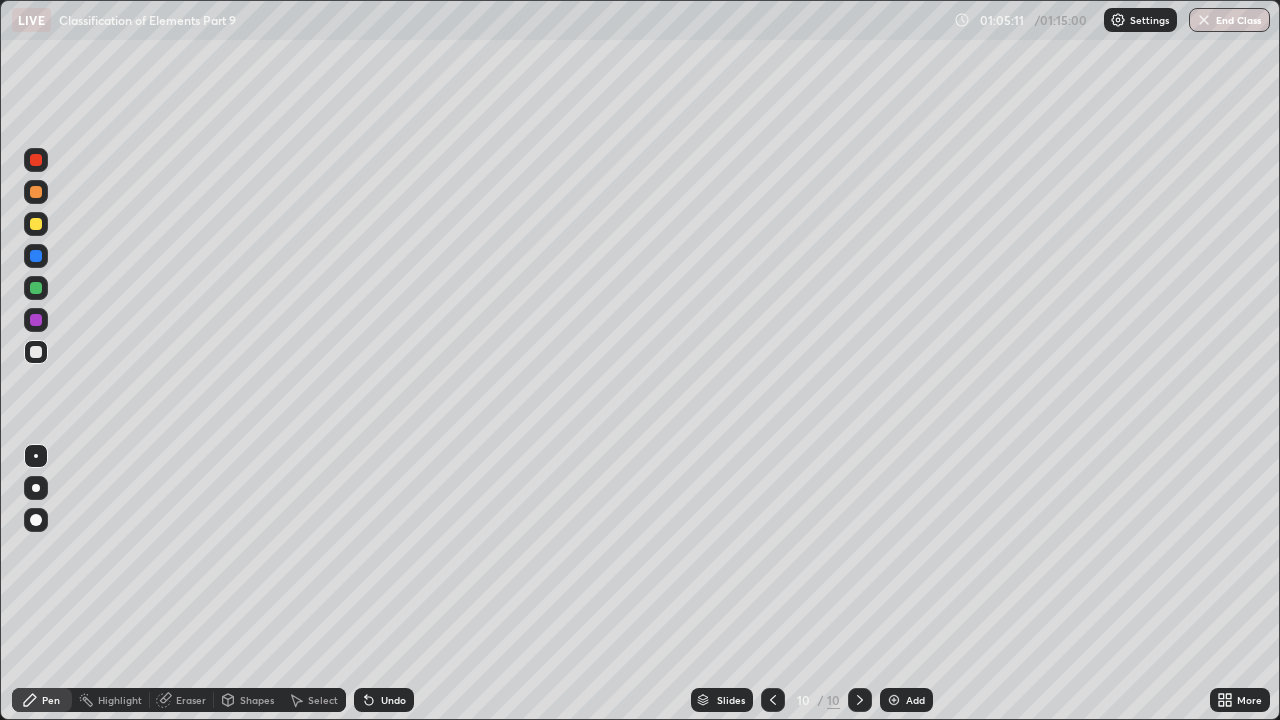 click at bounding box center (36, 224) 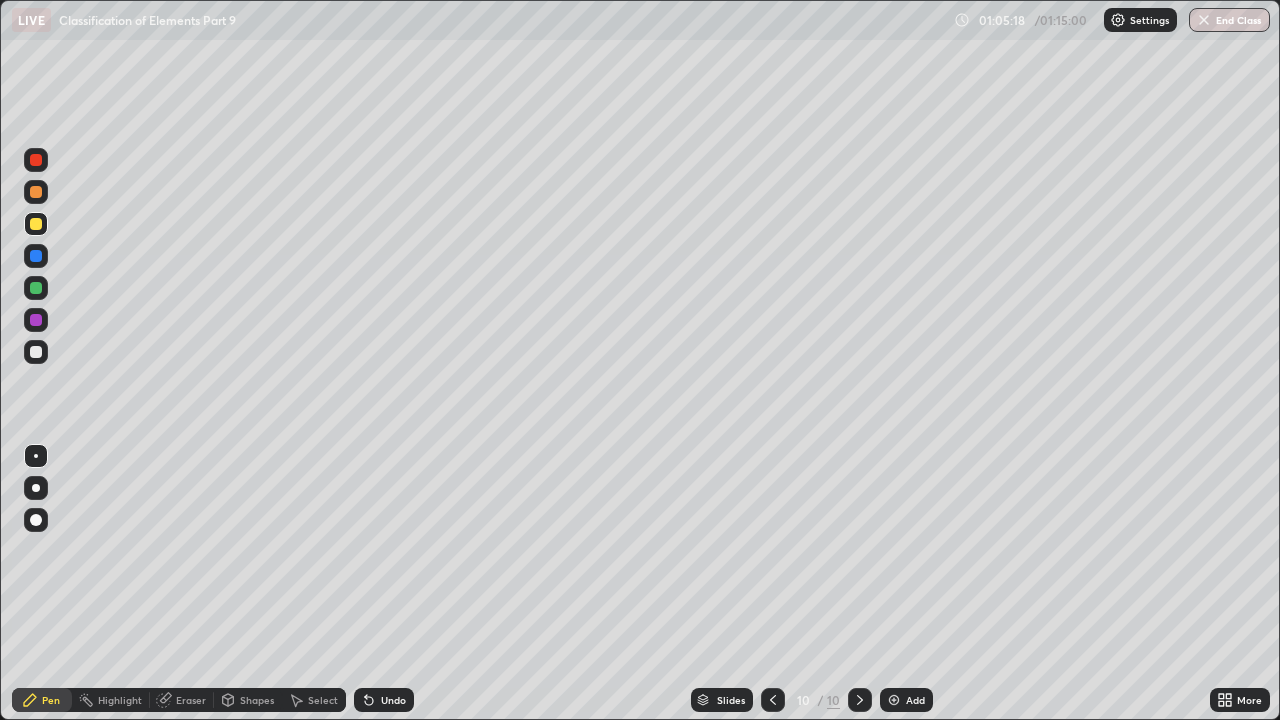 click 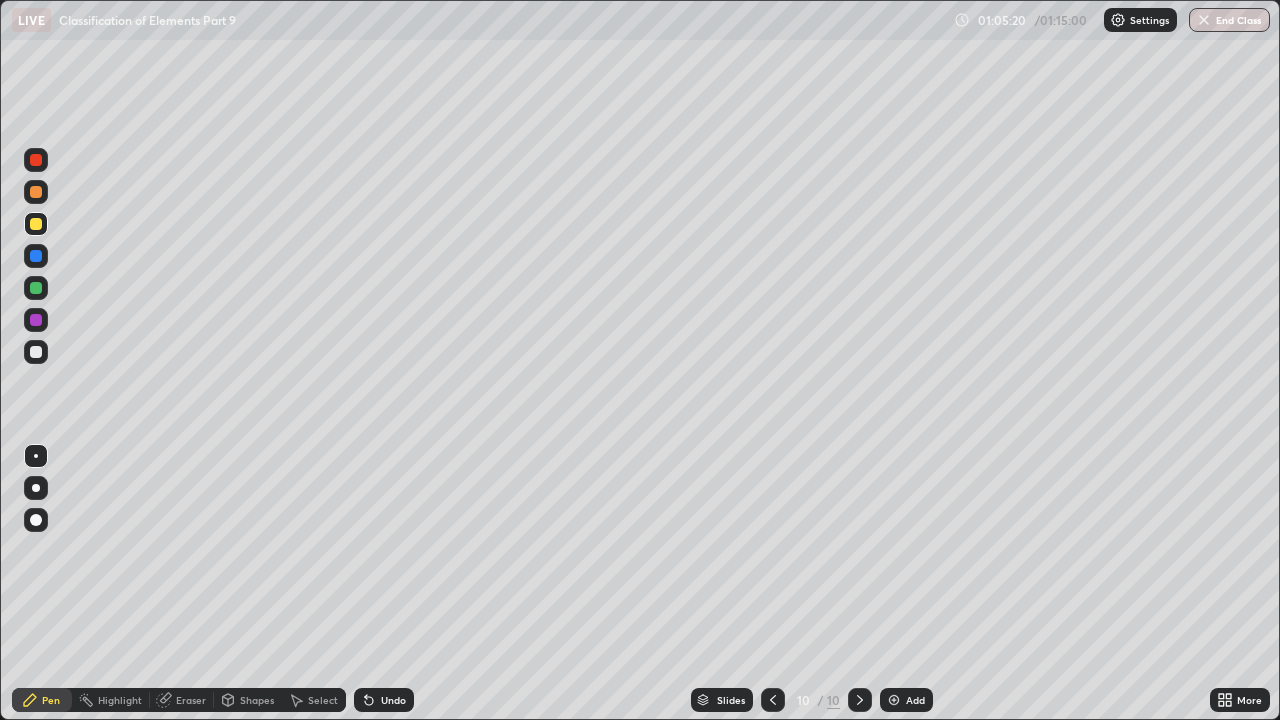 click 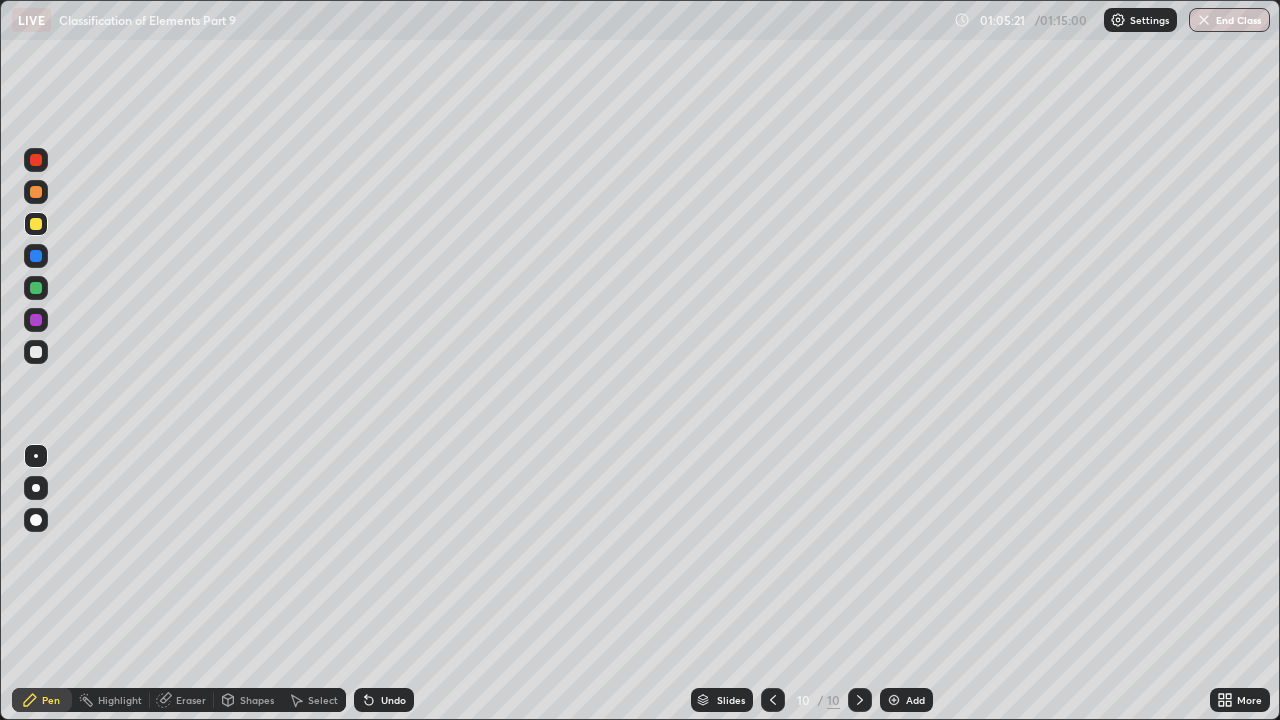 click on "Undo" at bounding box center (384, 700) 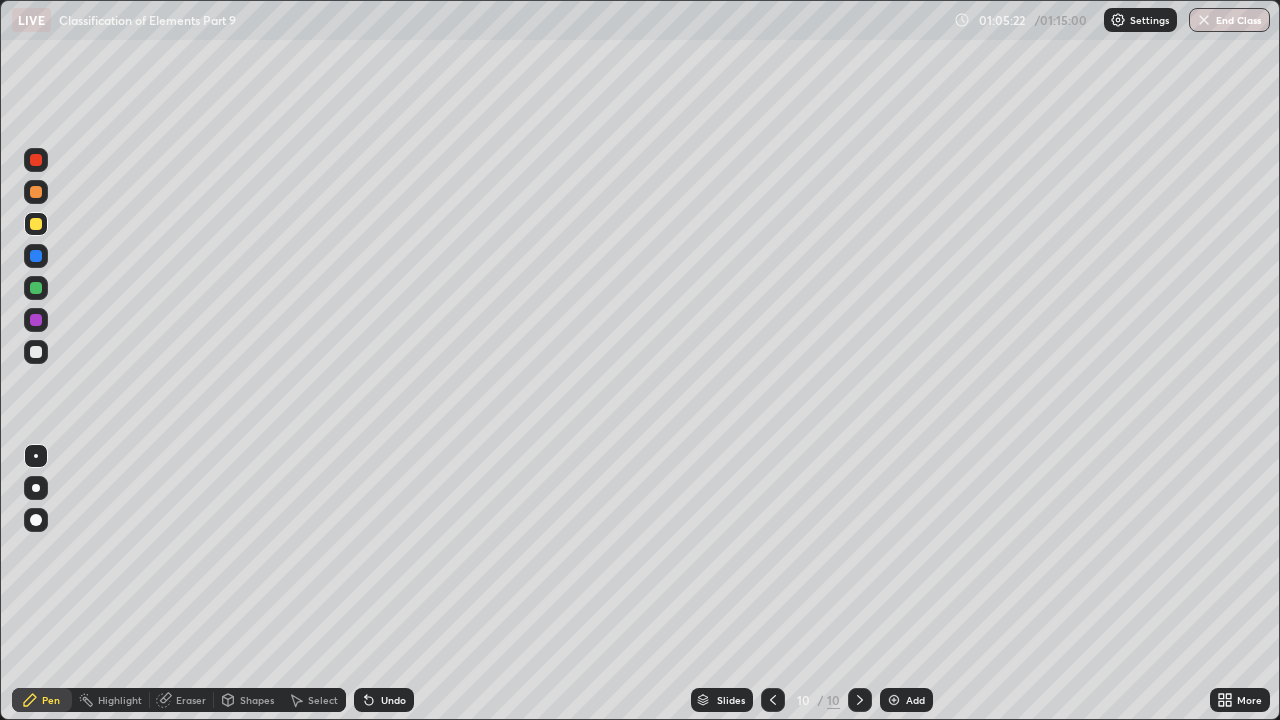 click at bounding box center [36, 224] 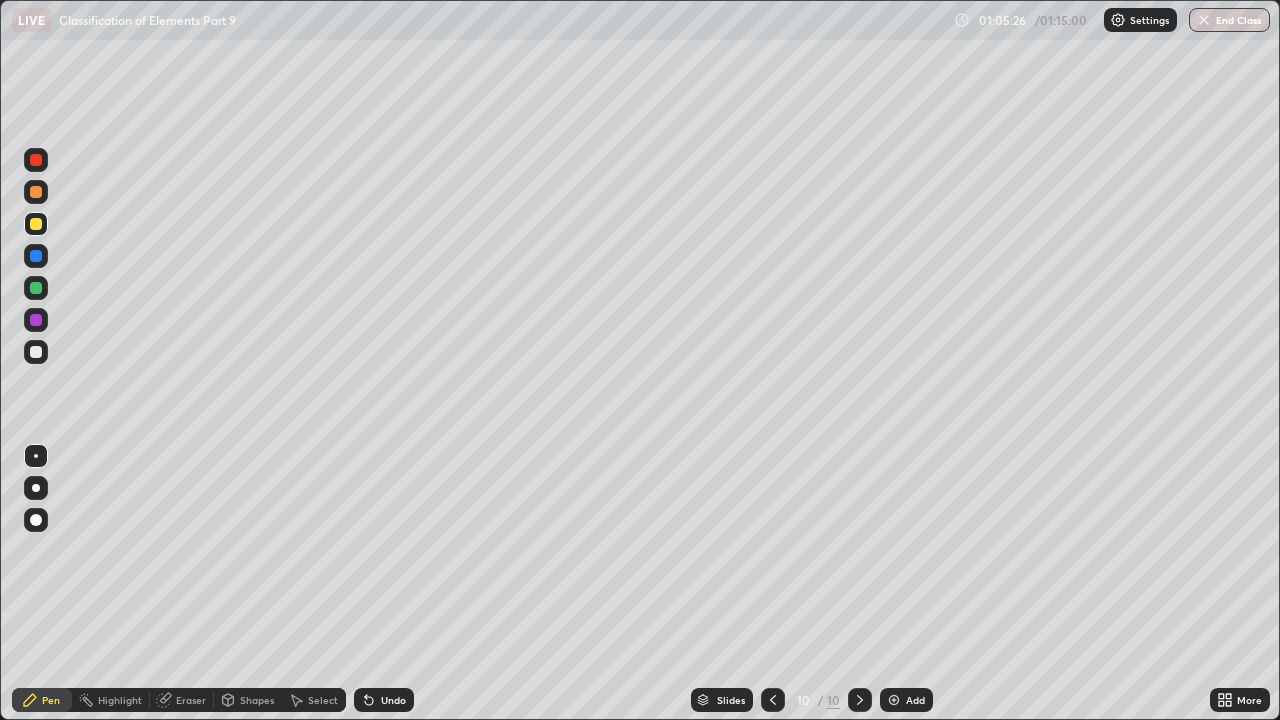 click on "Pen" at bounding box center (51, 700) 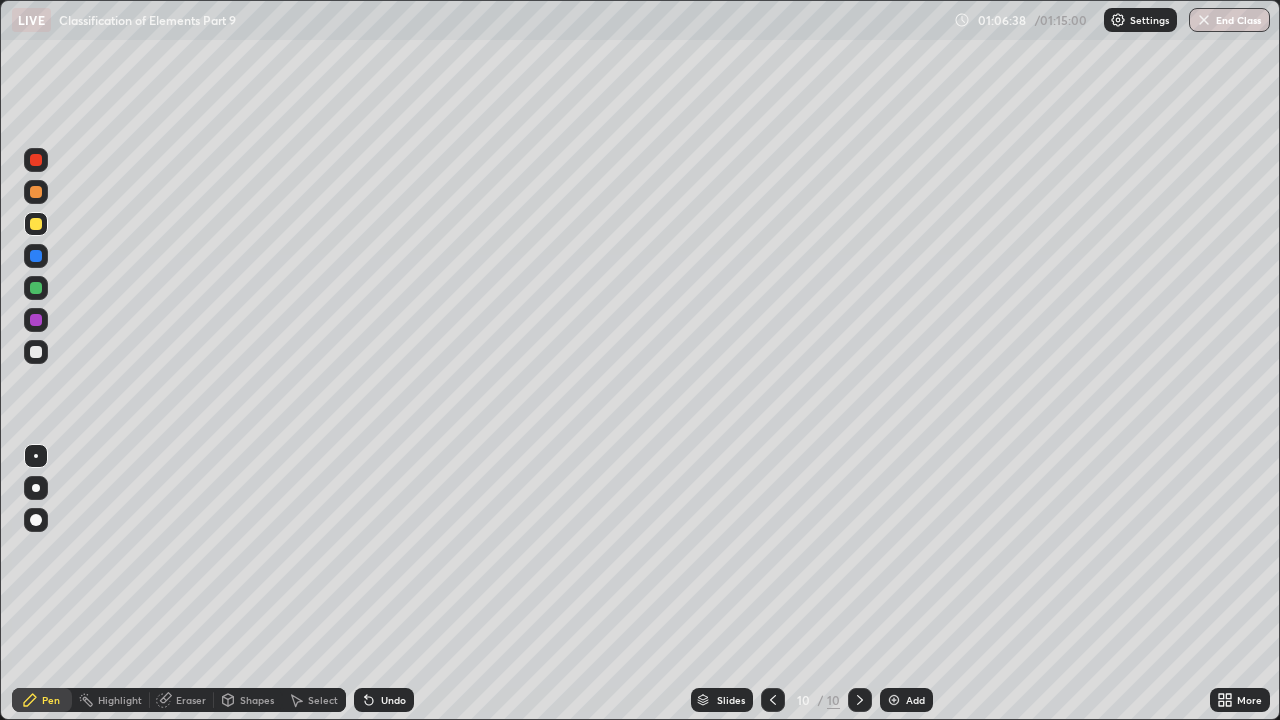 click at bounding box center [36, 320] 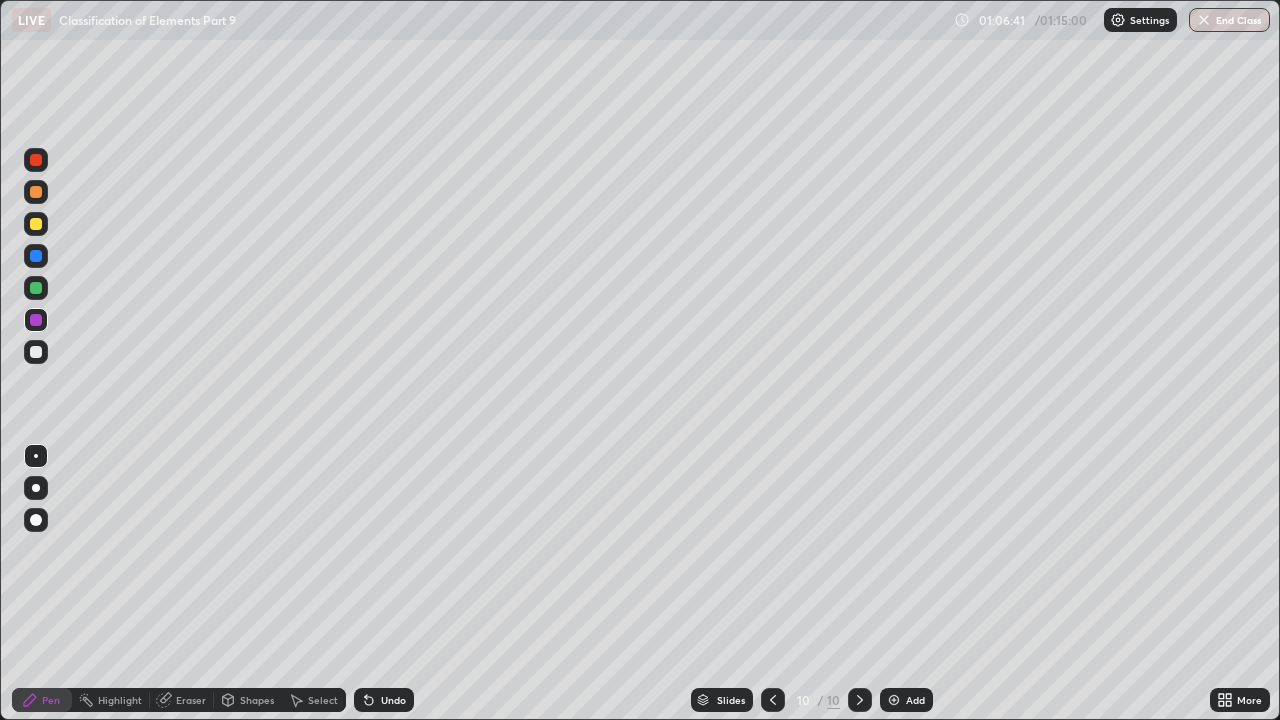 click on "Undo" at bounding box center (393, 700) 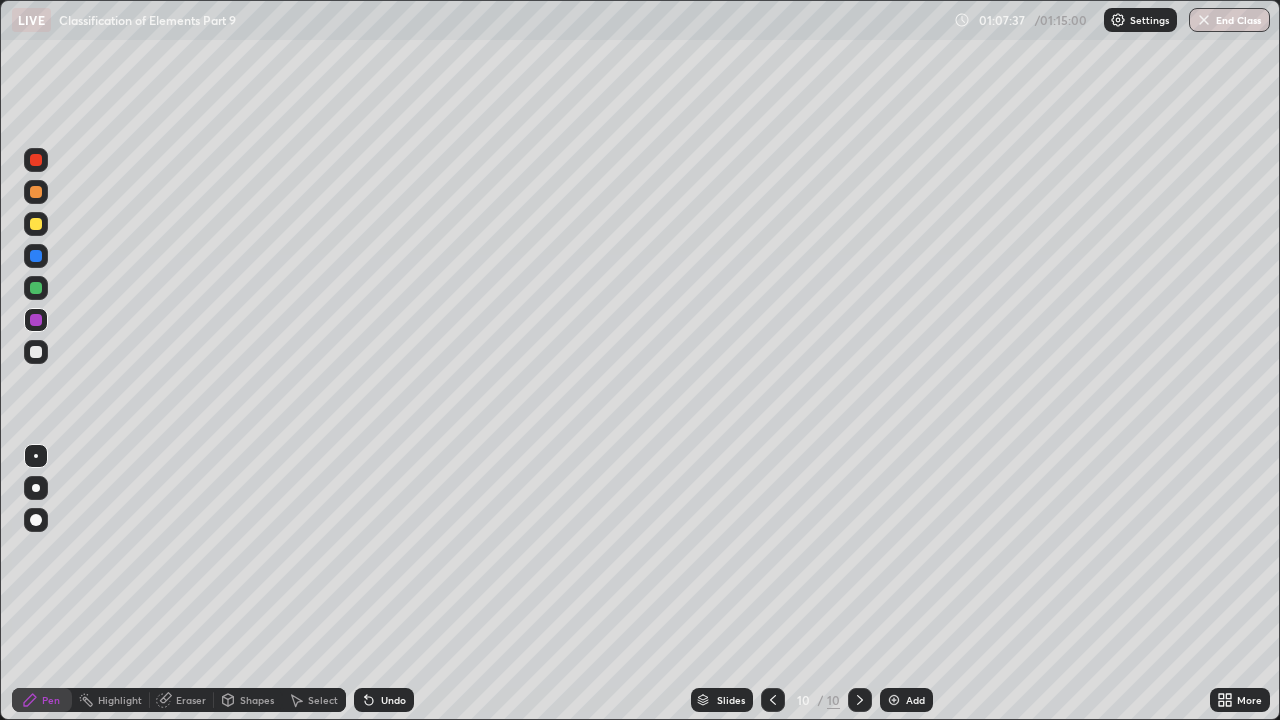 click at bounding box center (36, 352) 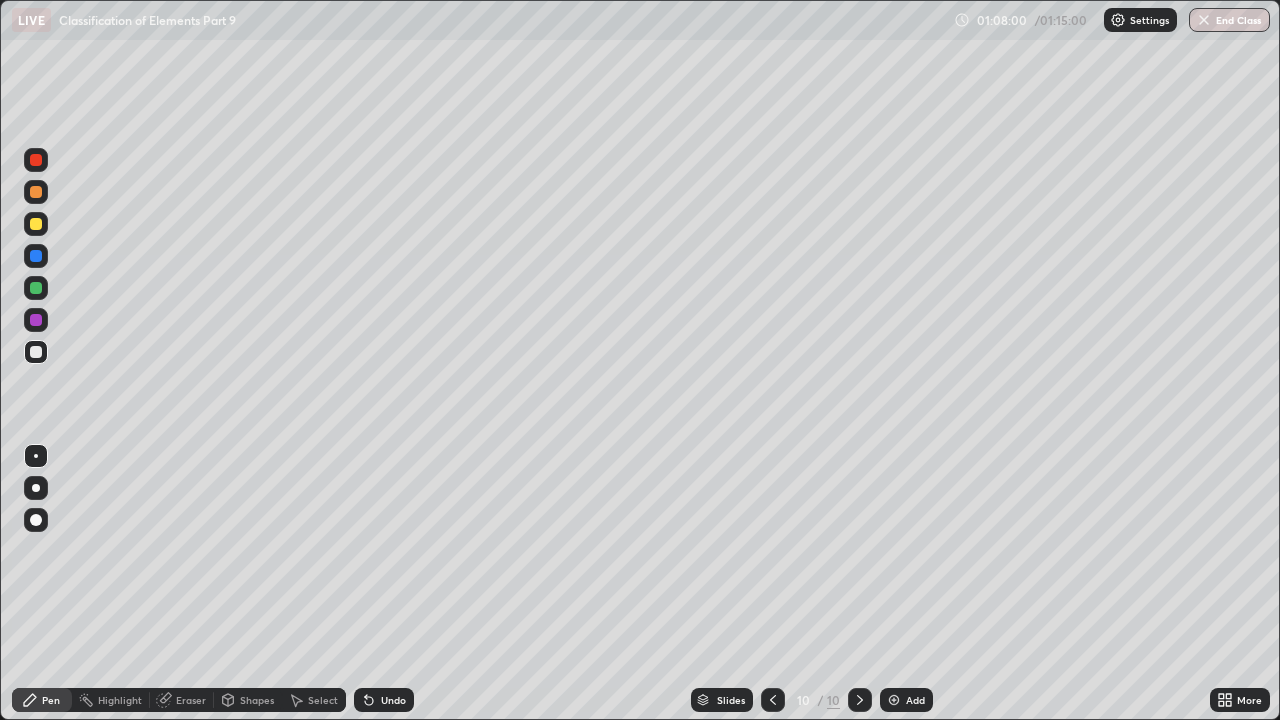 click at bounding box center (36, 256) 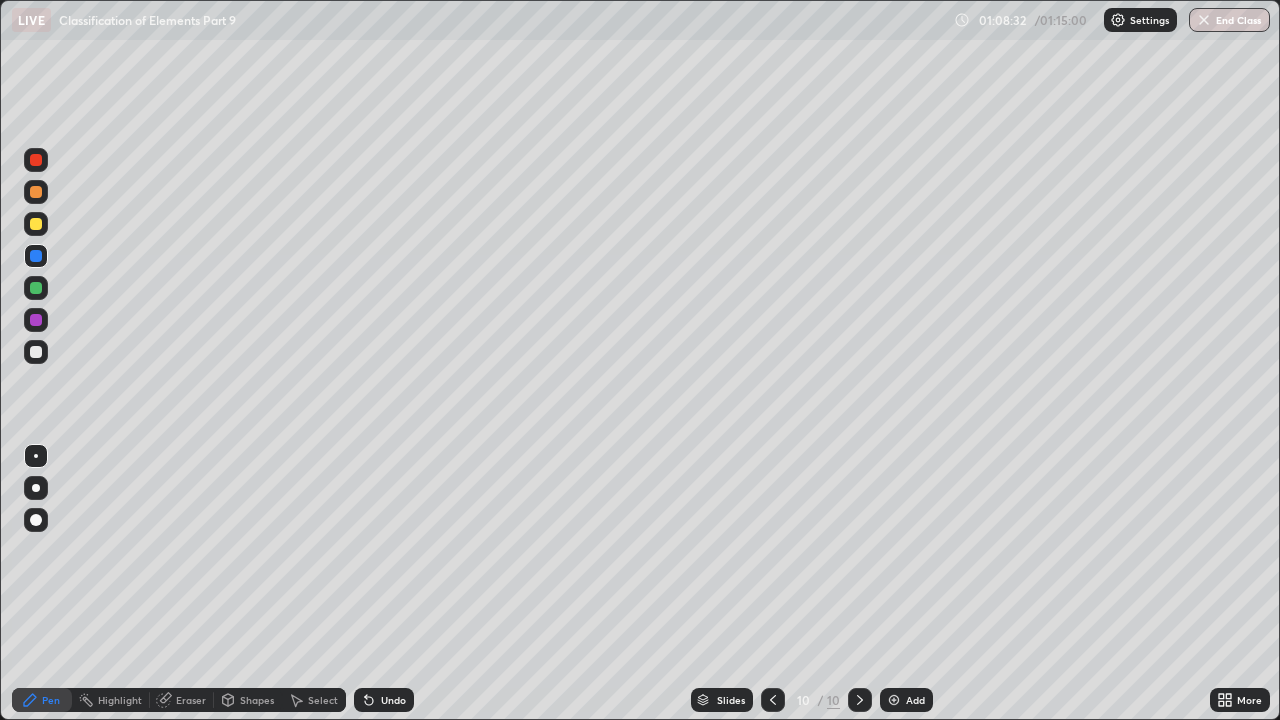 click 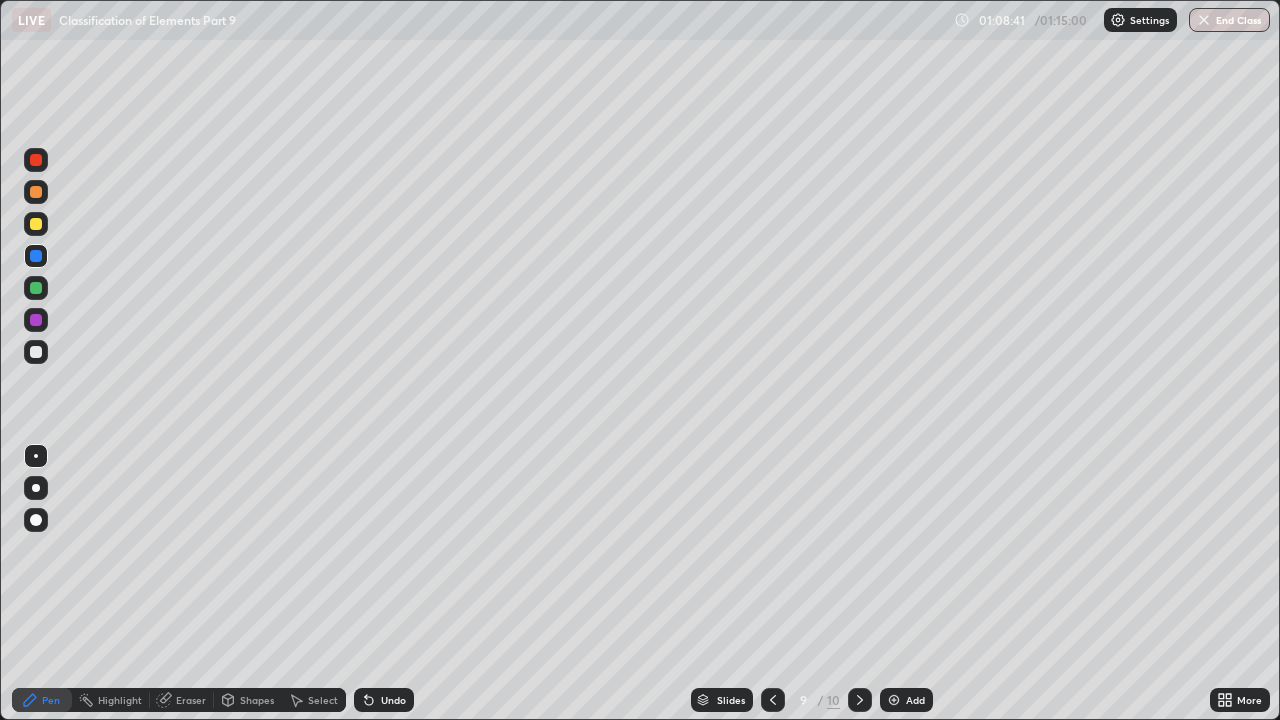click 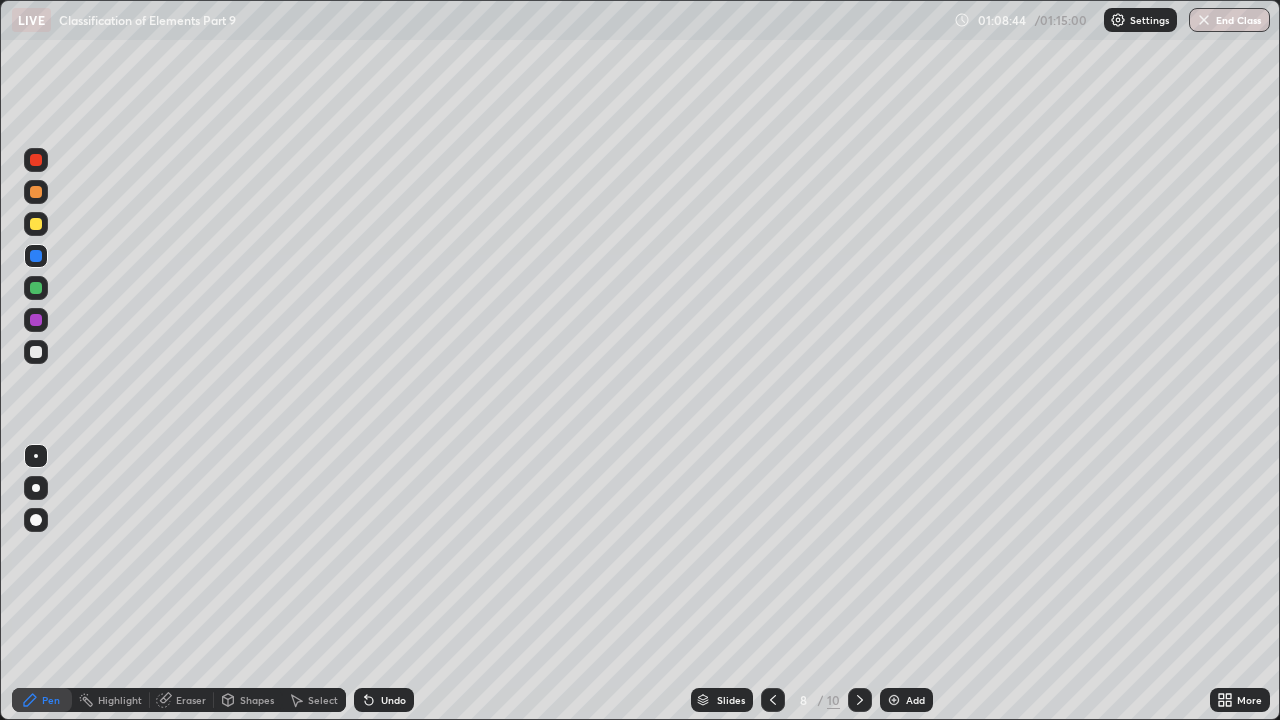 click 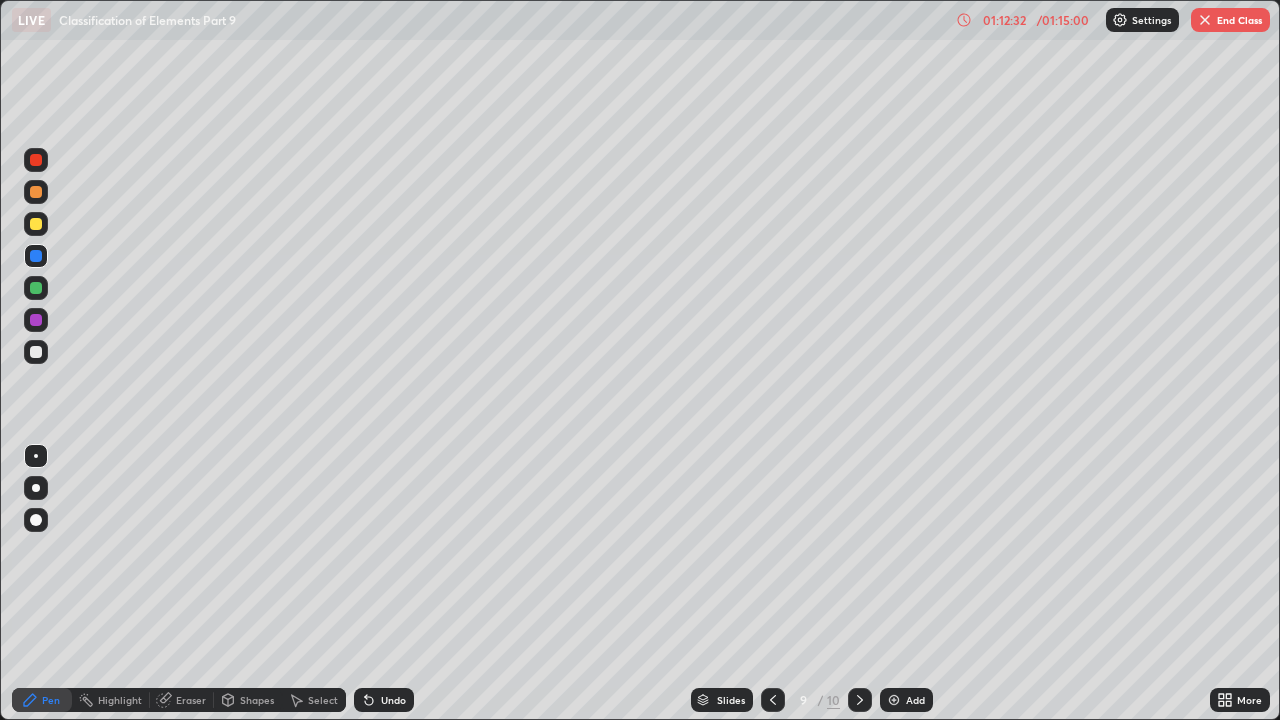 click 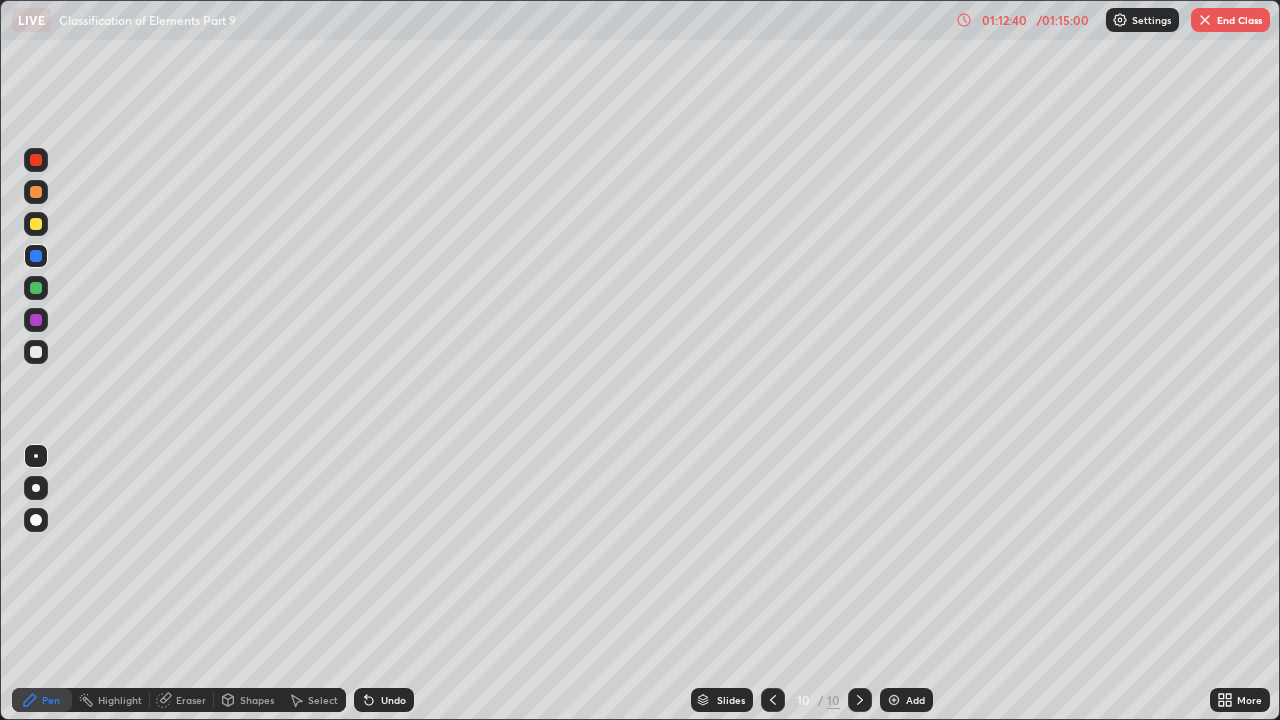 click at bounding box center [773, 700] 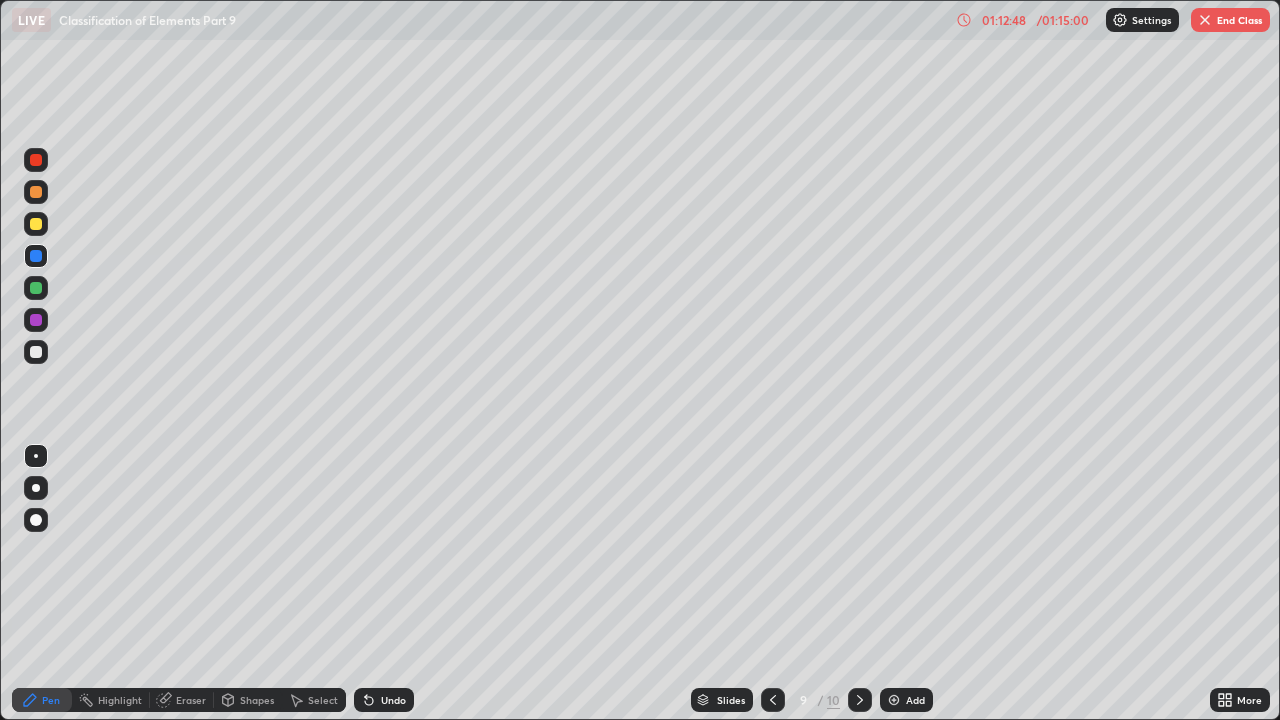 click 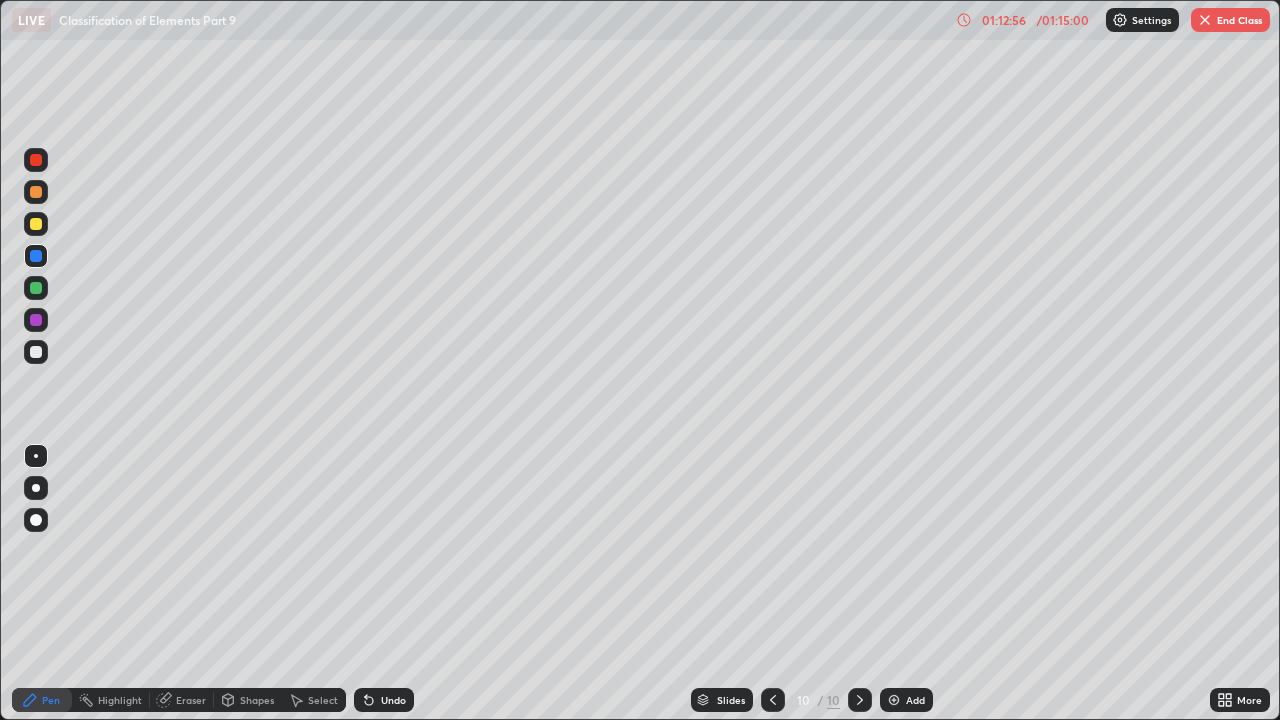 click 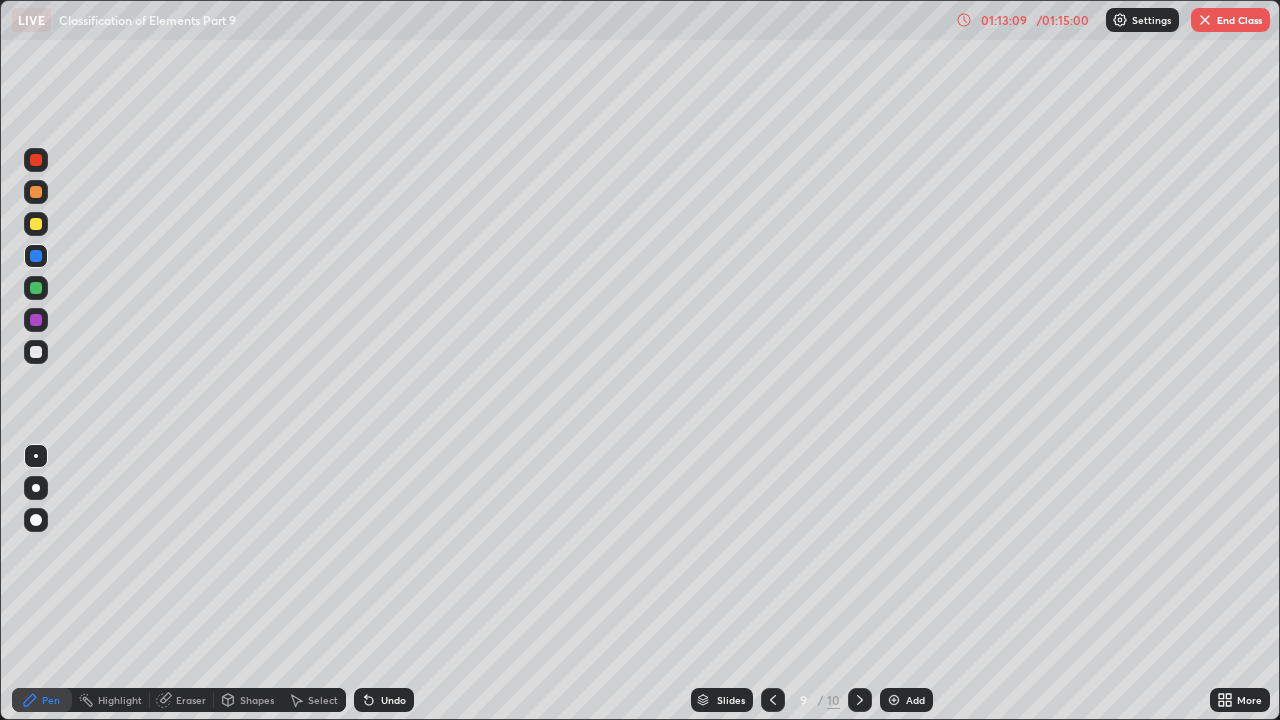 click 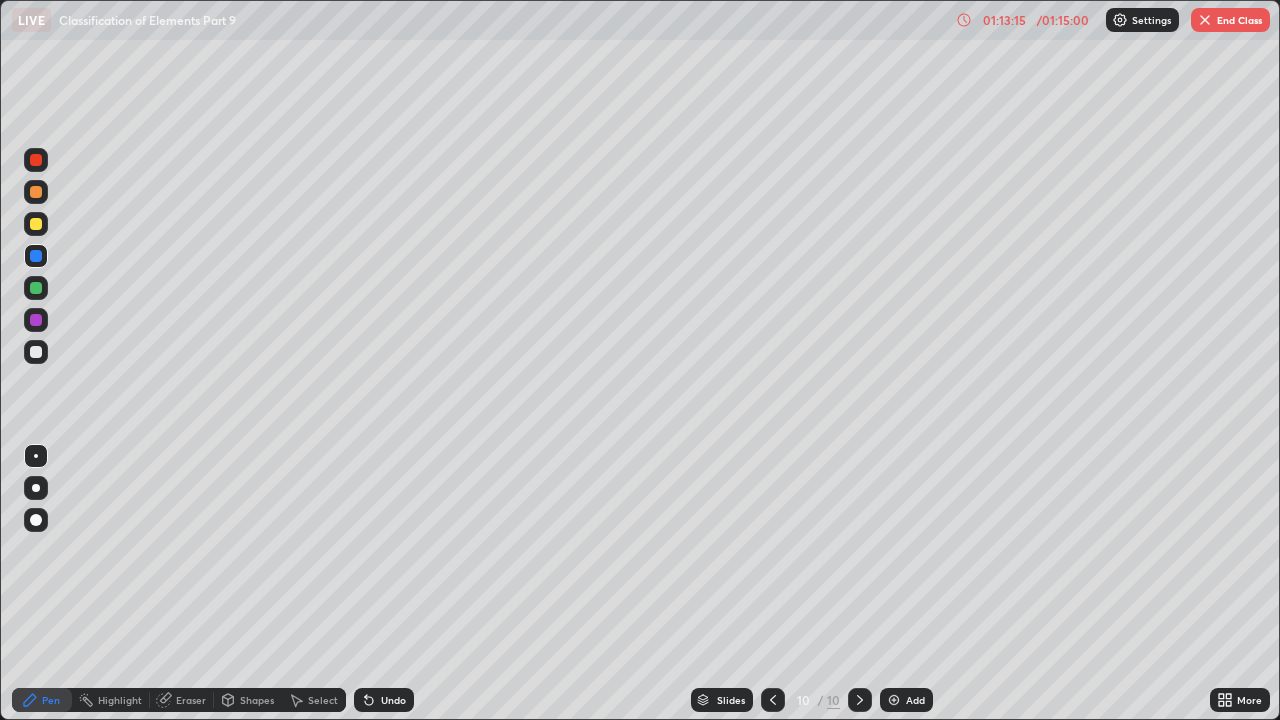 click 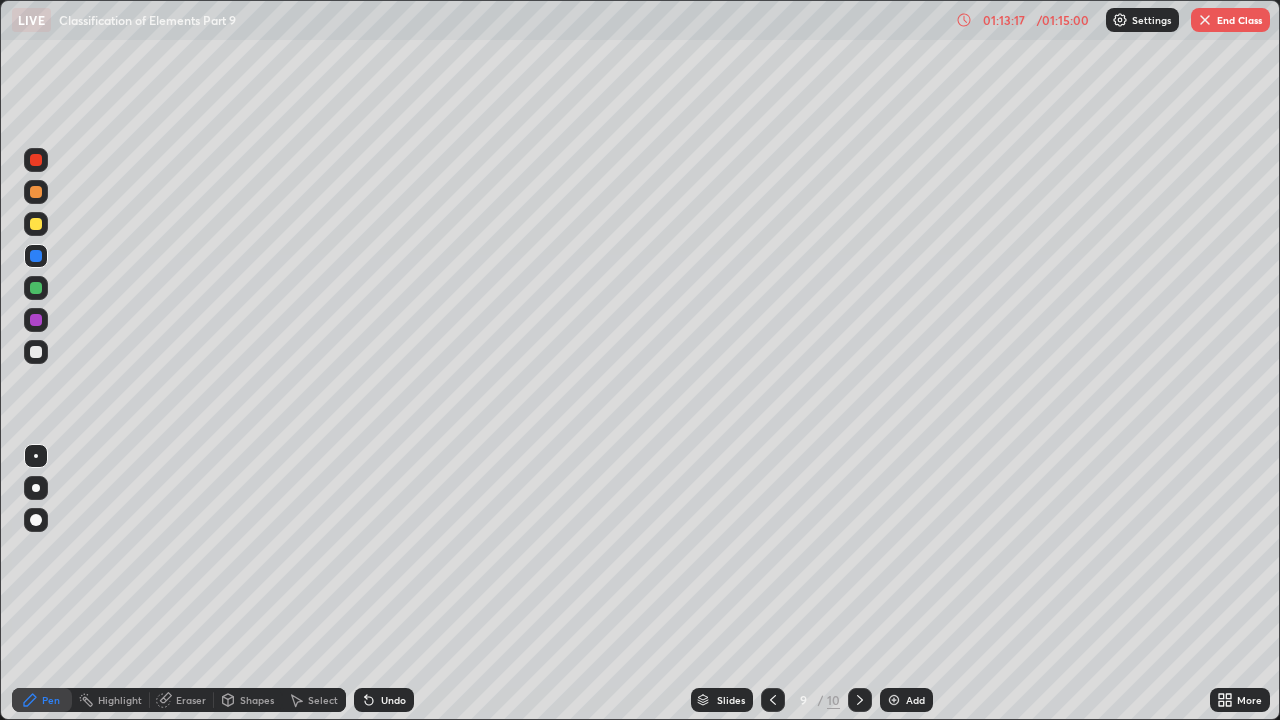 click at bounding box center (860, 700) 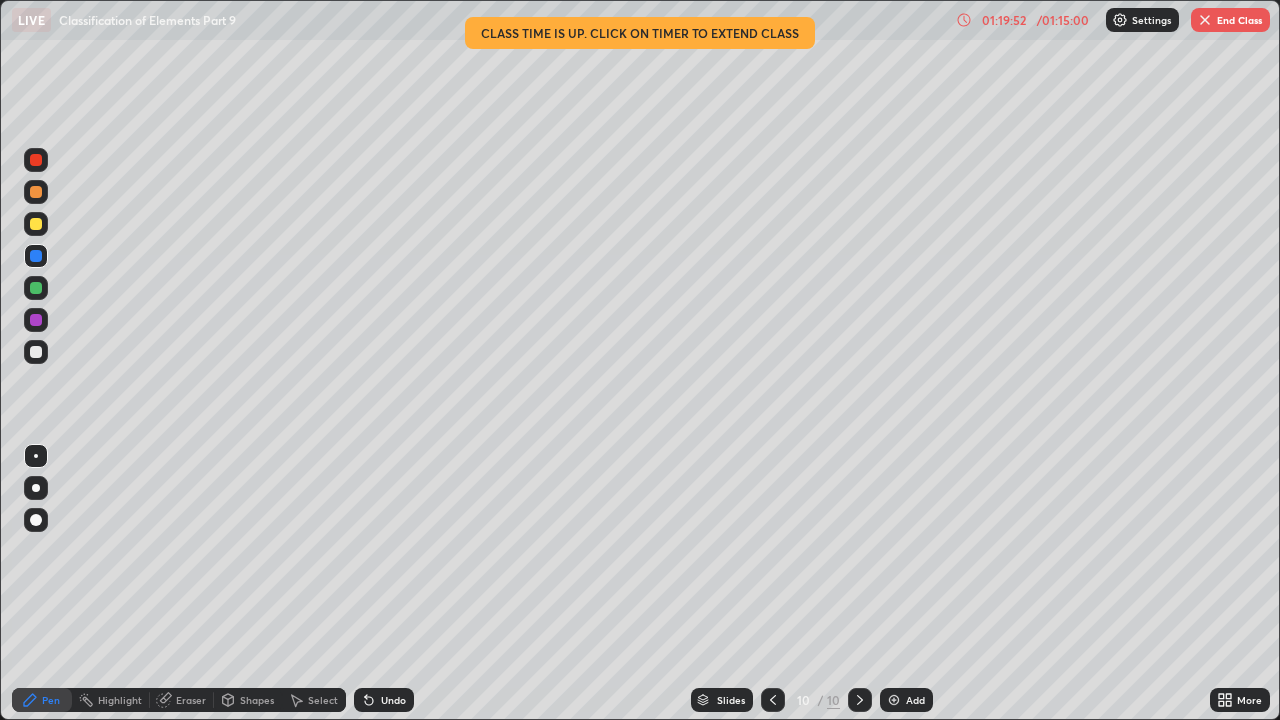 click on "End Class" at bounding box center [1230, 20] 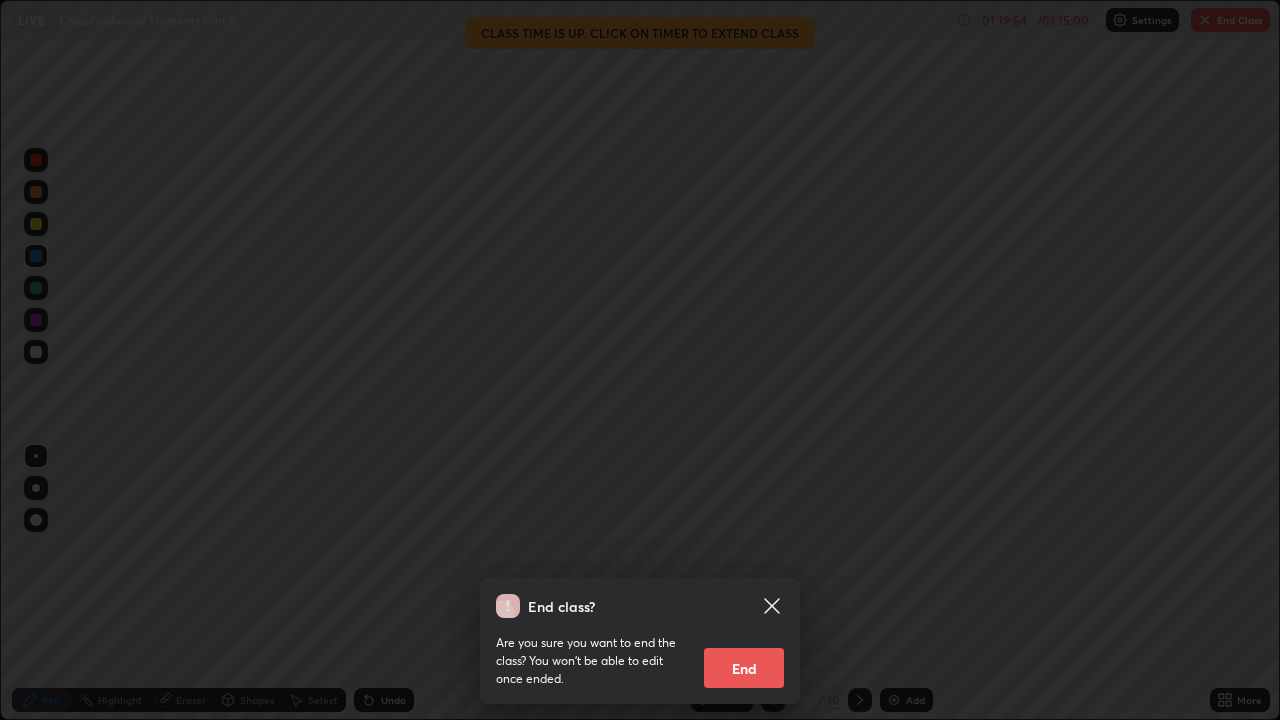 click on "End" at bounding box center [744, 668] 